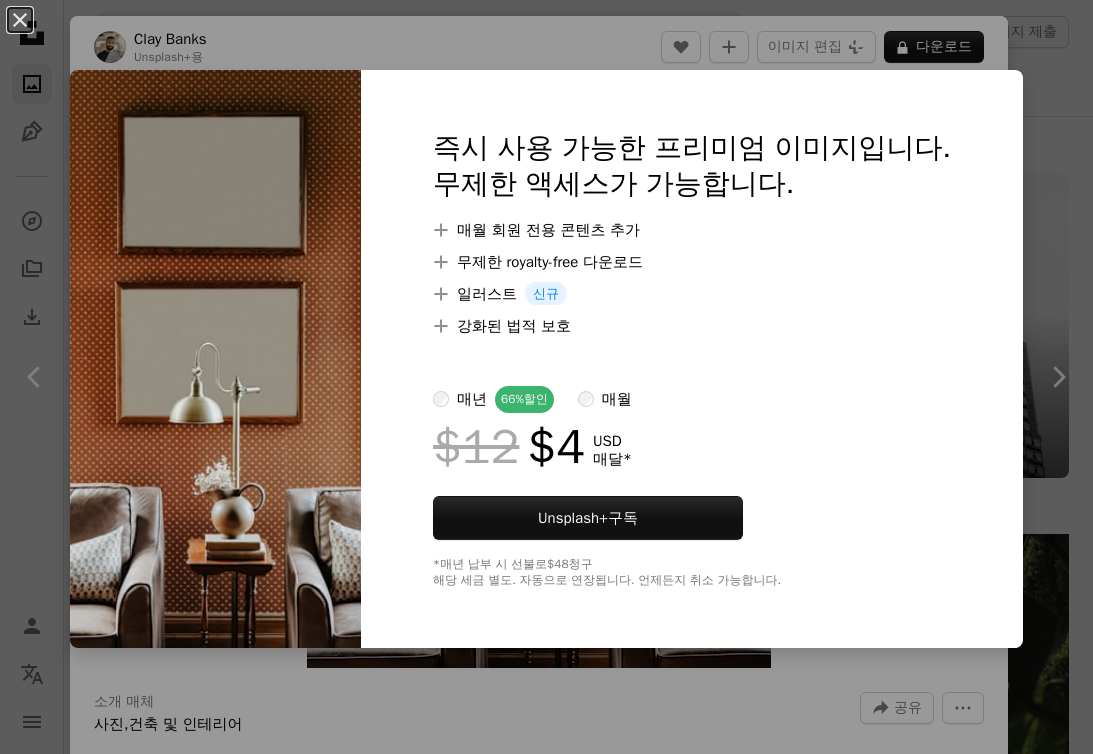 scroll, scrollTop: 7384, scrollLeft: 0, axis: vertical 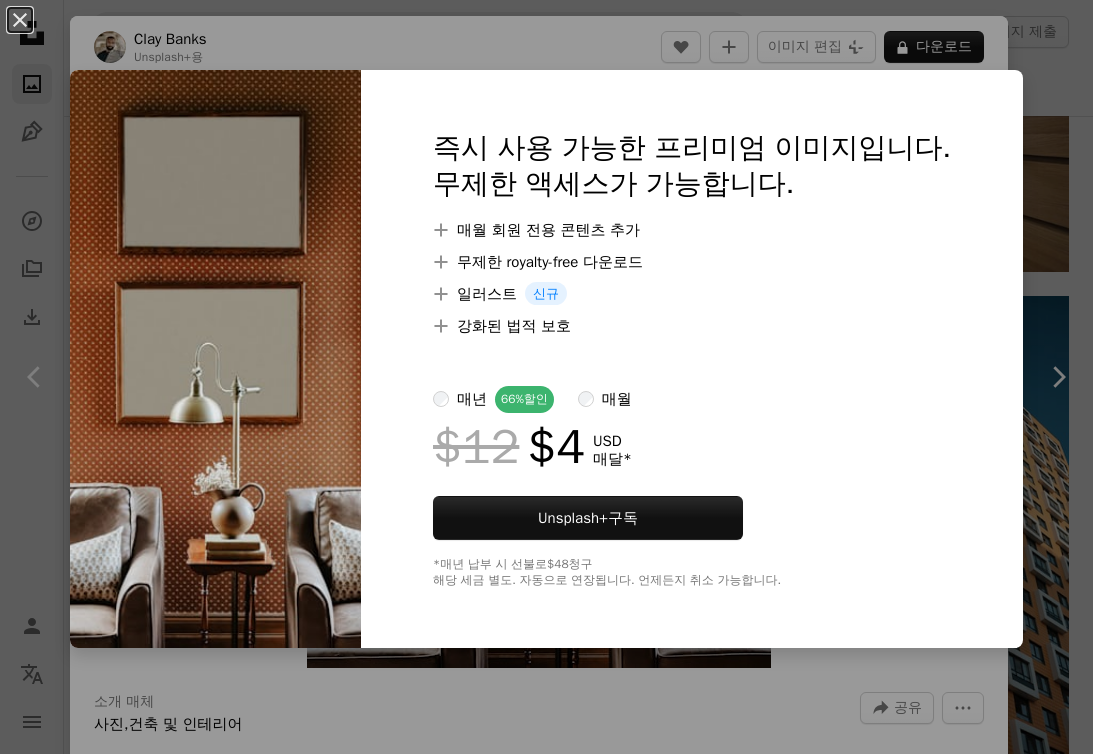 click on "An X shape 즉시 사용 가능한 프리미엄 이미지입니다. 무제한 액세스가 가능합니다. A plus sign 매월 회원 전용 콘텐츠 추가 A plus sign 무제한 royalty-free 다운로드 A plus sign 일러스트  신규 A plus sign 강화된 법적 보호 매년 66%  할인 매월 $12   $4 USD 매달 * Unsplash+  구독 *매년 납부 시 선불로  $48  청구 해당 세금 별도. 자동으로 연장됩니다. 언제든지 취소 가능합니다." at bounding box center [546, 377] 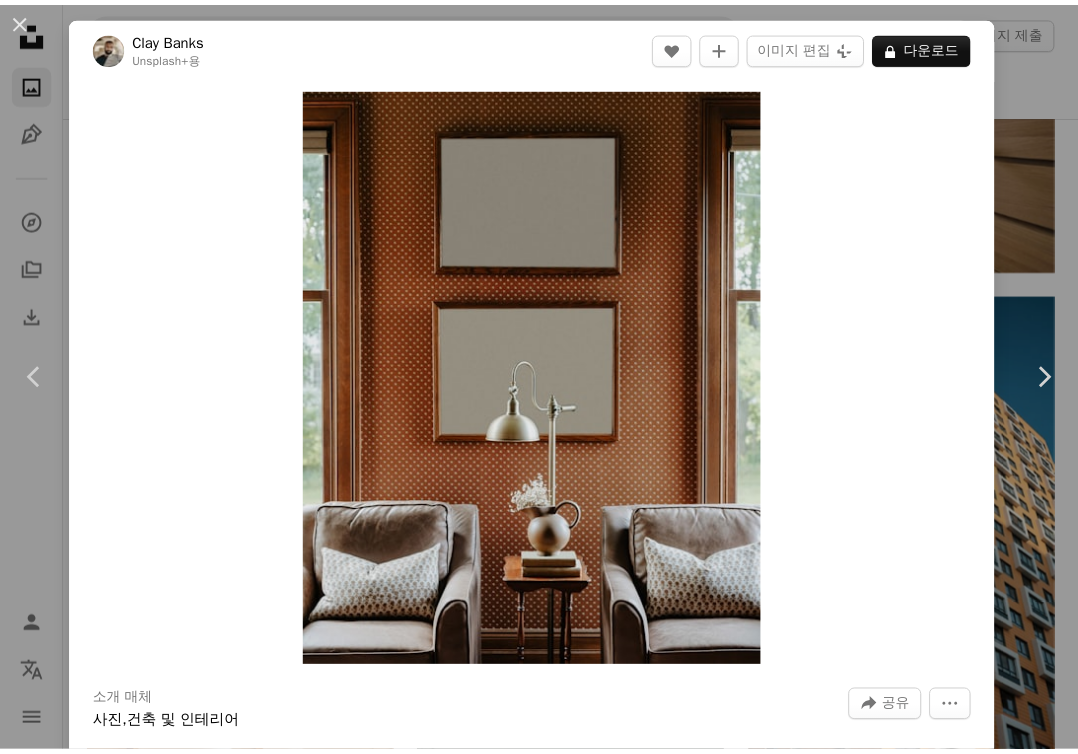 scroll, scrollTop: 660, scrollLeft: 0, axis: vertical 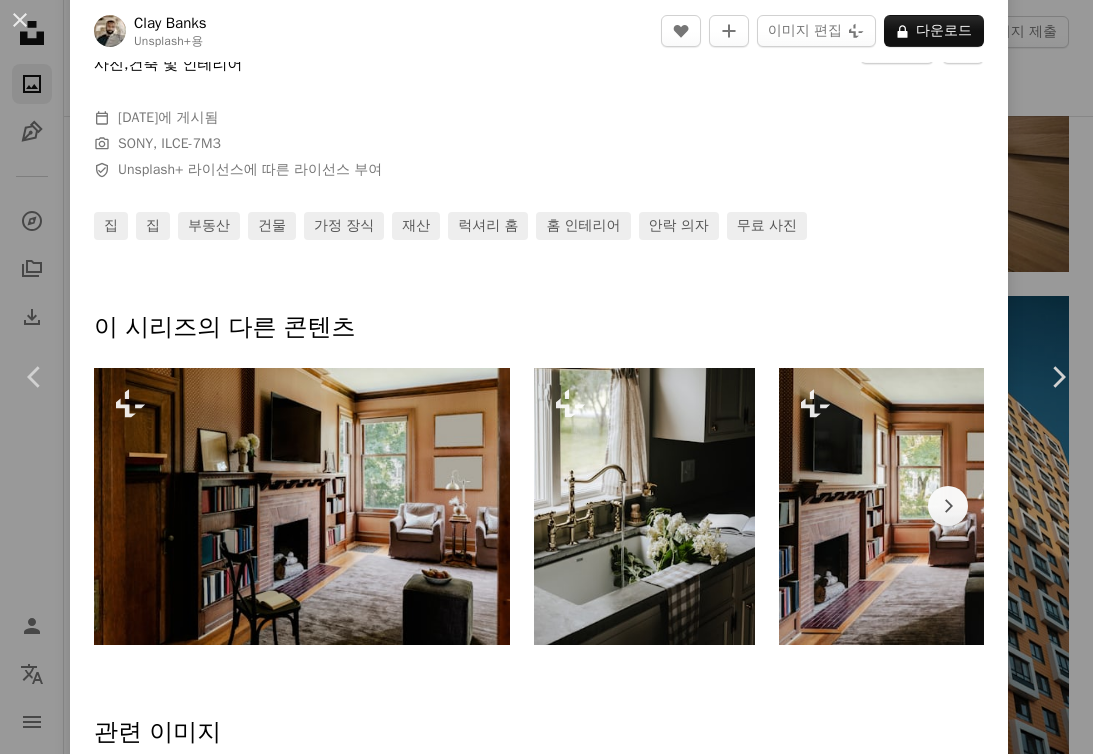 click on "A map marker Calendar outlined [DATE] 에 게시됨 Camera SONY, ILCE-7M3 Safety Unsplash+ 라이선스 에 따른 라이선스 부여 집 집 부동산 건물 가정 장식 재산 럭셔리 홈 홈 인테리어 안락 의자 무료 사진 이 시리즈의 다른 콘텐츠 Chevron right Plus sign for Unsplash+ Plus sign for Unsplash+ Plus sign for Unsplash+ Plus sign for Unsplash+ Plus sign for Unsplash+ Plus sign for Unsplash+ Plus sign for Unsplash+ 관련 이미지 Plus sign for Unsplash+ A heart A plus sign [NAME] Unsplash+ 용 A lock   다운로드 Plus sign for Unsplash+ A heart A plus sign [NAME] Unsplash+ 용 A lock   다운로드 Plus sign for Unsplash+ A heart A plus sign [NAME] Unsplash+ 용 A lock   다운로드 Plus sign for Unsplash+" at bounding box center (546, 377) 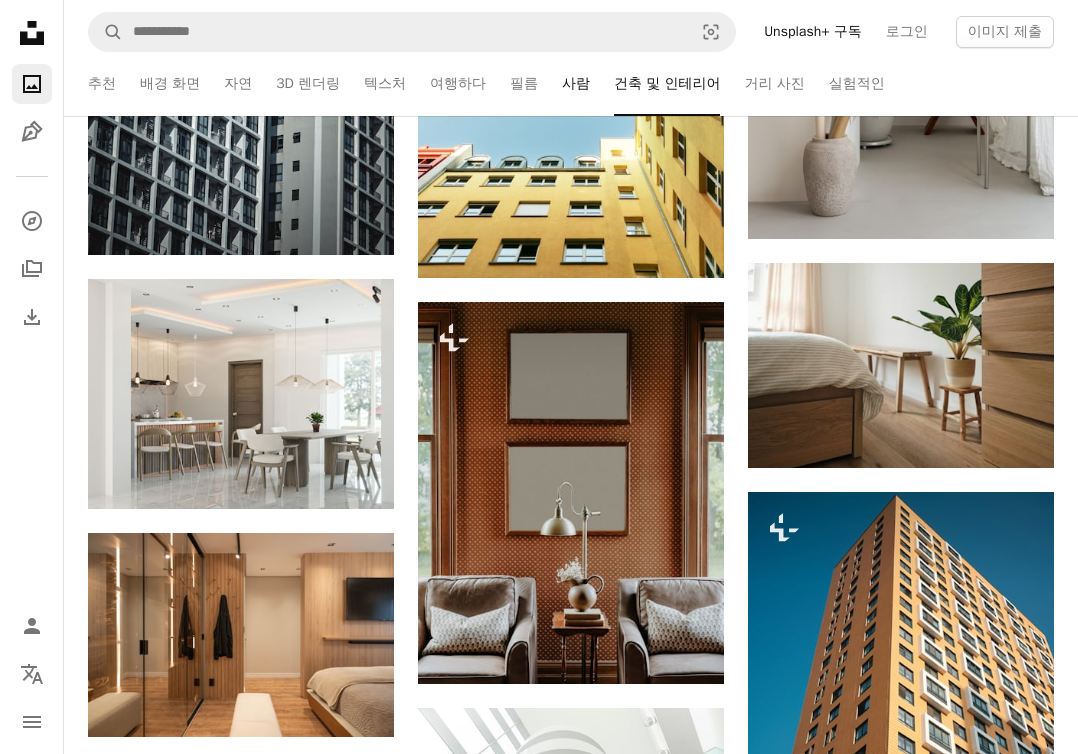 scroll, scrollTop: 7115, scrollLeft: 0, axis: vertical 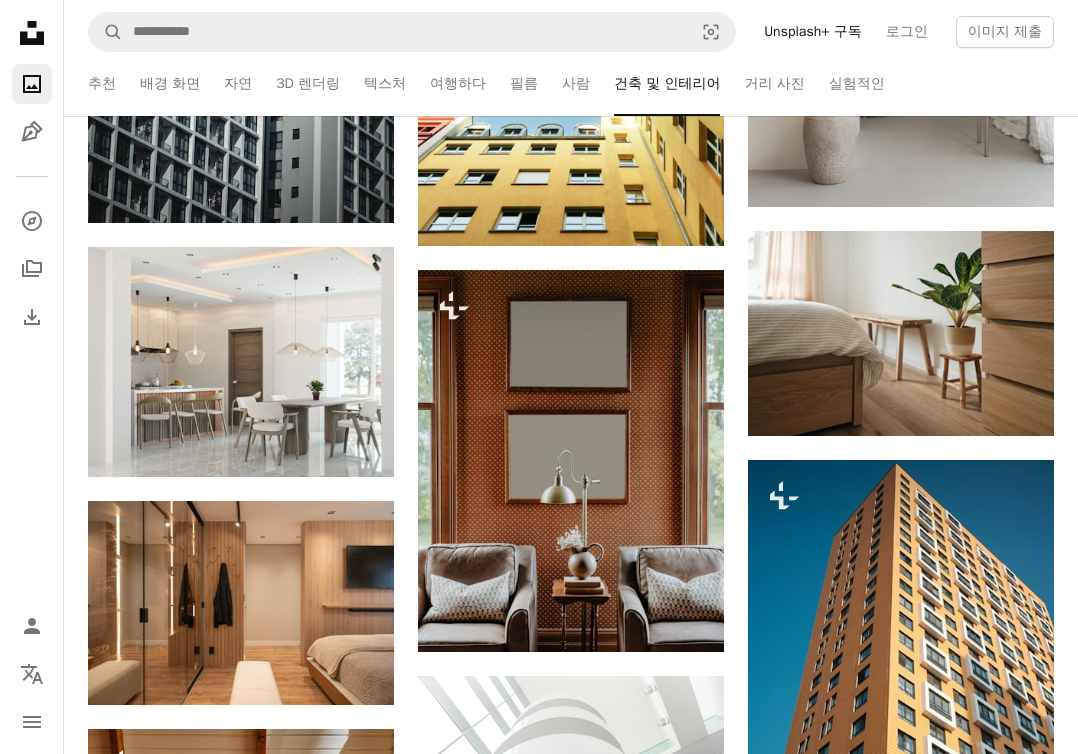 click on "A magnifying glass Visual search Unsplash+ 구독 로그인 이미지 제출" at bounding box center (571, 32) 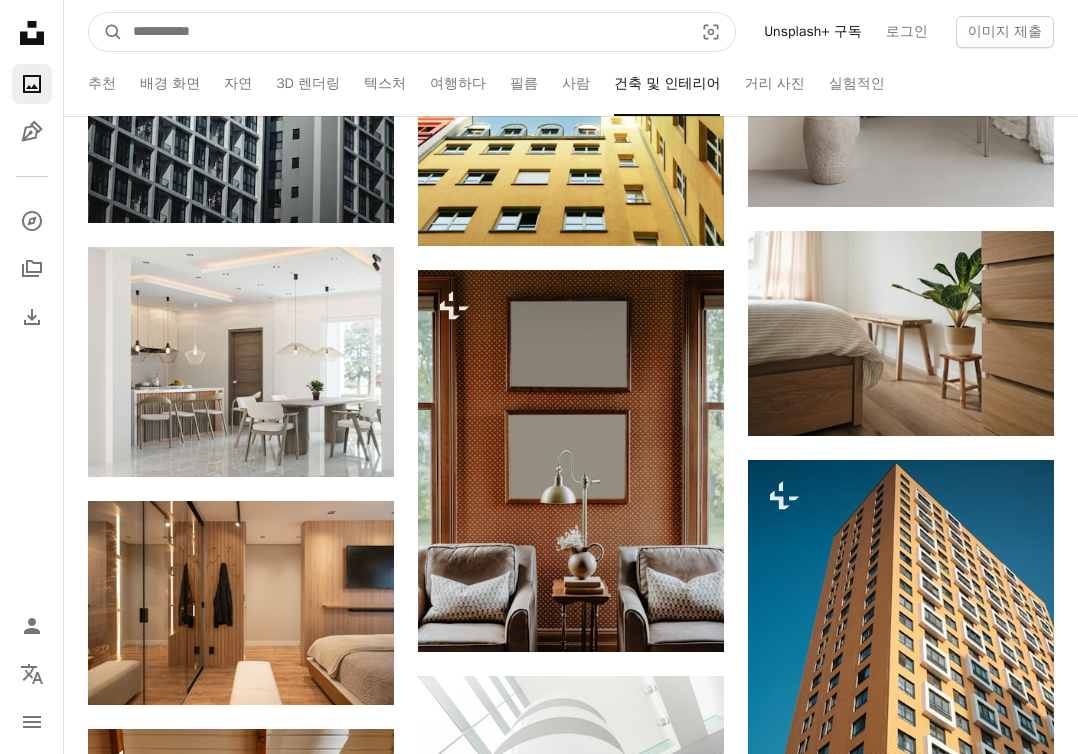 click at bounding box center (405, 32) 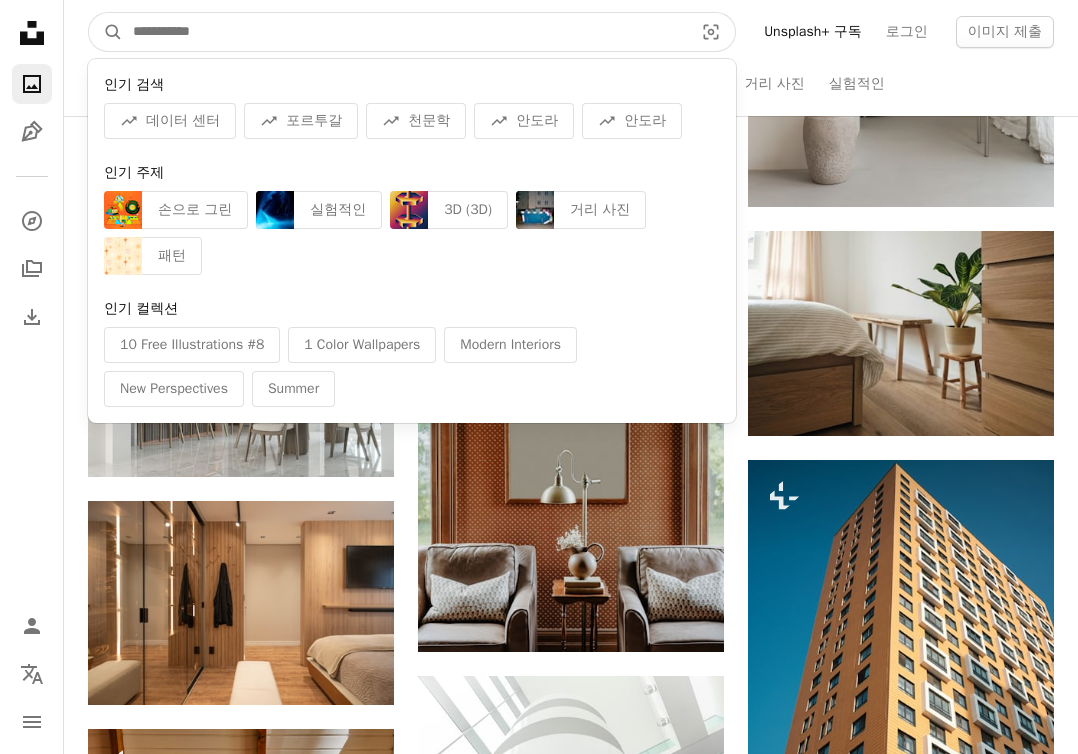 paste on "**********" 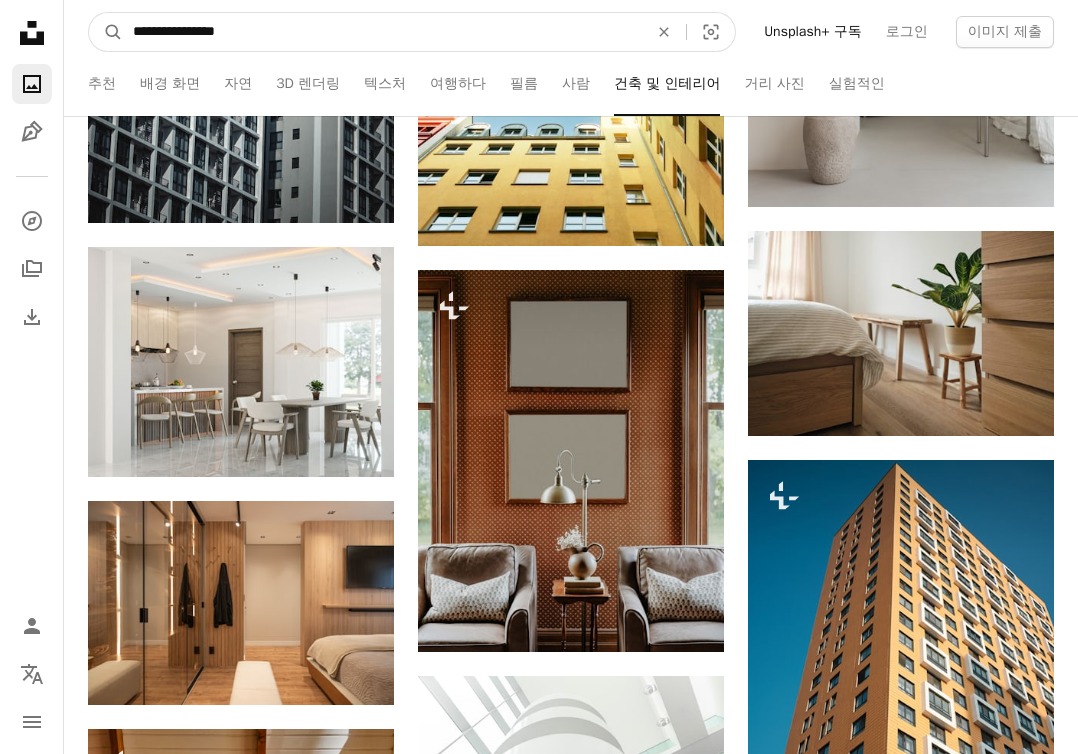 paste on "**********" 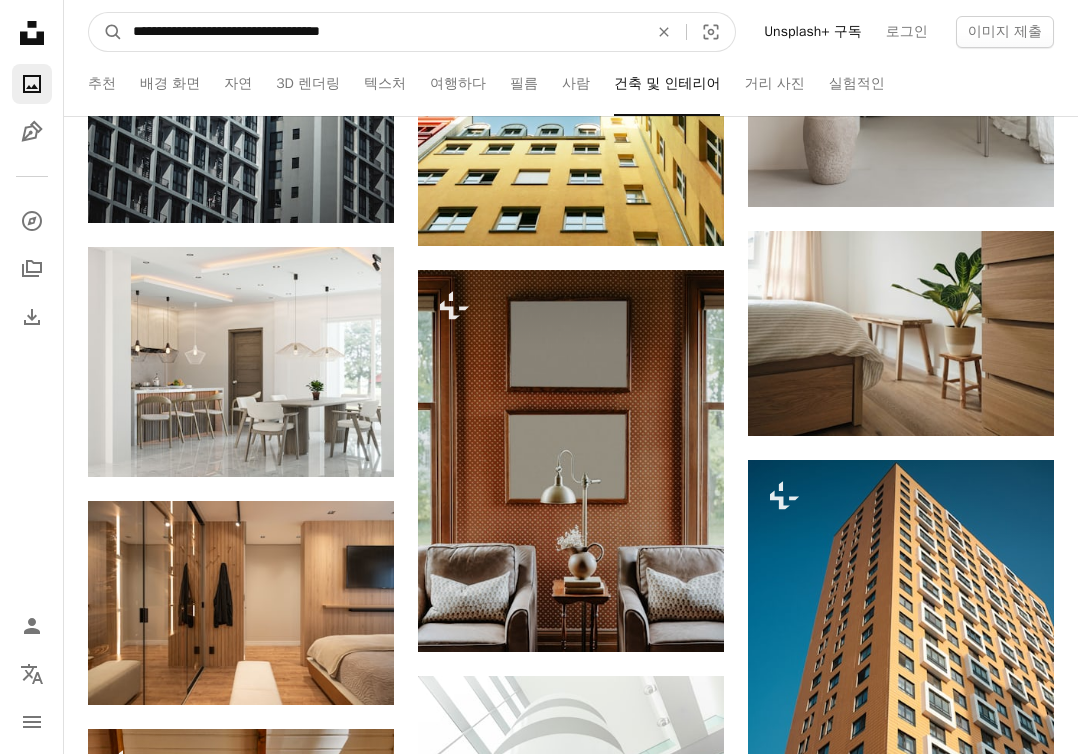 type on "**********" 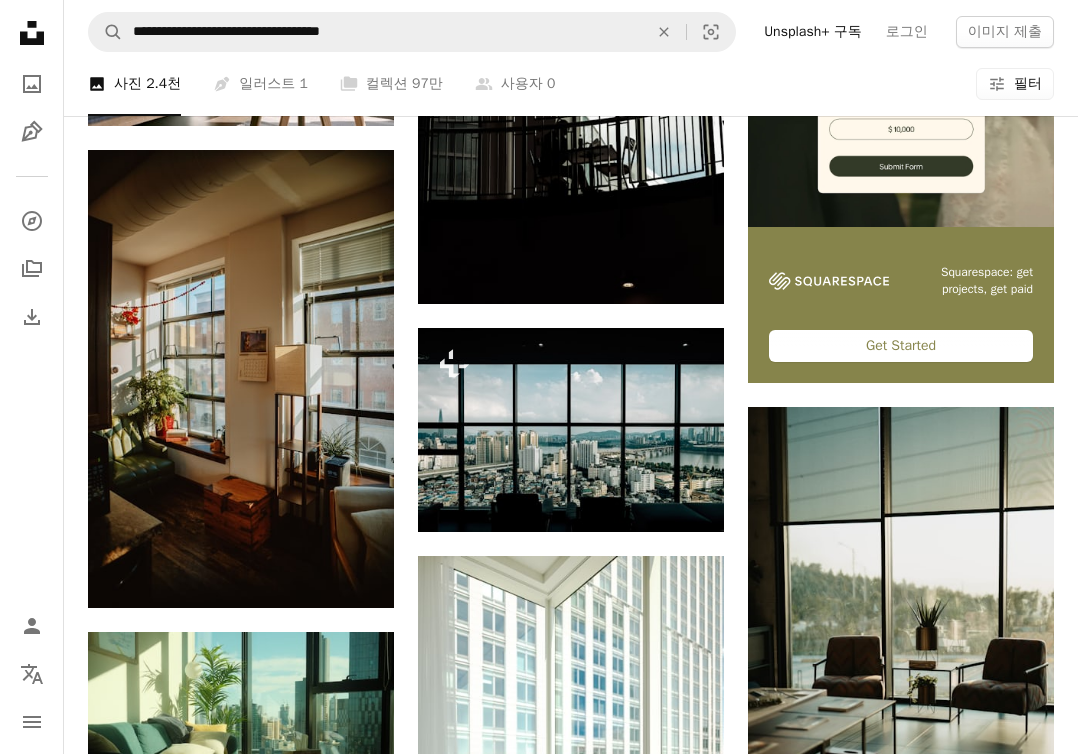 scroll, scrollTop: 0, scrollLeft: 0, axis: both 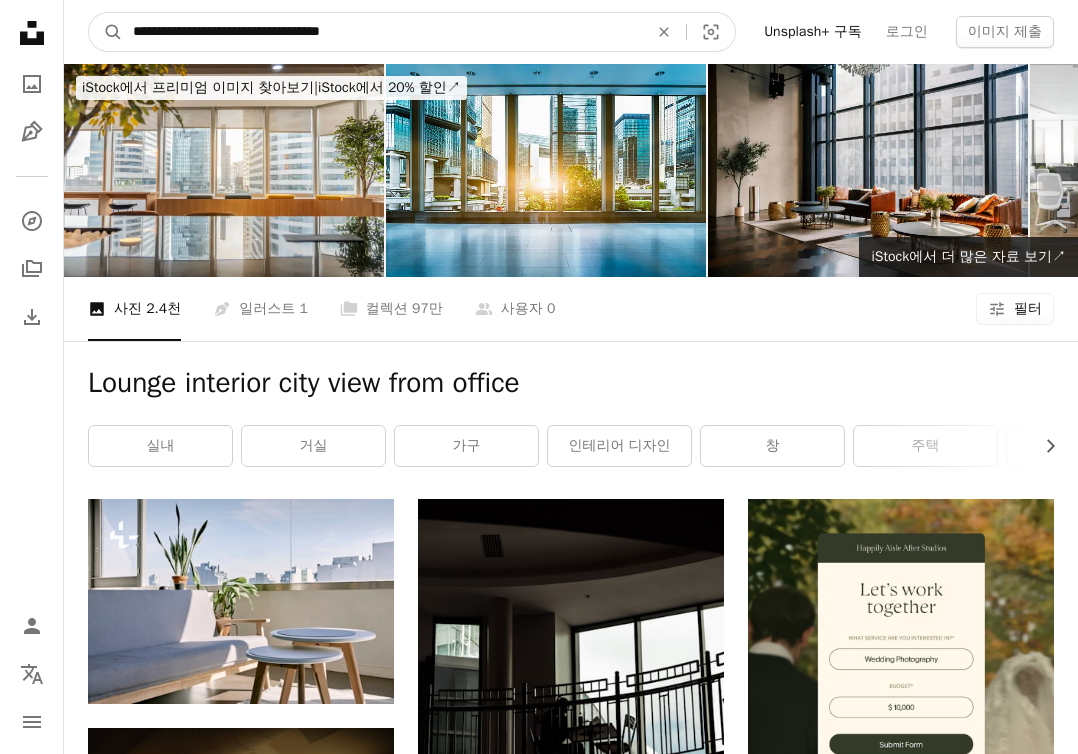 click on "**********" at bounding box center [382, 32] 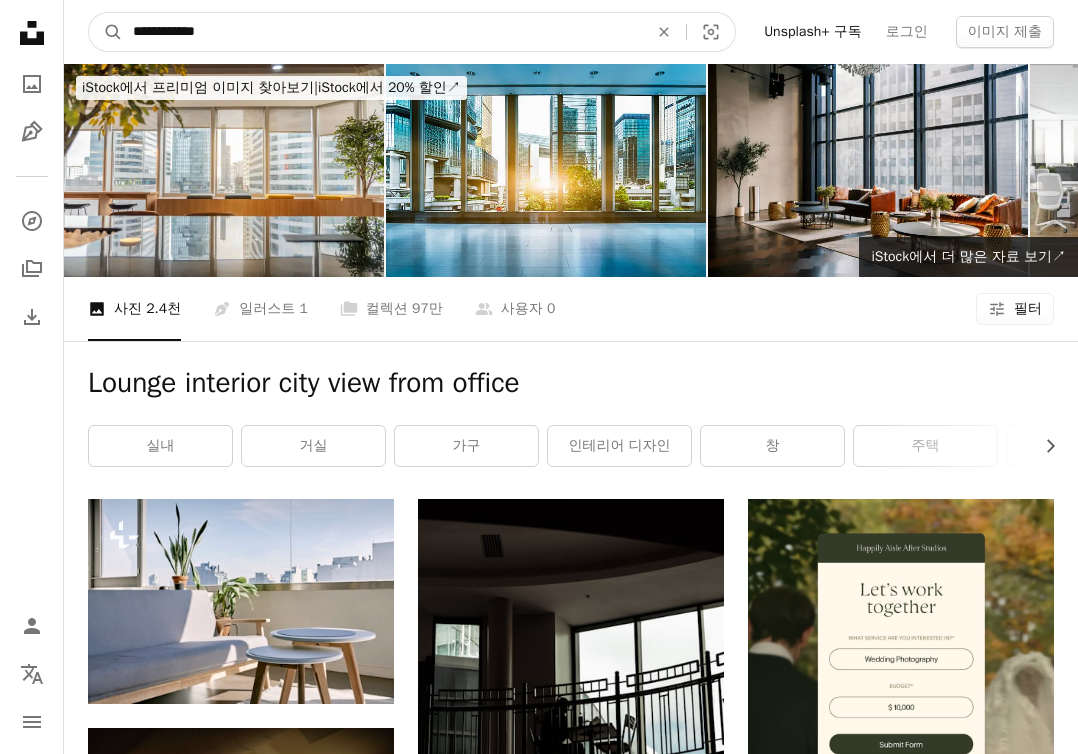click on "A magnifying glass" at bounding box center (106, 32) 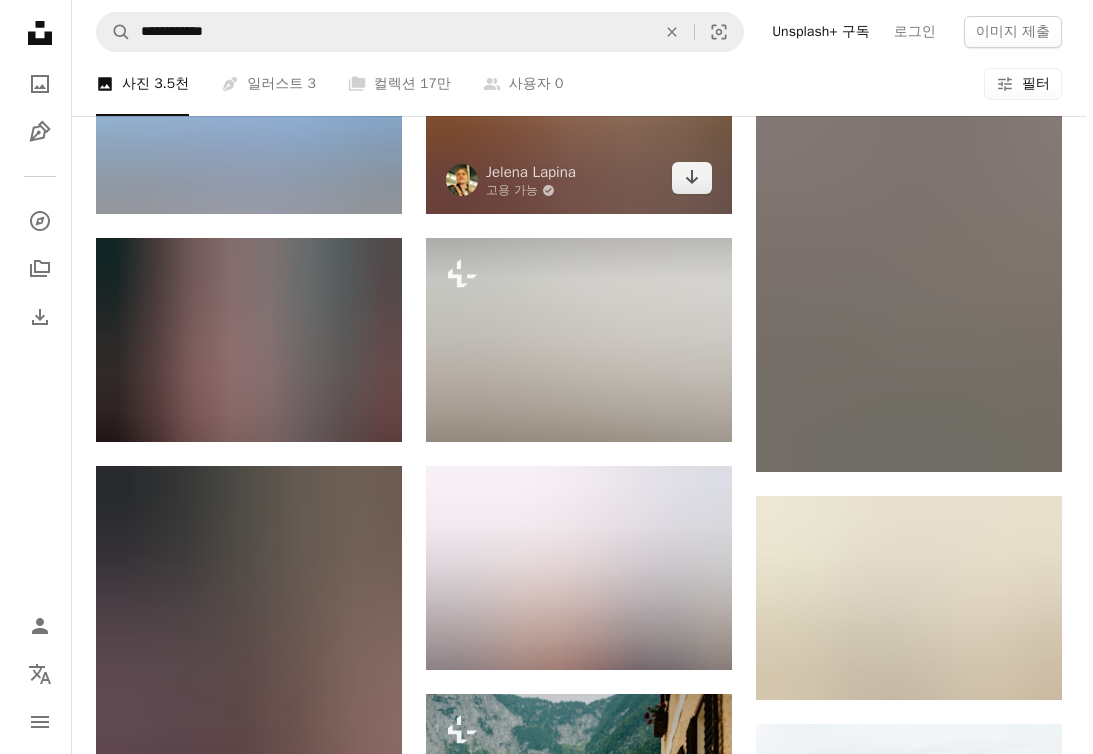 scroll, scrollTop: 0, scrollLeft: 0, axis: both 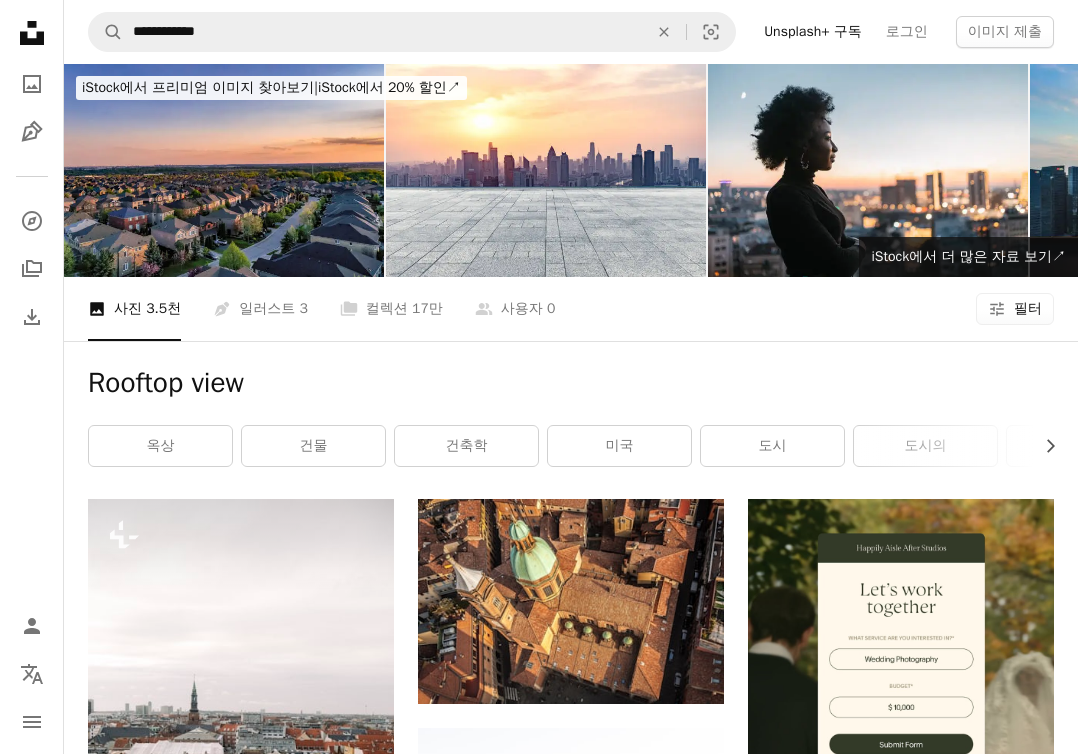 click on "Filters" 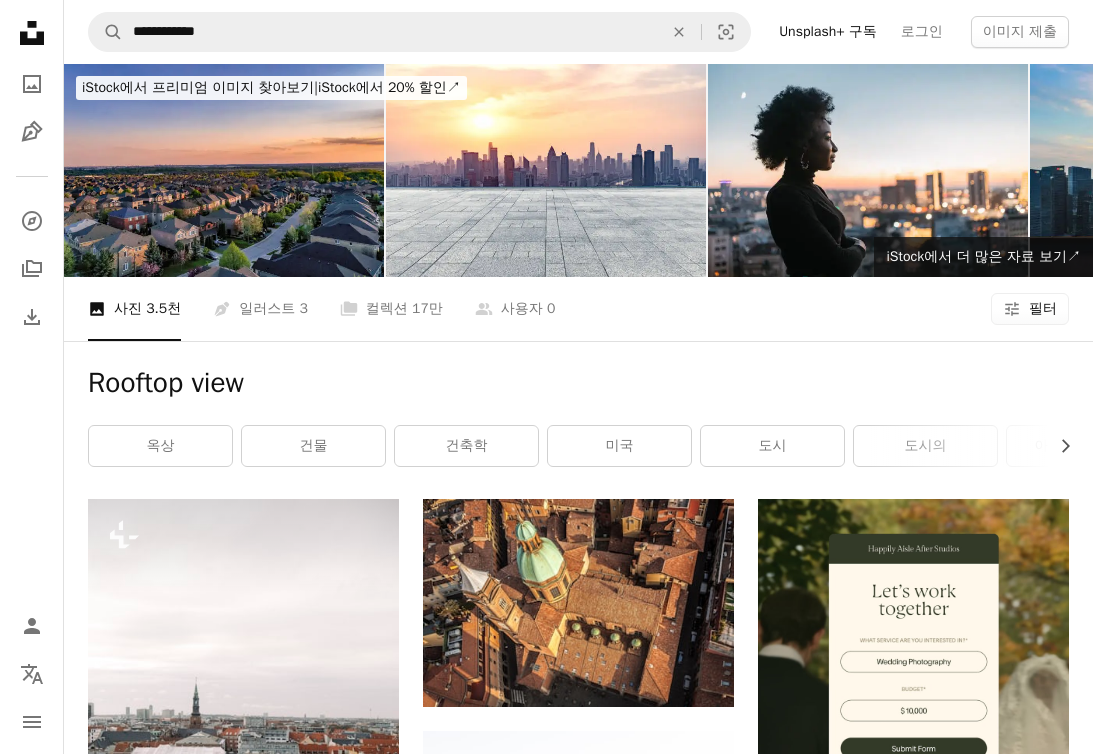 click on "세로" at bounding box center [546, 4549] 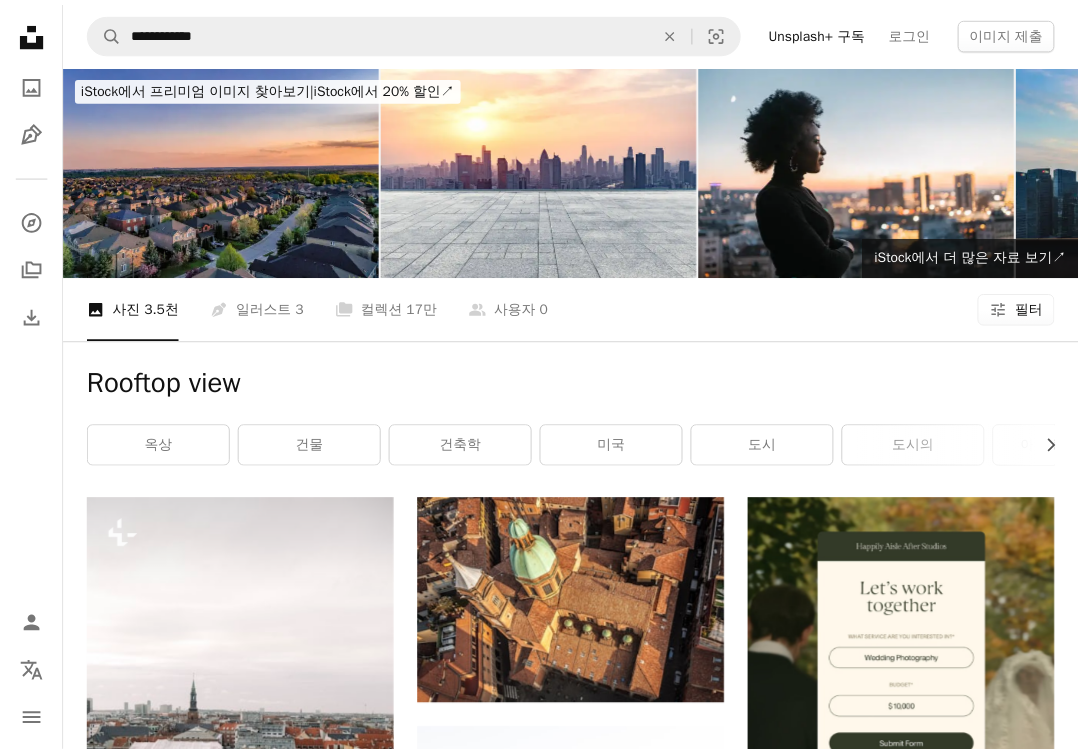 scroll, scrollTop: 40, scrollLeft: 0, axis: vertical 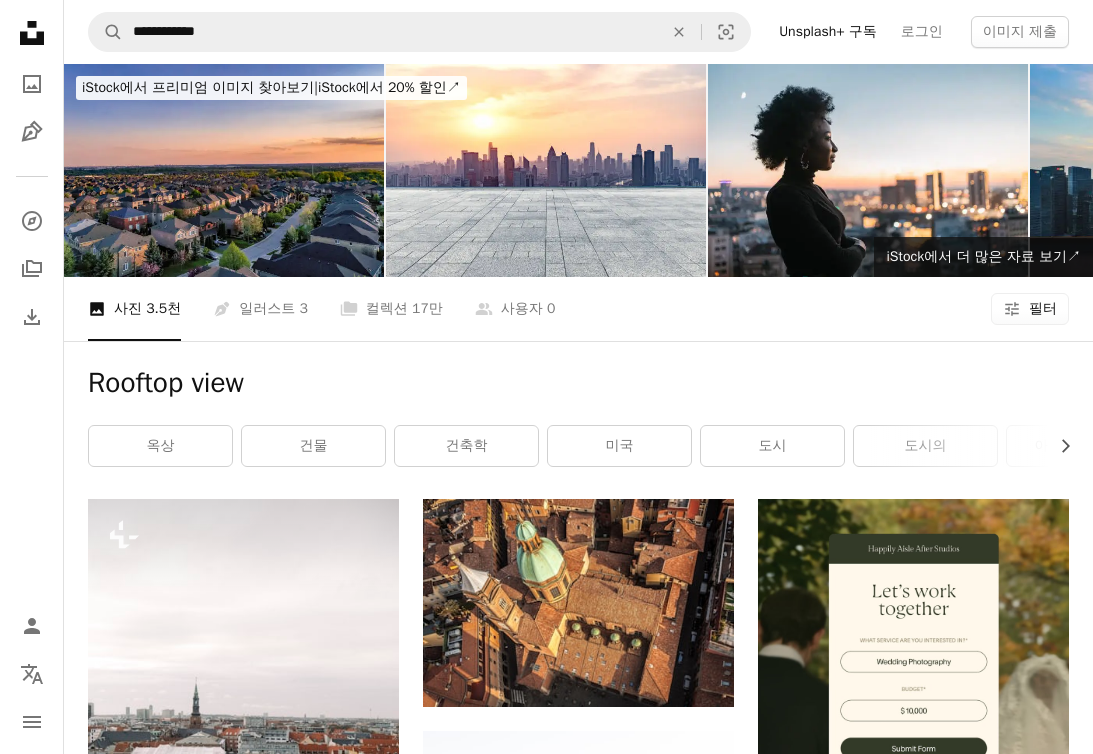 click on "무료" at bounding box center (546, 4716) 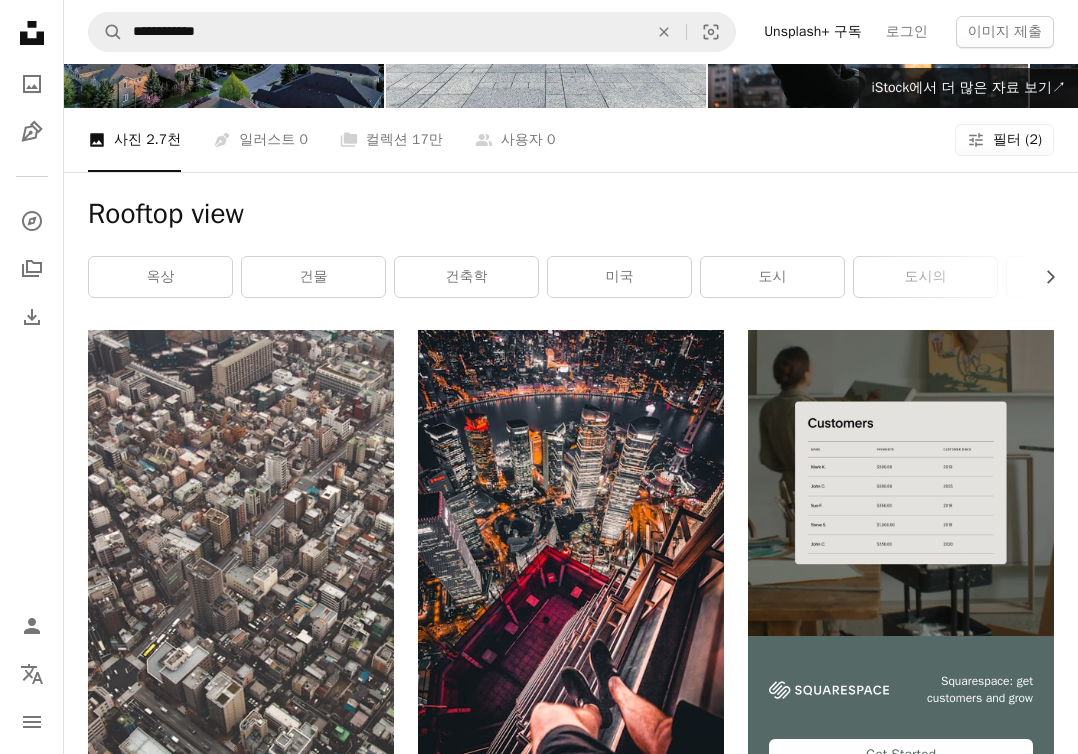 scroll, scrollTop: 0, scrollLeft: 0, axis: both 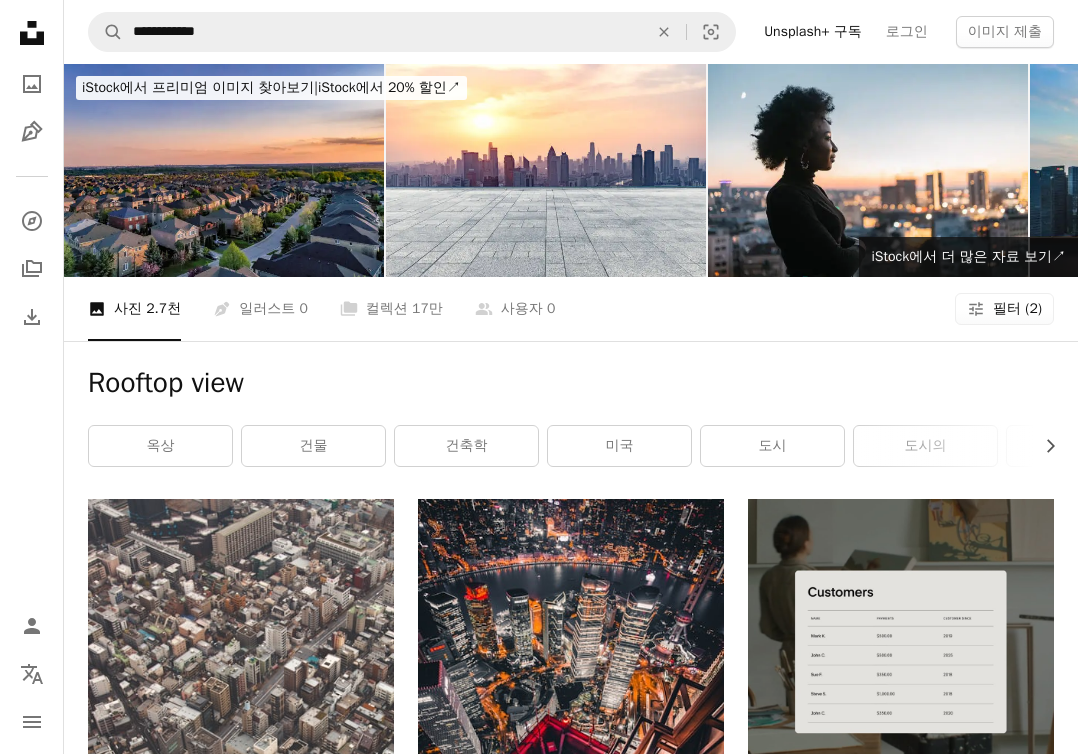 click on "필터 (2)" at bounding box center (1017, 309) 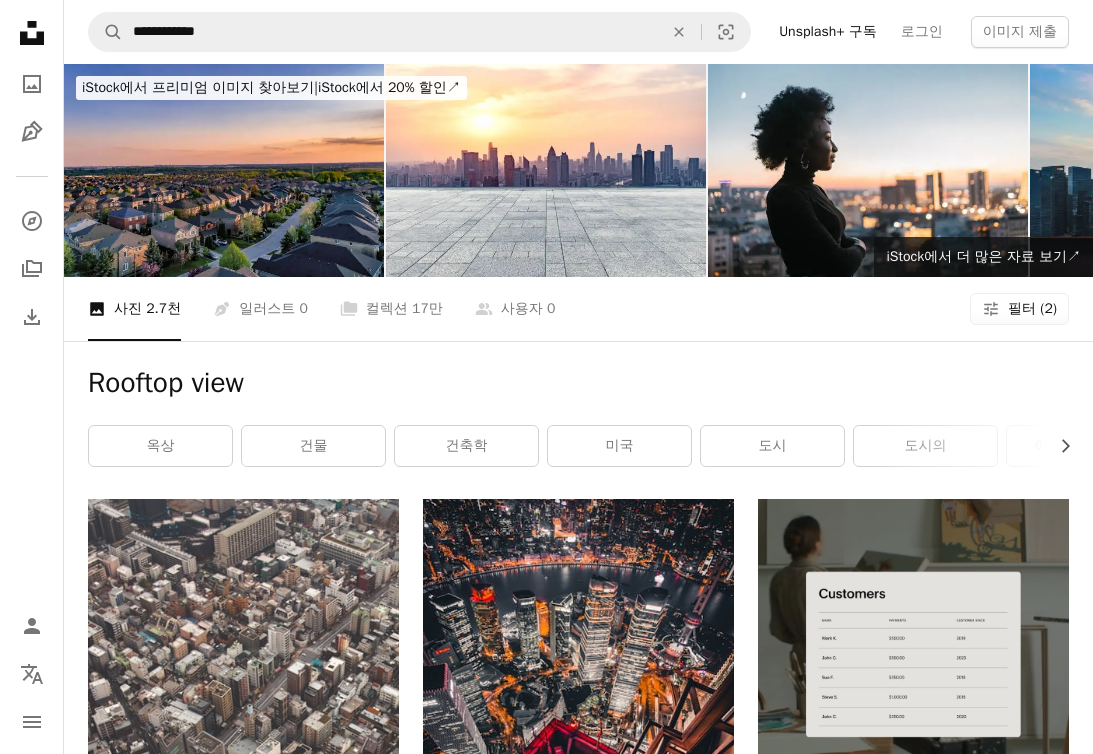click on "가로" at bounding box center [546, 5394] 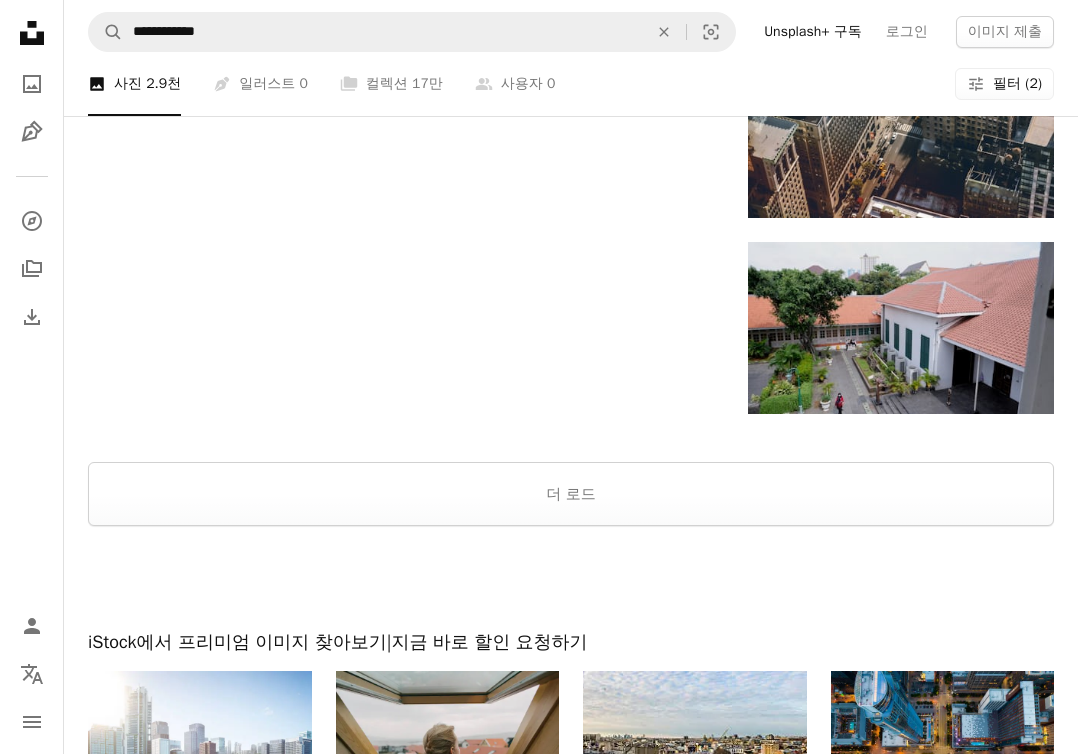 scroll, scrollTop: 2140, scrollLeft: 0, axis: vertical 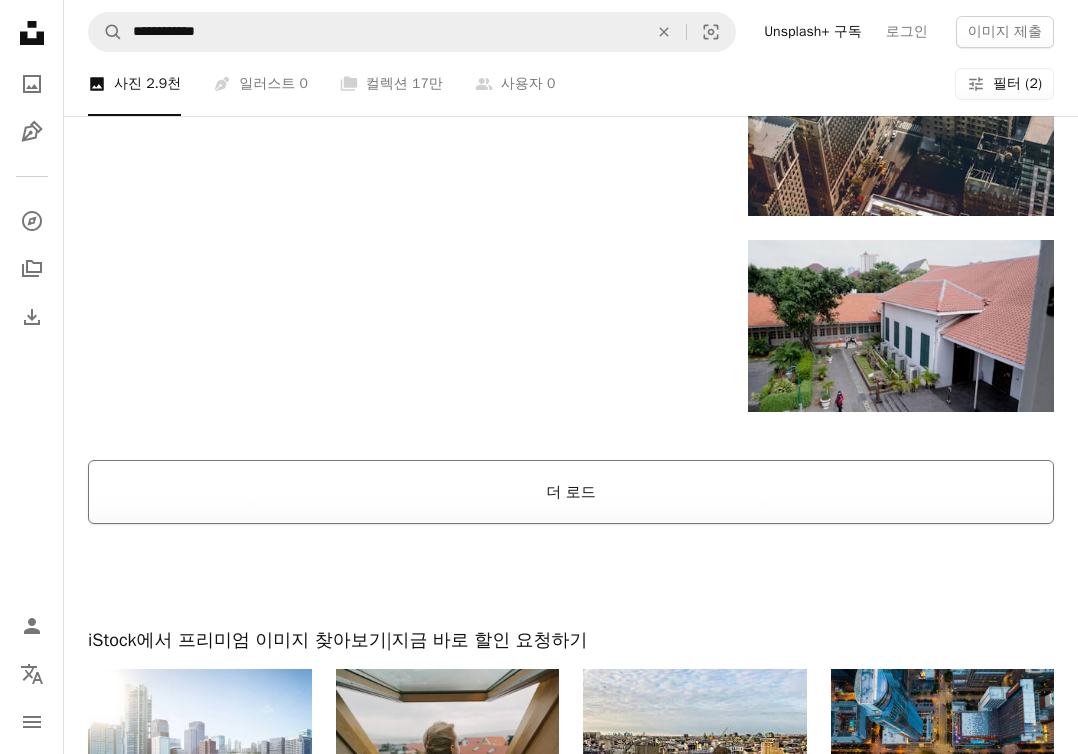 click on "더 로드" at bounding box center (571, 492) 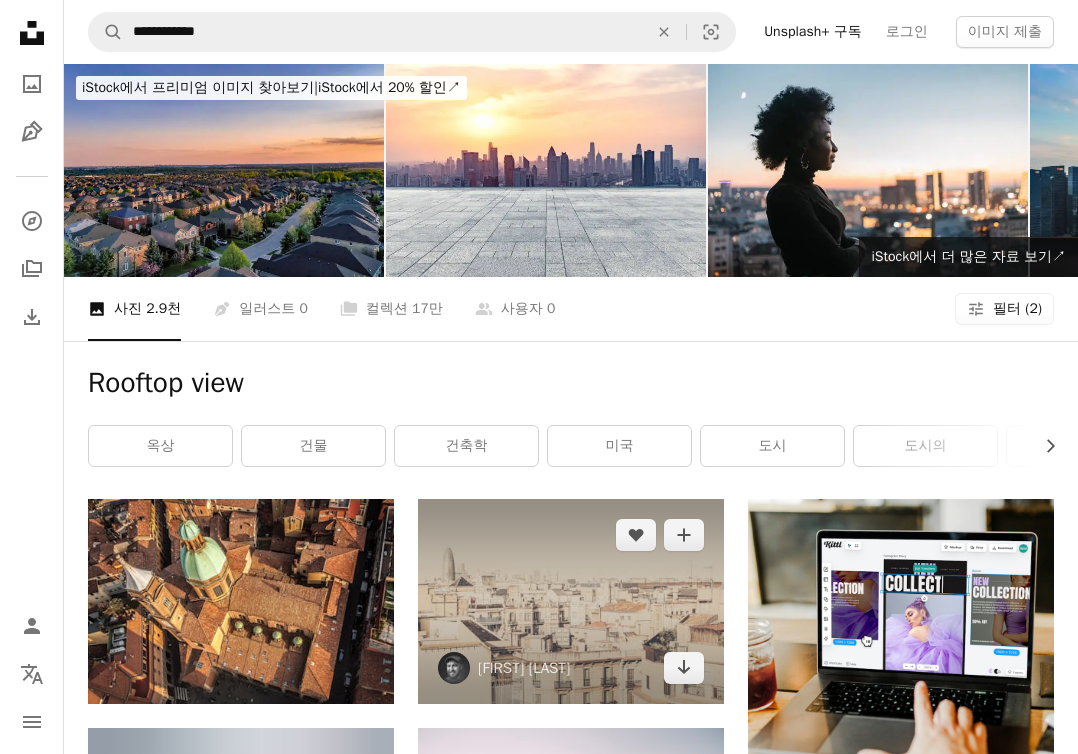 scroll, scrollTop: 3, scrollLeft: 0, axis: vertical 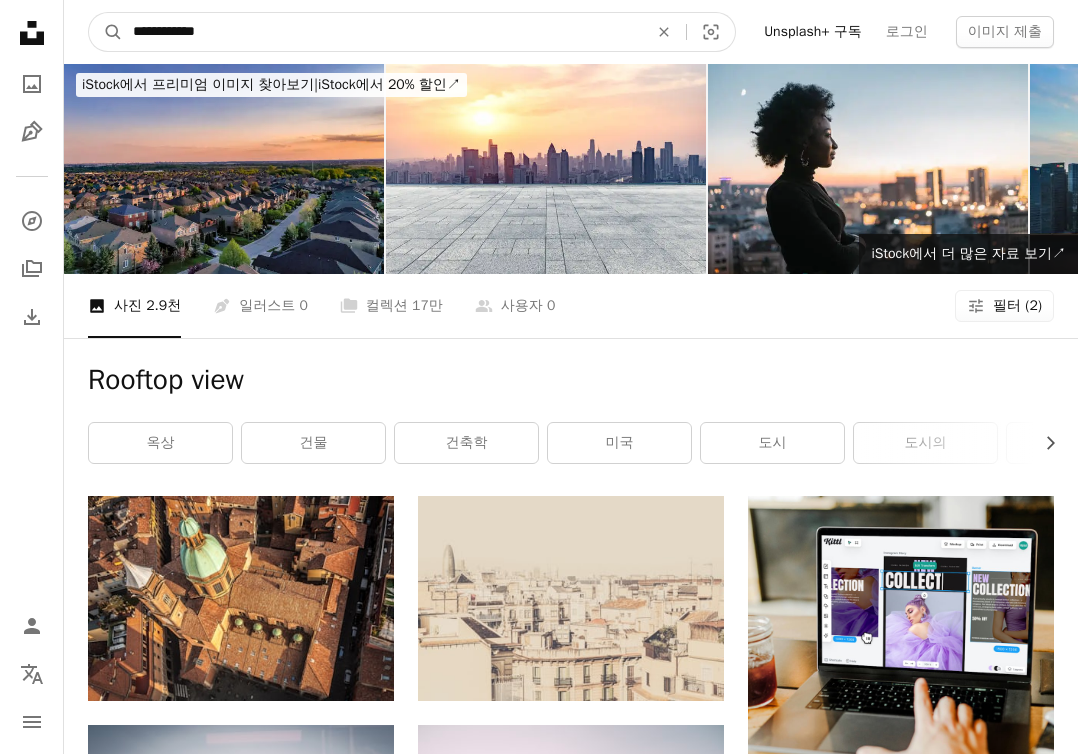 click on "**********" at bounding box center (382, 32) 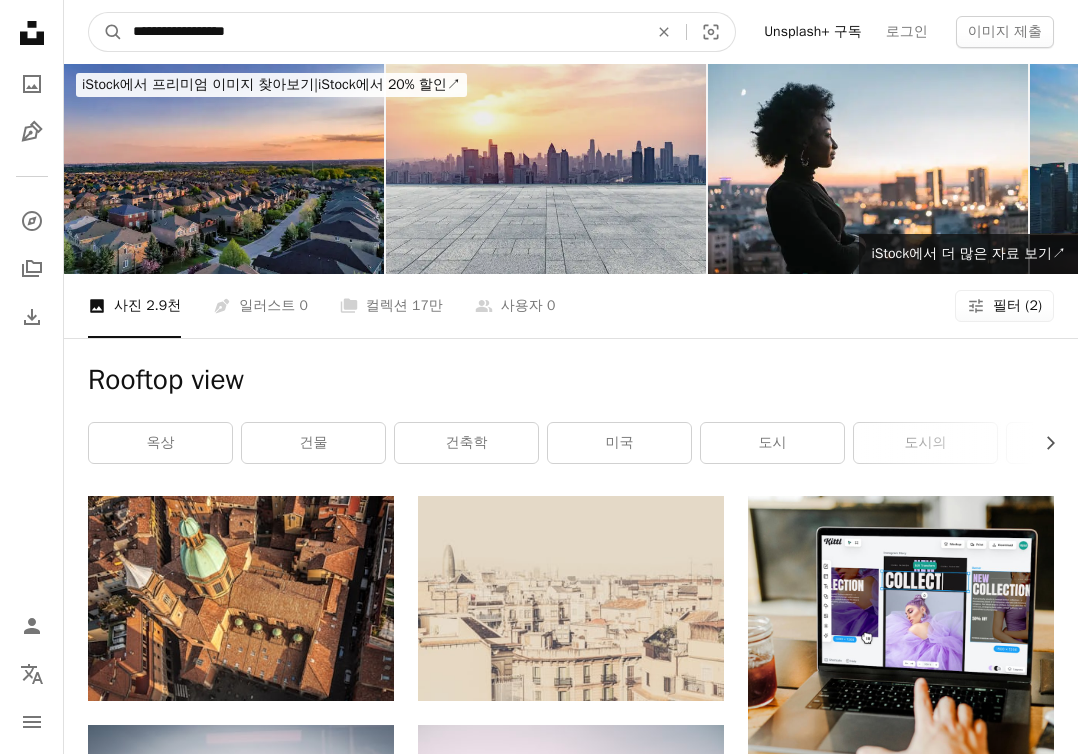 click on "A magnifying glass" at bounding box center [106, 32] 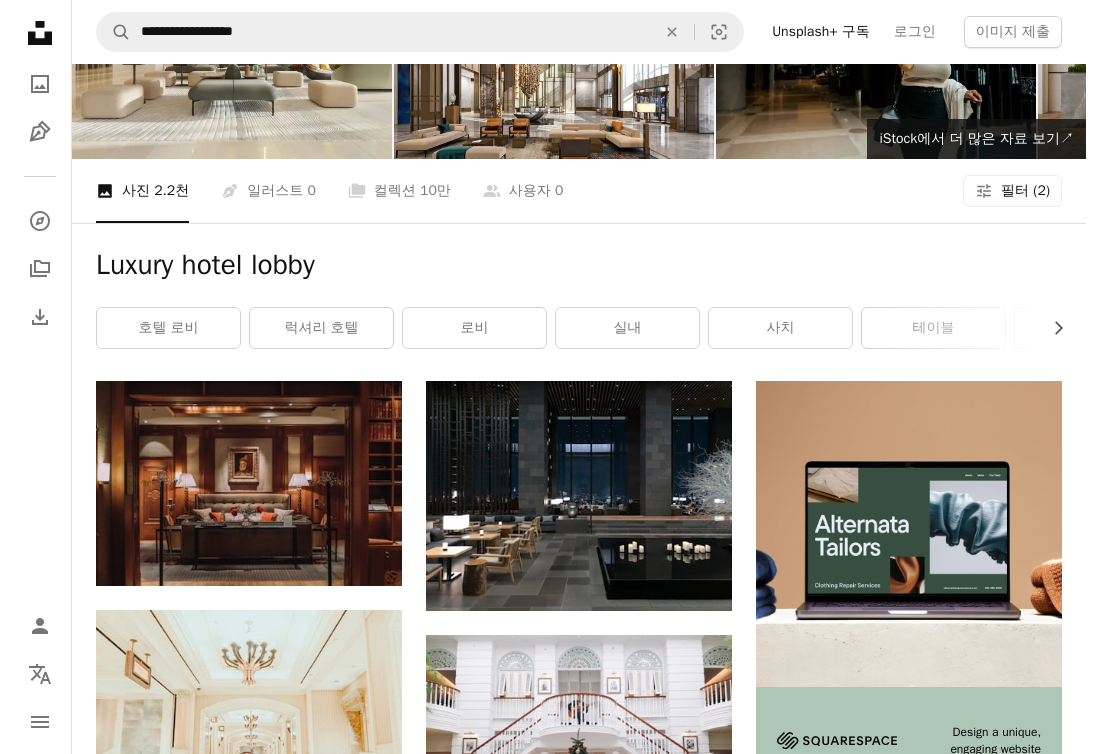 scroll, scrollTop: 221, scrollLeft: 0, axis: vertical 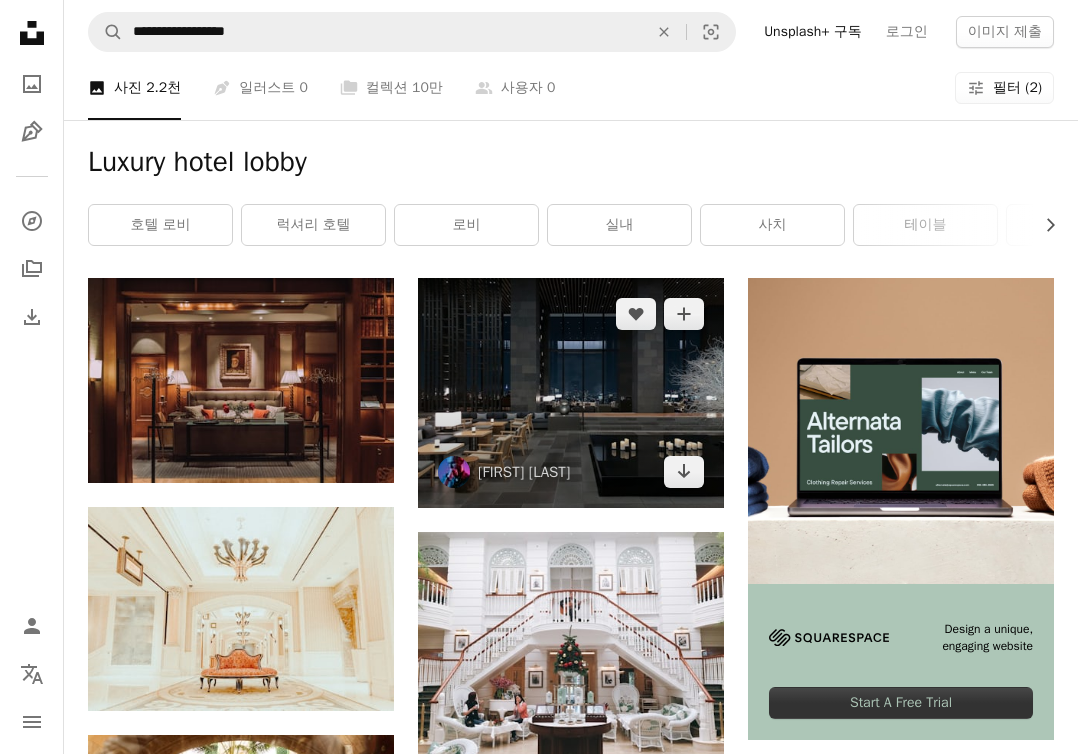 click at bounding box center (571, 393) 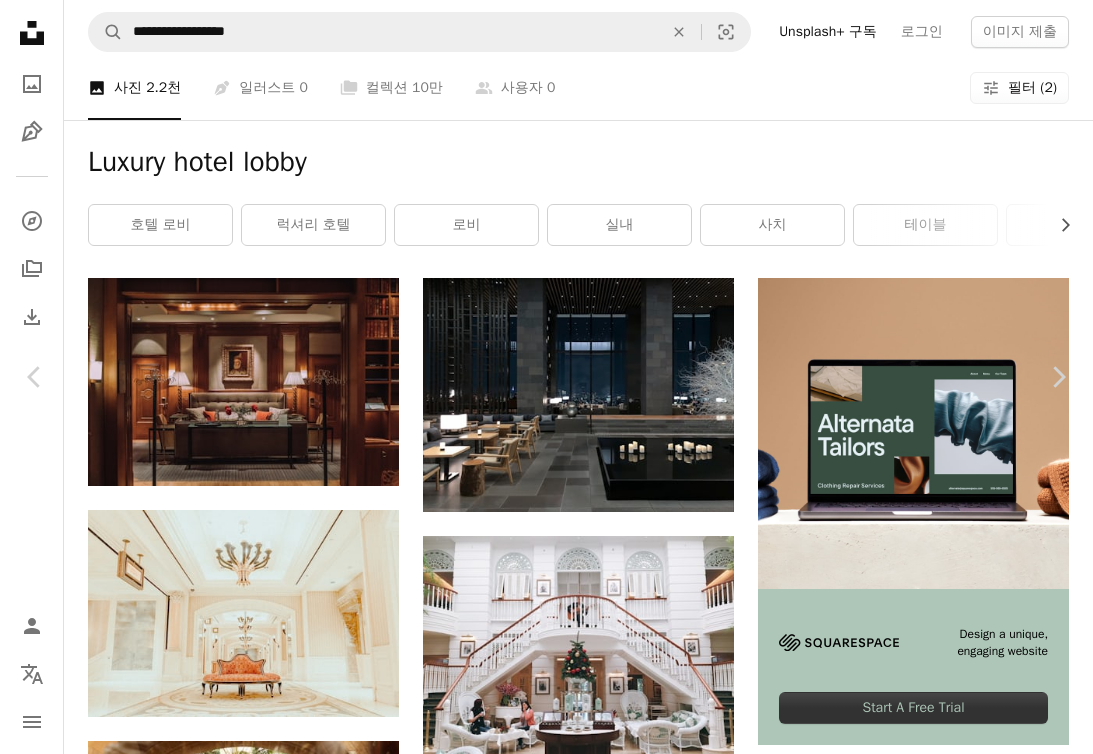 click on "공유" at bounding box center [826, 3830] 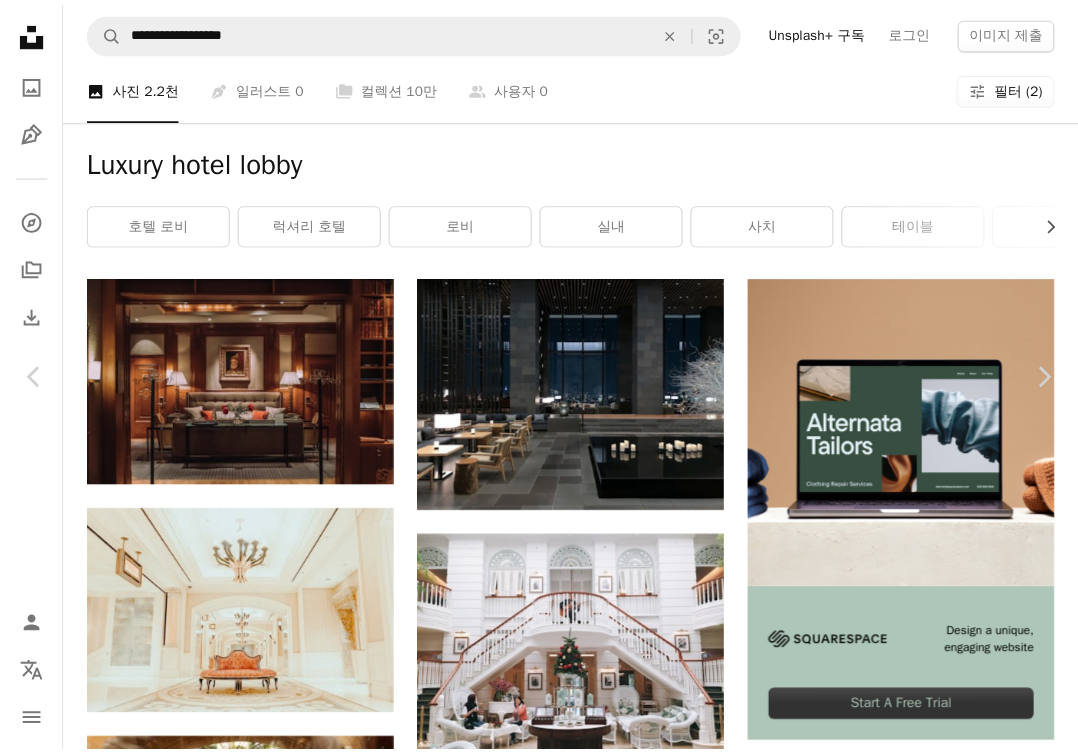 scroll, scrollTop: 0, scrollLeft: 0, axis: both 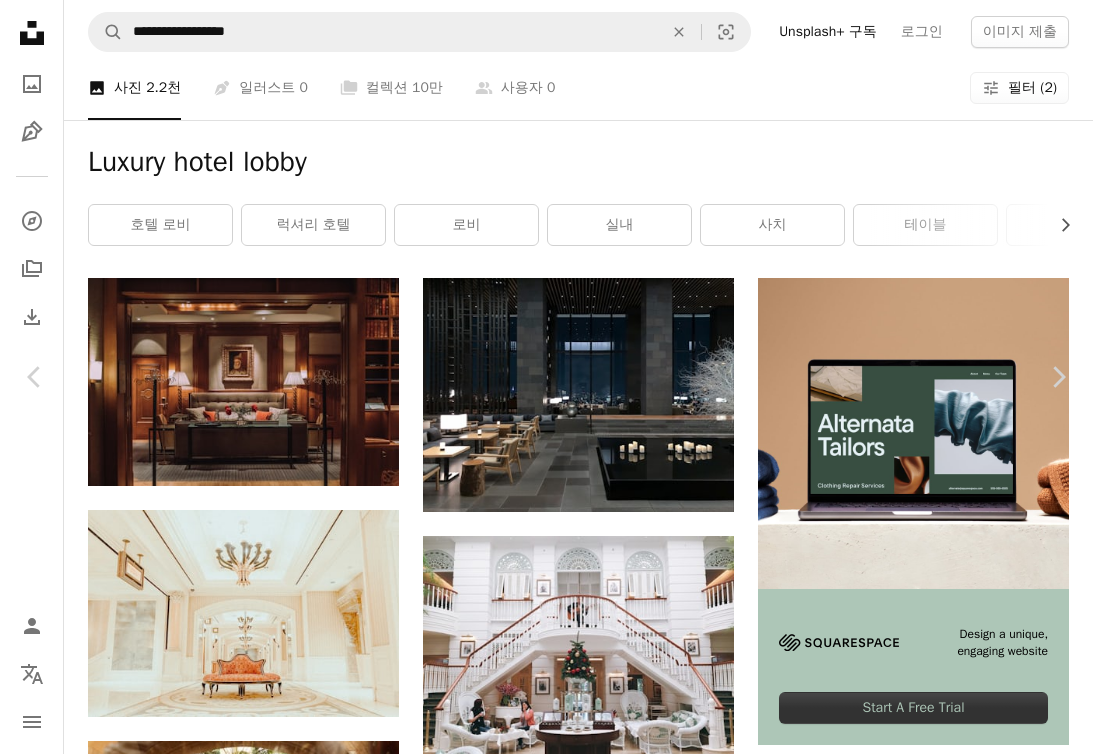 type 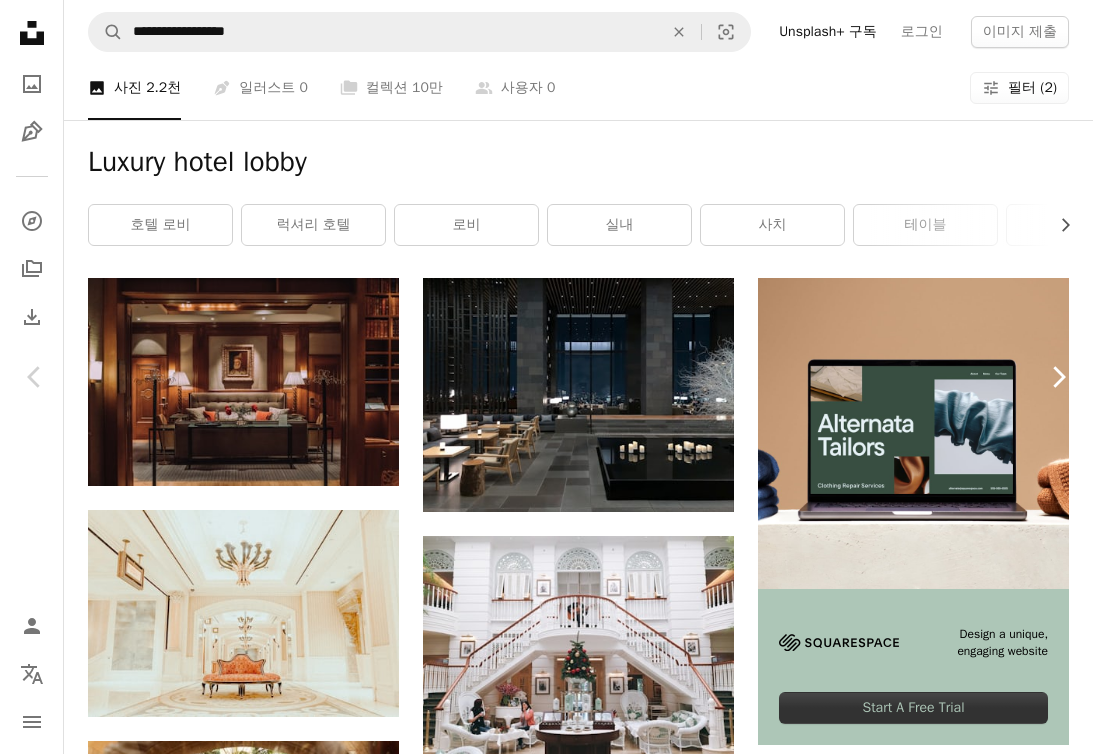 click on "Chevron right" 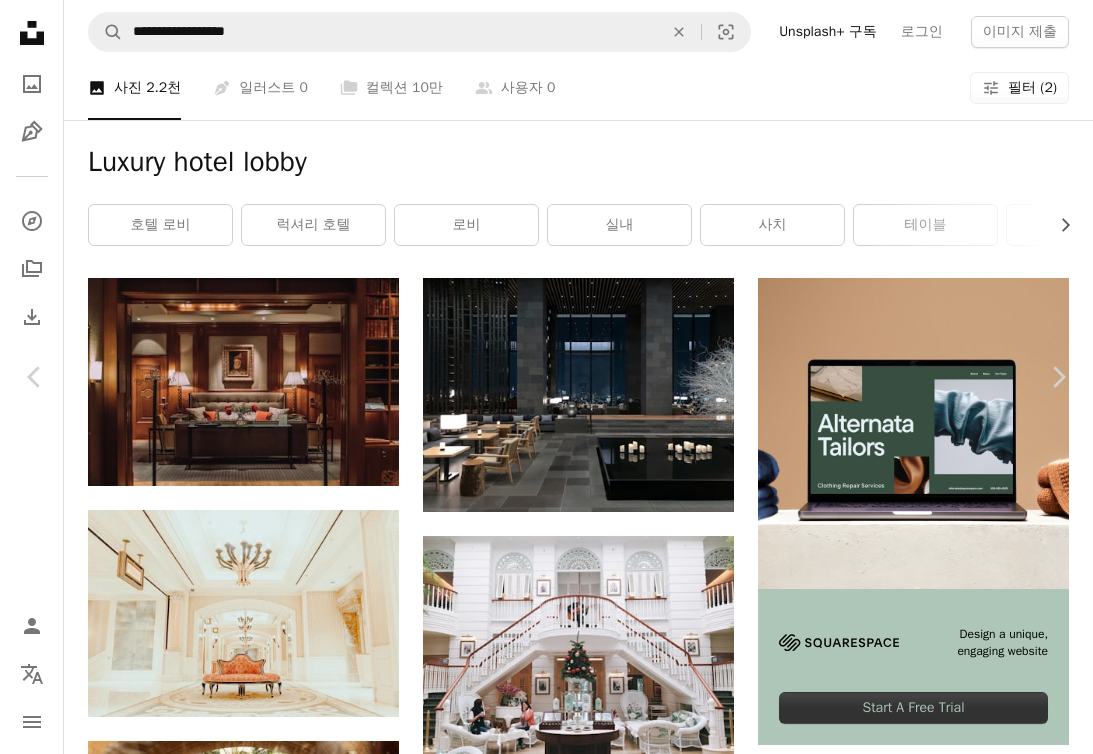 click on "An X shape Chevron left Chevron right Rafi Thissen rafithissen A heart A plus sign 이미지 편집   Plus sign for Unsplash+ 무료 다운로드 Chevron down Zoom in 조회수 44,576 다운로드 347 A forward-right arrow 공유 Info icon 정보 More Actions A map marker Hotel Splendide Royal Lugano, Riva Antonio Caccia, [CITY], [COUNTRY] Calendar outlined 2024년 8월 12일 에 게시됨 Camera Sony, XQ-BQ52 Safety Unsplash 라이선스 하에서 무료로 사용 가능 호텔 내부 사치 럭셔리 호텔 바로크 칵테일 바 호텔 인테리어 루가노 호텔 인테리어 디자인 인테리어 디자인 스위스 가구 테이블 초 책상 창 의자 가정 장식 램프 식탁 Creative Commons 이미지 iStock에서 프리미엄 관련 이미지 찾아보기  |  코드 UNSPLASH20로 20% 할인 혜택 받기 iStock에서 더 많은 자료 보기  ↗ 관련 이미지 A heart A plus sign Alex Vegas Arrow pointing down A heart A plus sign Zoshua Colah 고용 가능 A checkmark inside of a circle" at bounding box center [546, 3499] 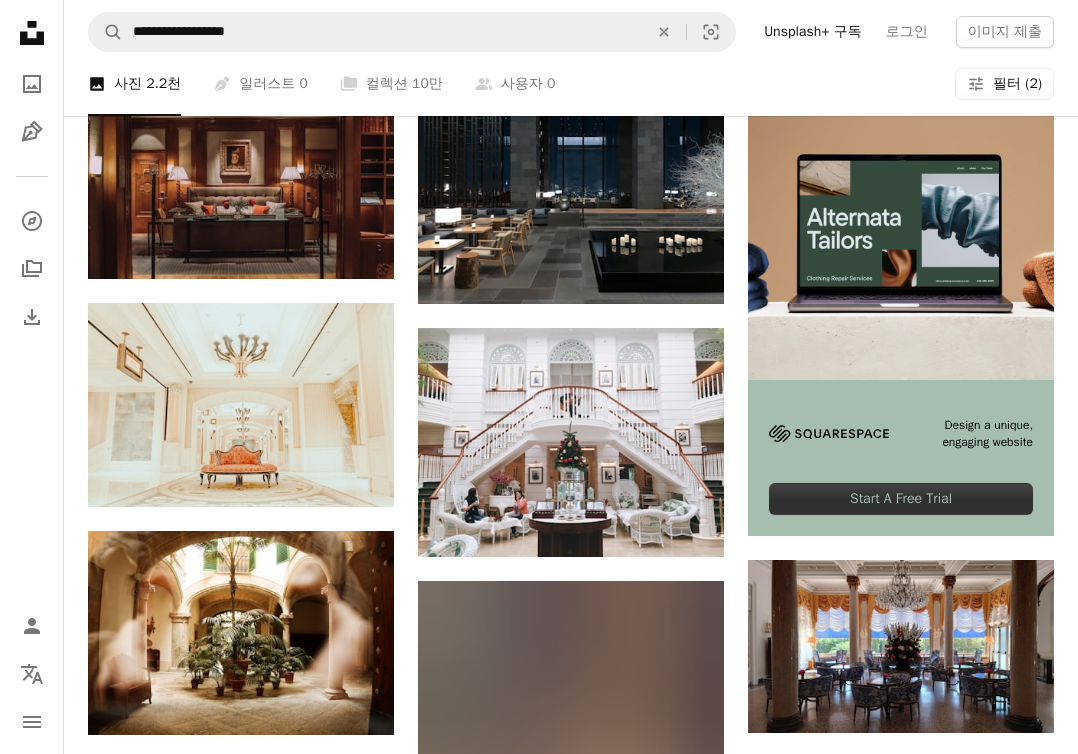 scroll, scrollTop: 489, scrollLeft: 0, axis: vertical 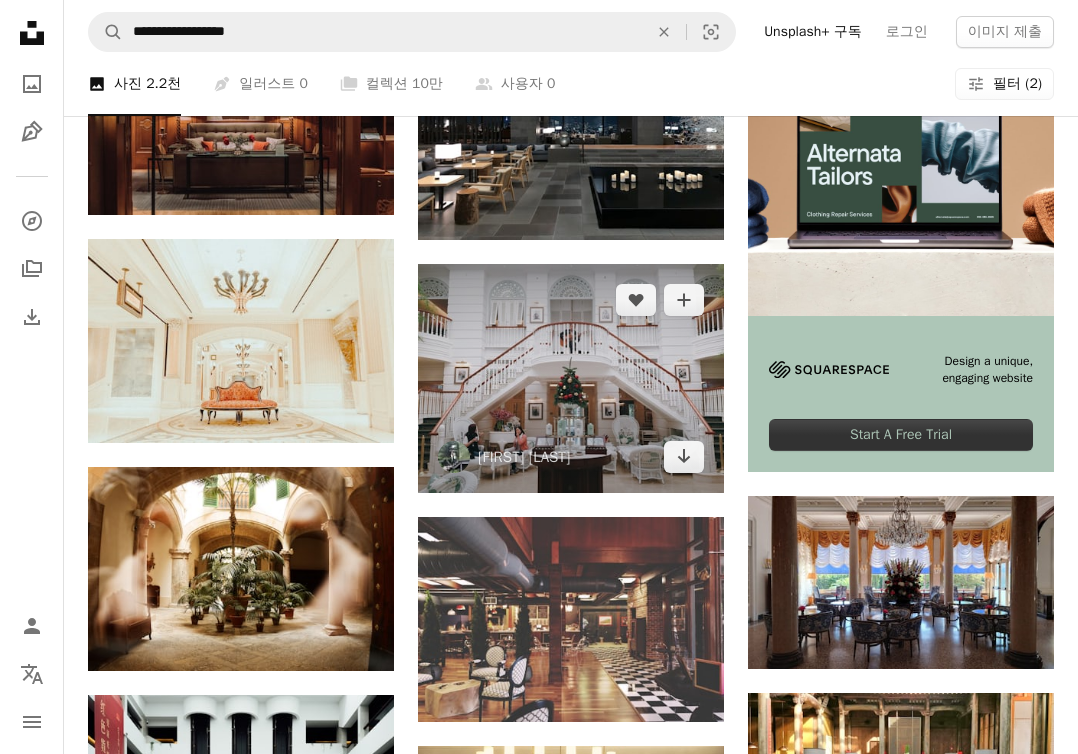 click at bounding box center [571, 379] 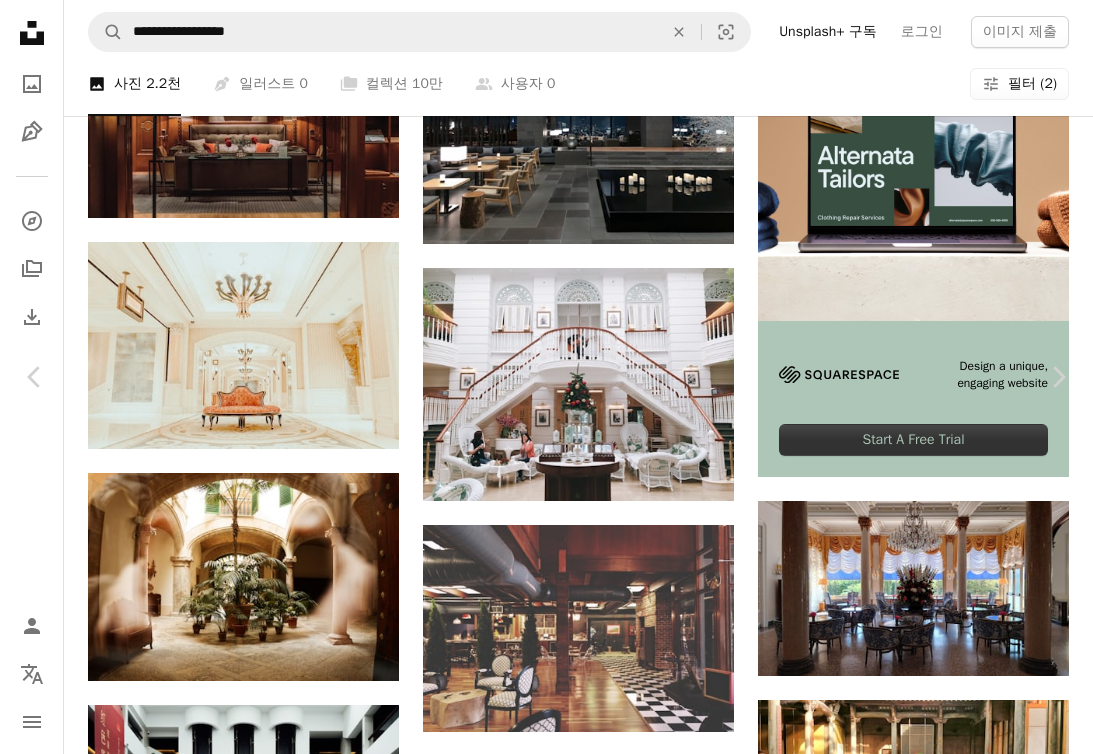 click on "An X shape Chevron left Chevron right [FIRST] [LAST] [USERNAME] A heart A plus sign 이미지 편집   Plus sign for Unsplash+ 무료 다운로드 Chevron down Zoom in 조회수 2,583,334 다운로드 8,794 소개 매체 사진 A forward-right arrow 공유 Info icon 정보 More Actions A map marker [LOCATION], [COUNTRY] Calendar outlined [DATE] 에 게시됨 Safety Unsplash 라이선스 하에서 무료로 사용 가능 크리스마스 디자인 하얀 크리스마스 트리 테이블 소파 계단 단계 소파 장식 계단 문간 입구 좌석 관화 화이트 타워 만다린 오리엔탈 인테리어 디자인 식당 회색 Creative Commons 이미지 iStock에서 프리미엄 관련 이미지 찾아보기  |  코드 UNSPLASH20로 20% 할인 혜택 받기 iStock에서 더 많은 자료 보기  ↗ 관련 이미지 A heart A plus sign [FIRST] [LAST] 고용 가능 A checkmark inside of a circle Arrow pointing down A heart A plus sign [FIRST] Arrow pointing down A heart A plus sign [FIRST] [LAST] 용" at bounding box center [546, 3230] 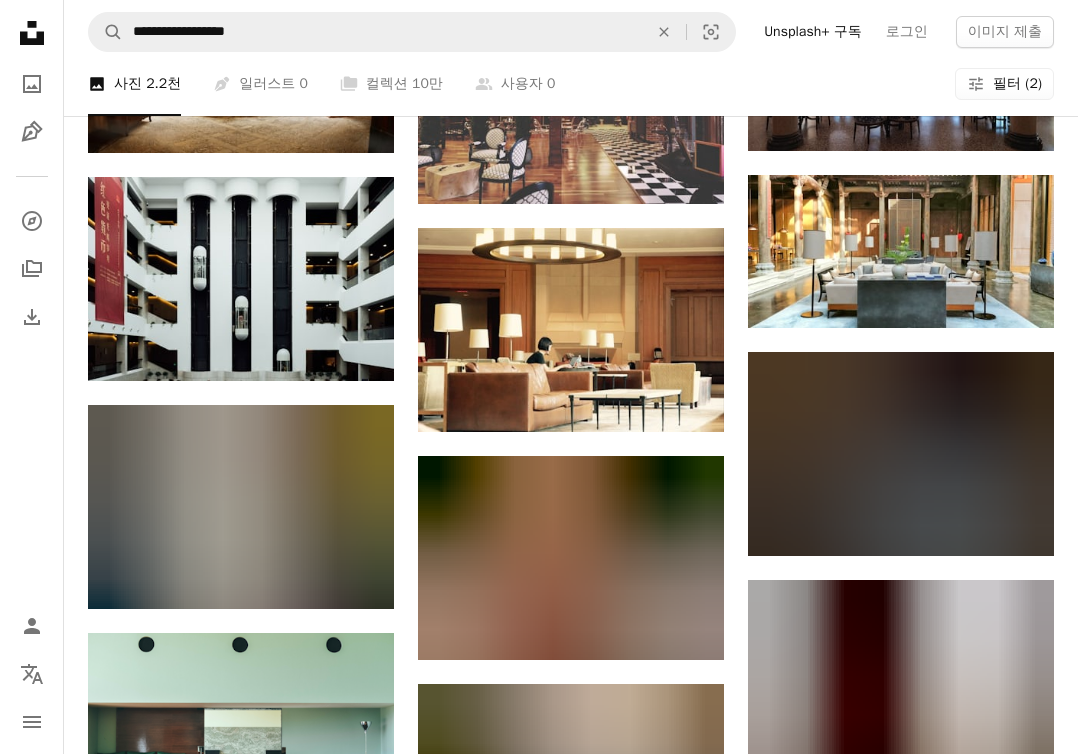 scroll, scrollTop: 1118, scrollLeft: 0, axis: vertical 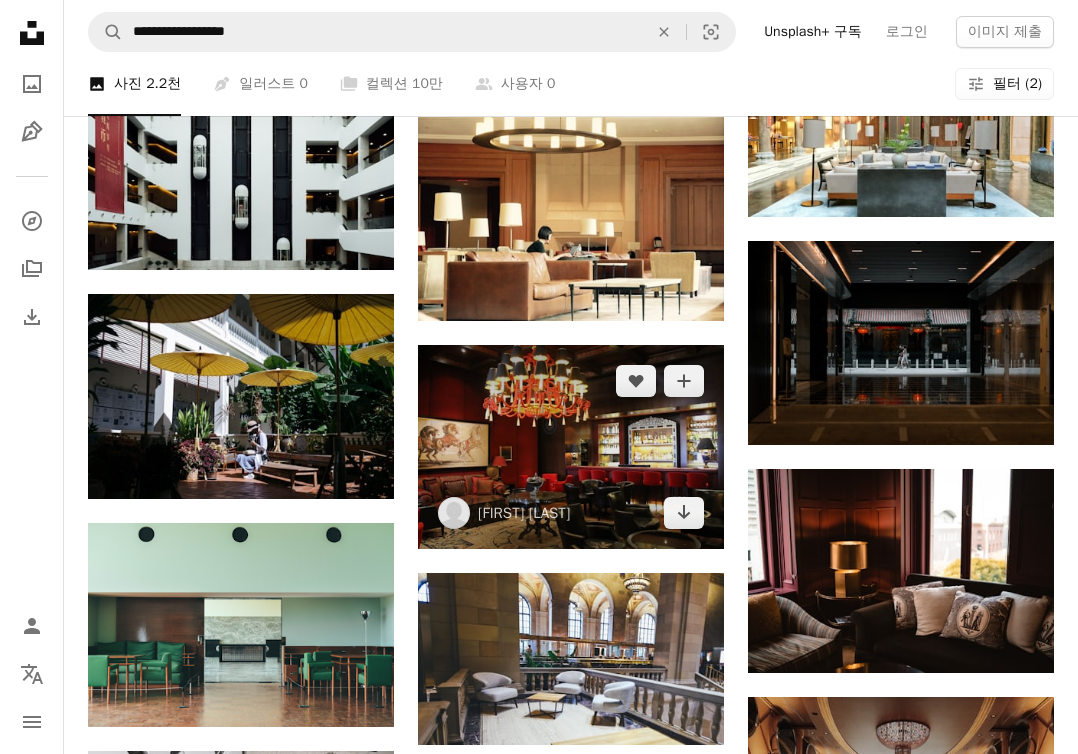 click at bounding box center (571, 447) 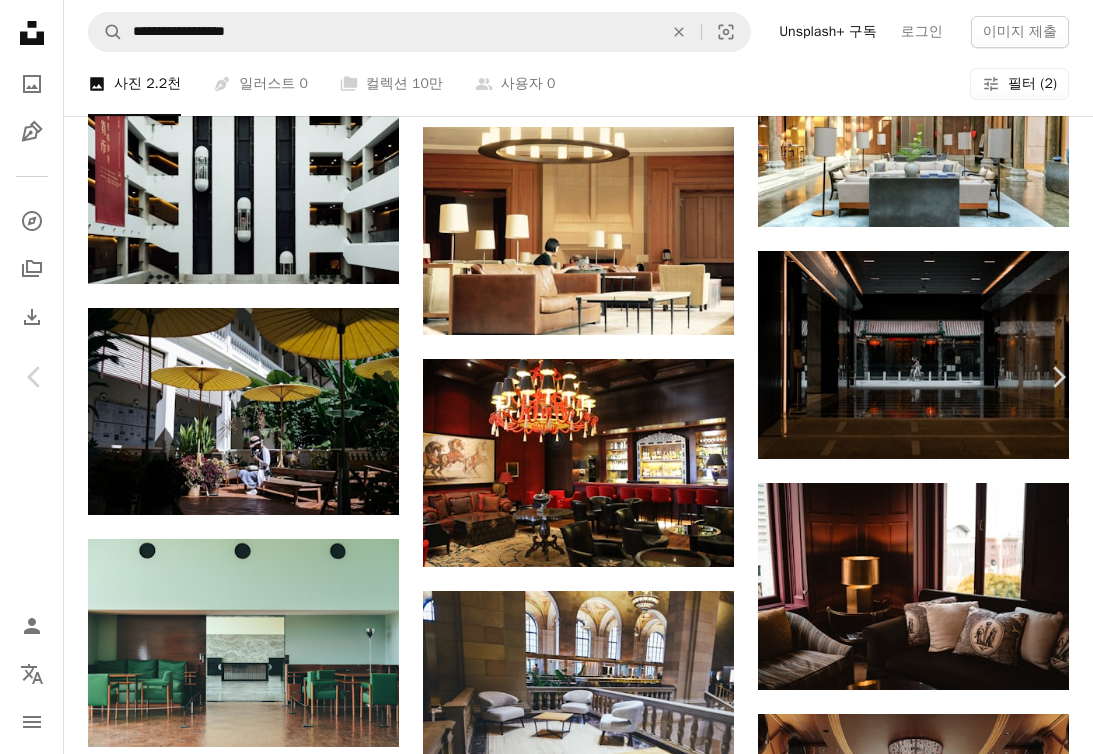 click on "A map marker Calendar outlined [DATE] 에 게시됨 Camera Canon, EOS 1100D Safety Unsplash 라이선스 하에서 무료로 사용 가능 건물 도시 식당 광 호텔 디자인 내부 말 술집 클럽 장식 마시기 라운지 바텐더 샹들리에 비싼 공상 내부 호텔 바 인테리어 디자인 무료 스톡 사진 iStock에서 프리미엄 관련 이미지 찾아보기  |  코드 UNSPLASH20로 20% 할인 혜택 받기 iStock에서 더 많은 자료 보기  ↗ 관련 이미지 A heart A plus sign [NAME] [LAST] 고용 가능 A checkmark inside of a circle Arrow pointing down Plus sign for Unsplash+ A heart A plus sign [NAME] [LAST] Unsplash+ 용 A lock   다운로드 A heart A plus sign [NAME] [LAST] Arrow pointing down" at bounding box center [546, 4178] 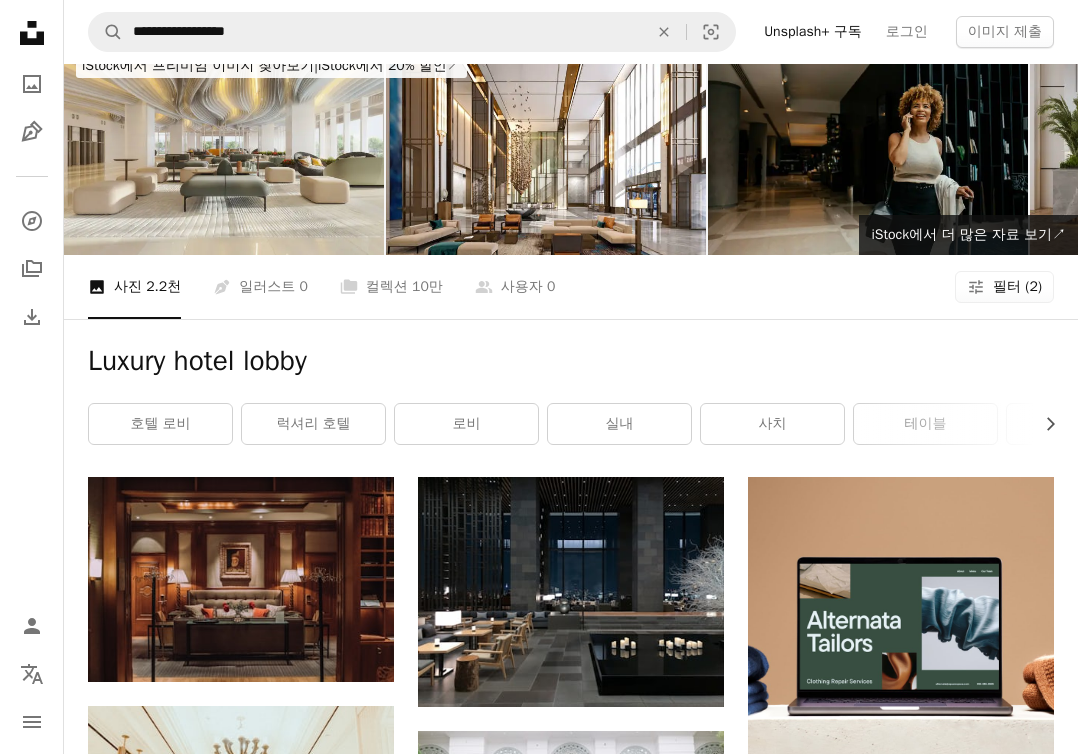 scroll, scrollTop: 0, scrollLeft: 0, axis: both 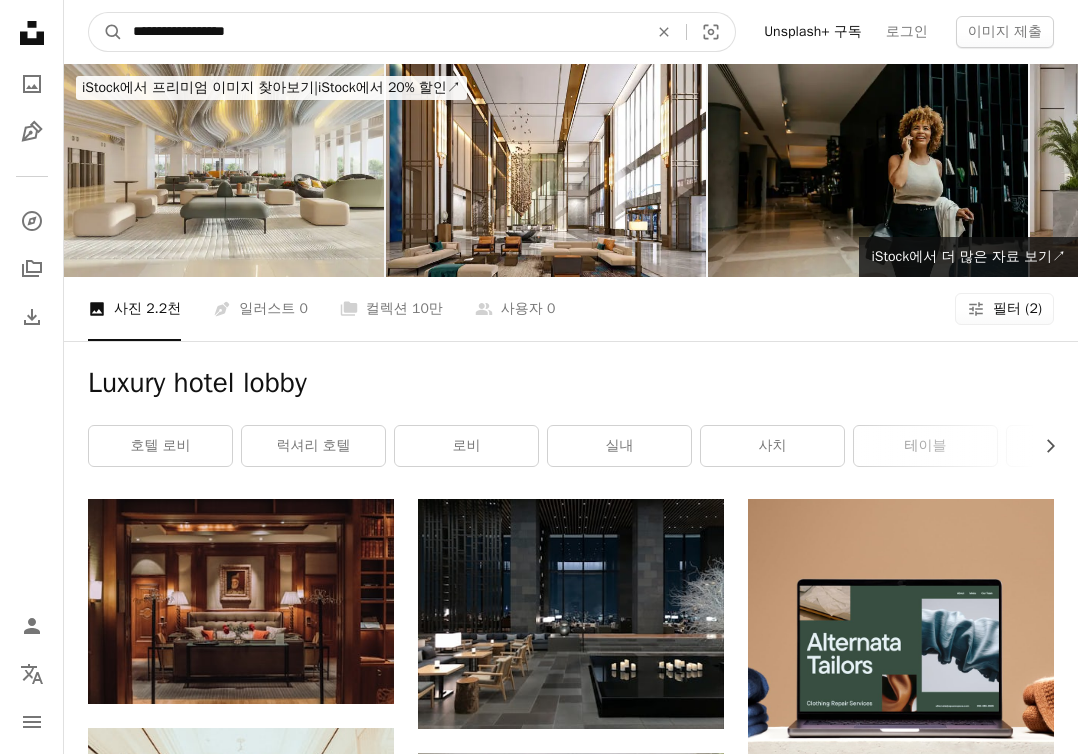 click on "**********" at bounding box center [382, 32] 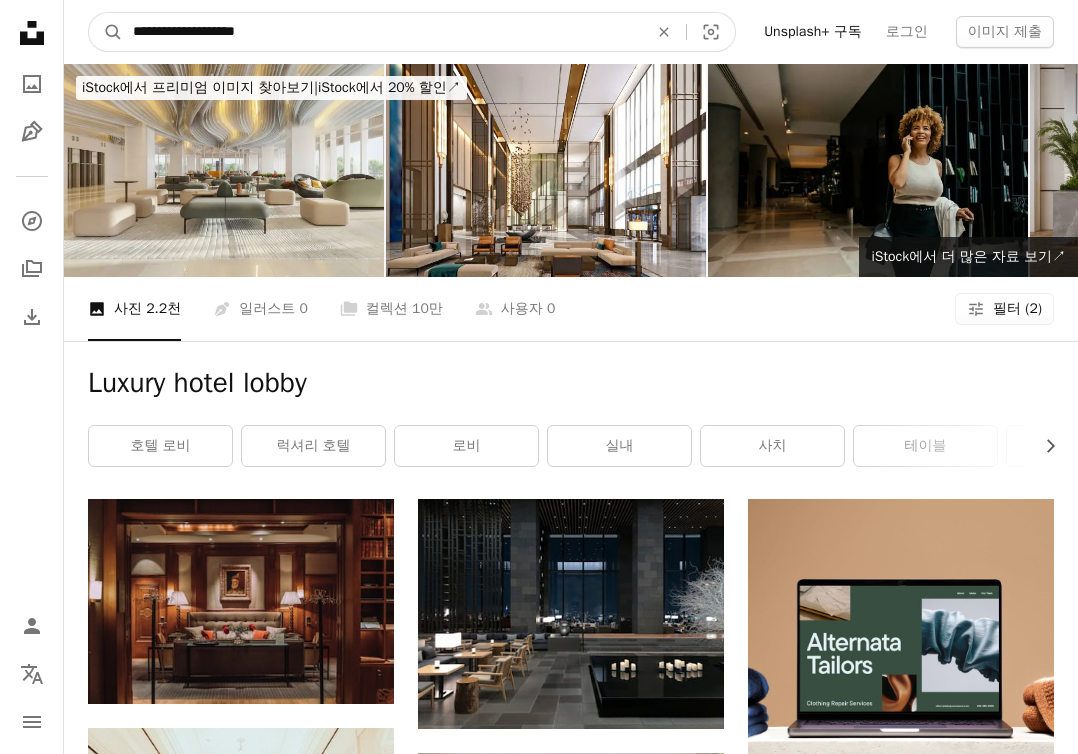 type on "**********" 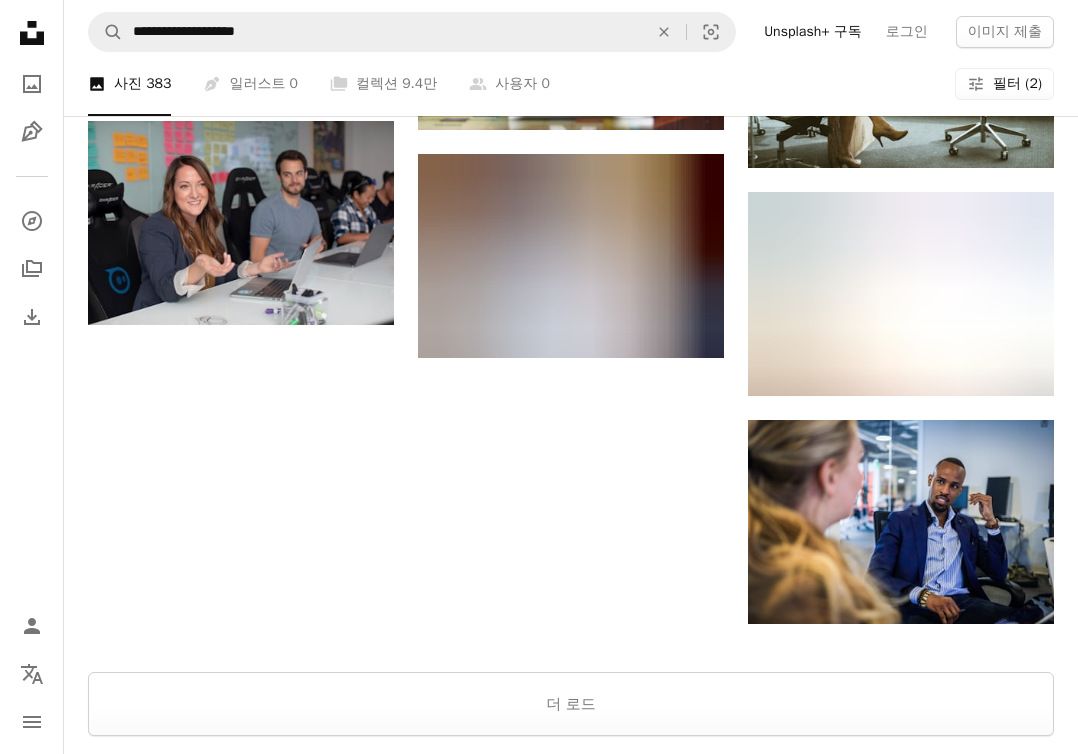 scroll, scrollTop: 1845, scrollLeft: 0, axis: vertical 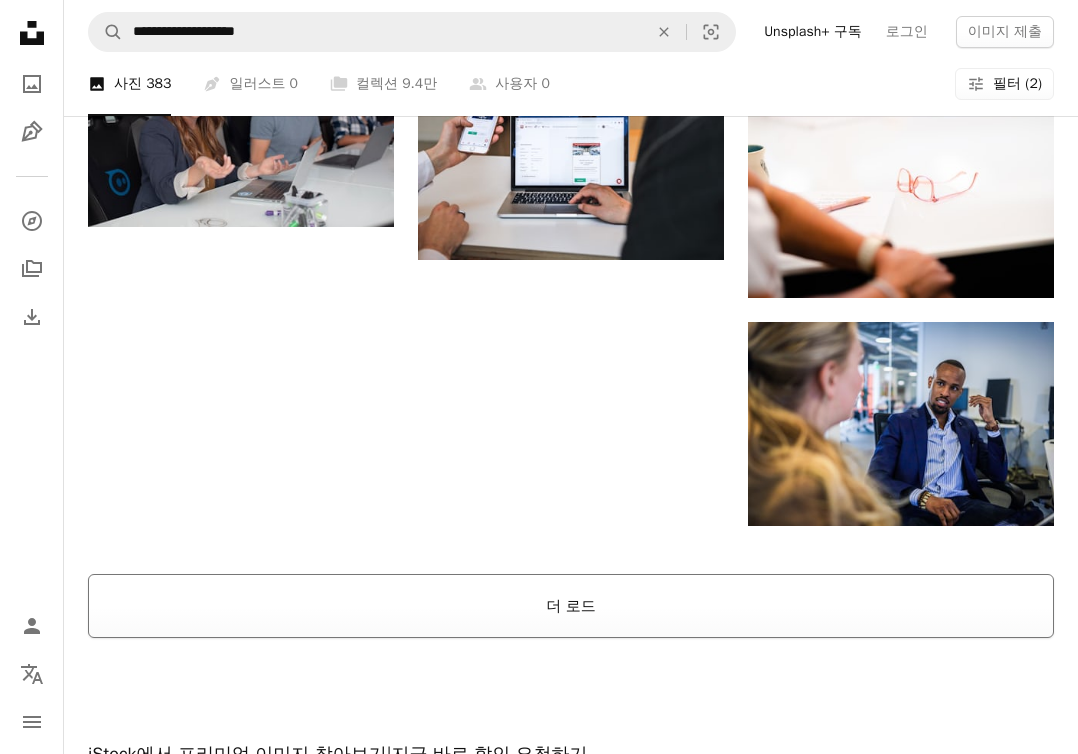 click on "더 로드" at bounding box center [571, 606] 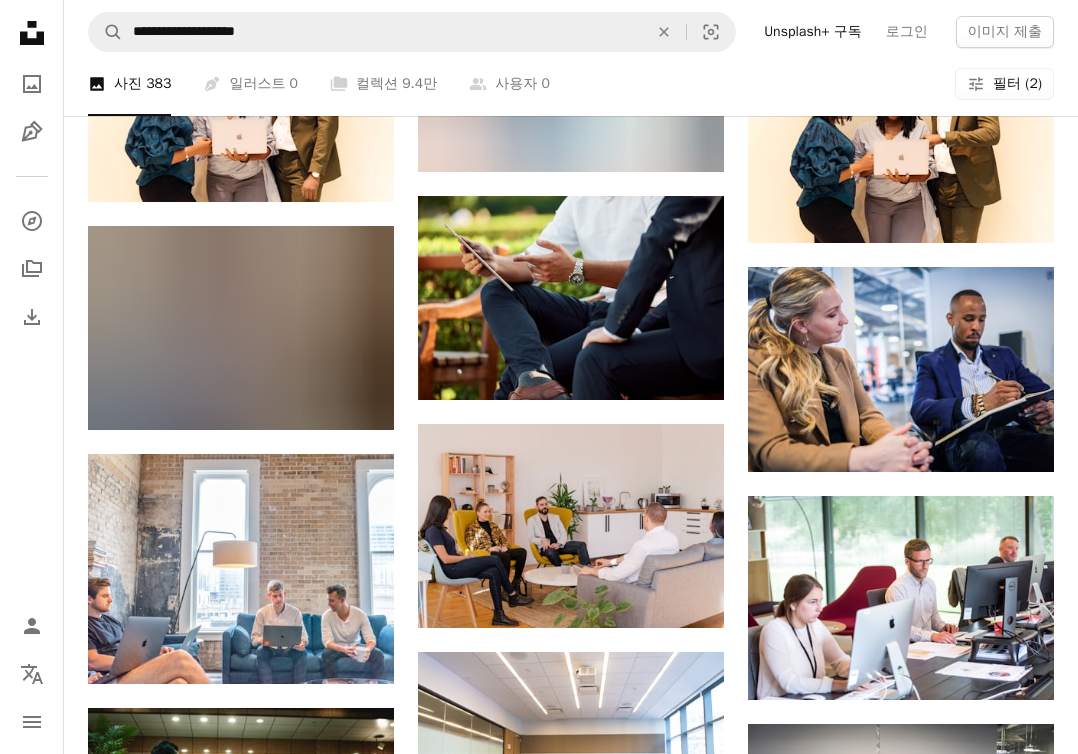 scroll, scrollTop: 3531, scrollLeft: 0, axis: vertical 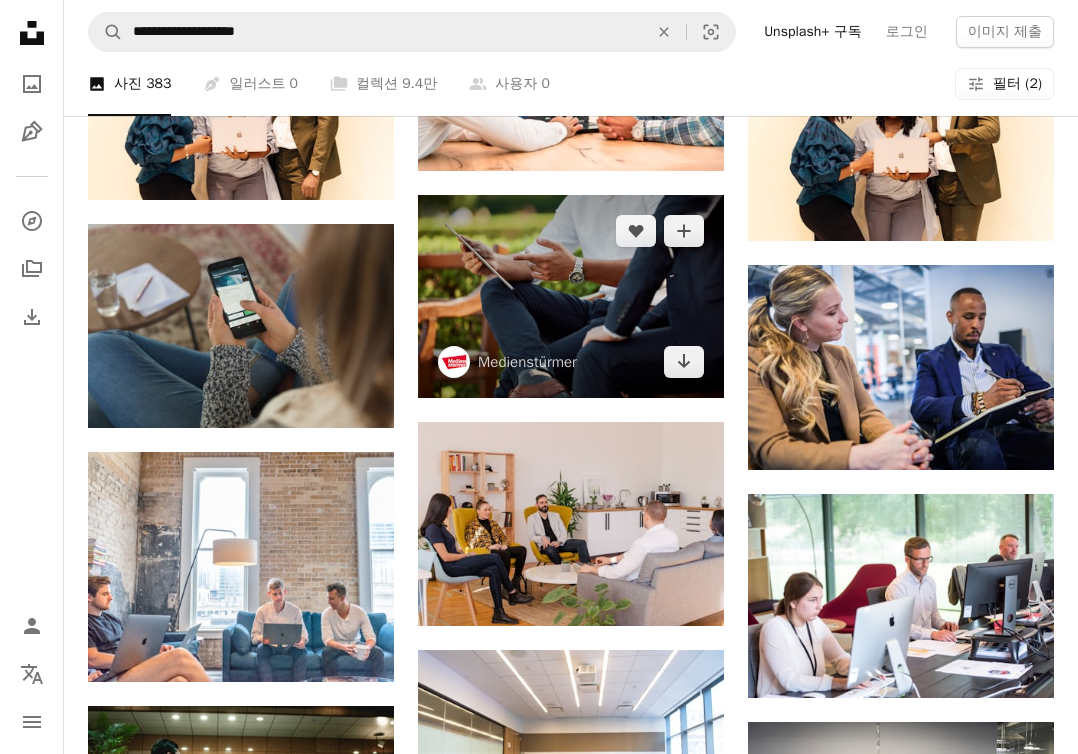click at bounding box center [571, 296] 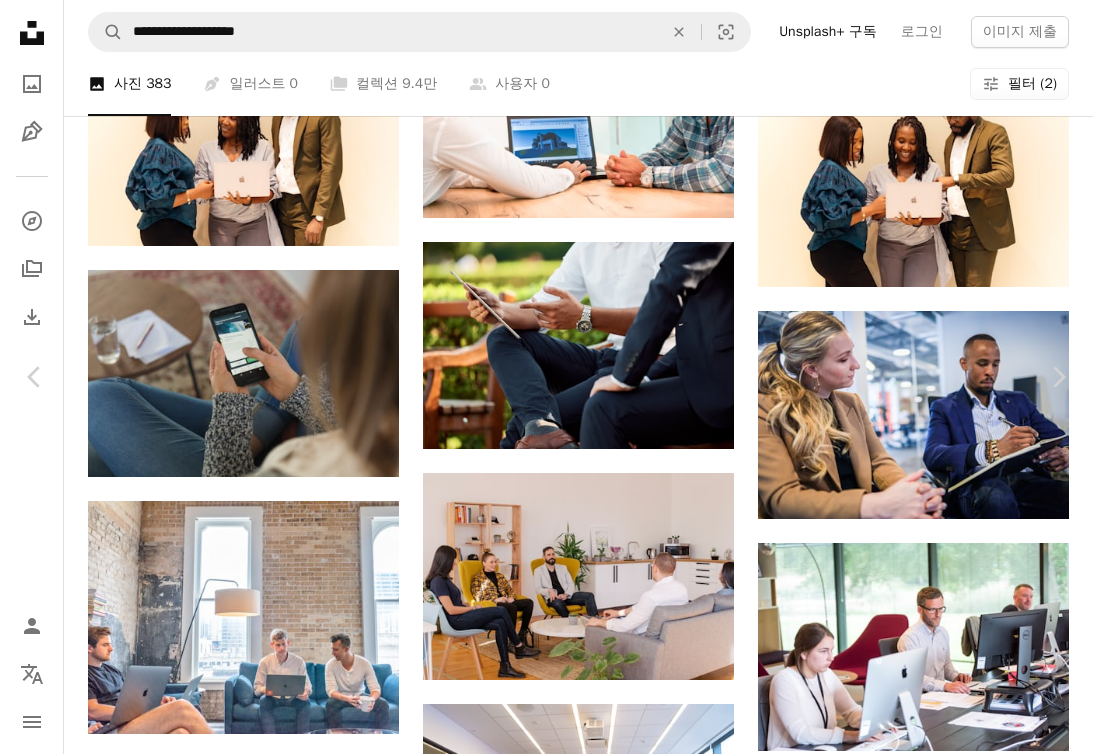click on "A map marker [CITY], [COUNTRY] Calendar outlined 2020년 1월 9일 에 게시됨 Camera NIKON CORPORATION, NIKON Z 6 Safety Unsplash 라이선스 하에서 무료로 사용 가능 야외 일하다 회의 손을 기업 공원 시계 실업가 직업 노동자 아이패드 양복 닫기 젊은 전문가 설명 논의 설명 신작 브라이틀링 현대 작품 HD 배경화면 iStock에서 프리미엄 관련 이미지 찾아보기  |  코드 UNSPLASH20로 20% 할인 혜택 받기 iStock에서 더 많은 자료 보기  ↗ 관련 이미지 A heart A plus sign LinkedIn Sales Solutions Arrow pointing down A heart A plus sign [NAME] [LAST] 고용 가능 A checkmark inside of a circle Arrow pointing down" at bounding box center (546, 4619) 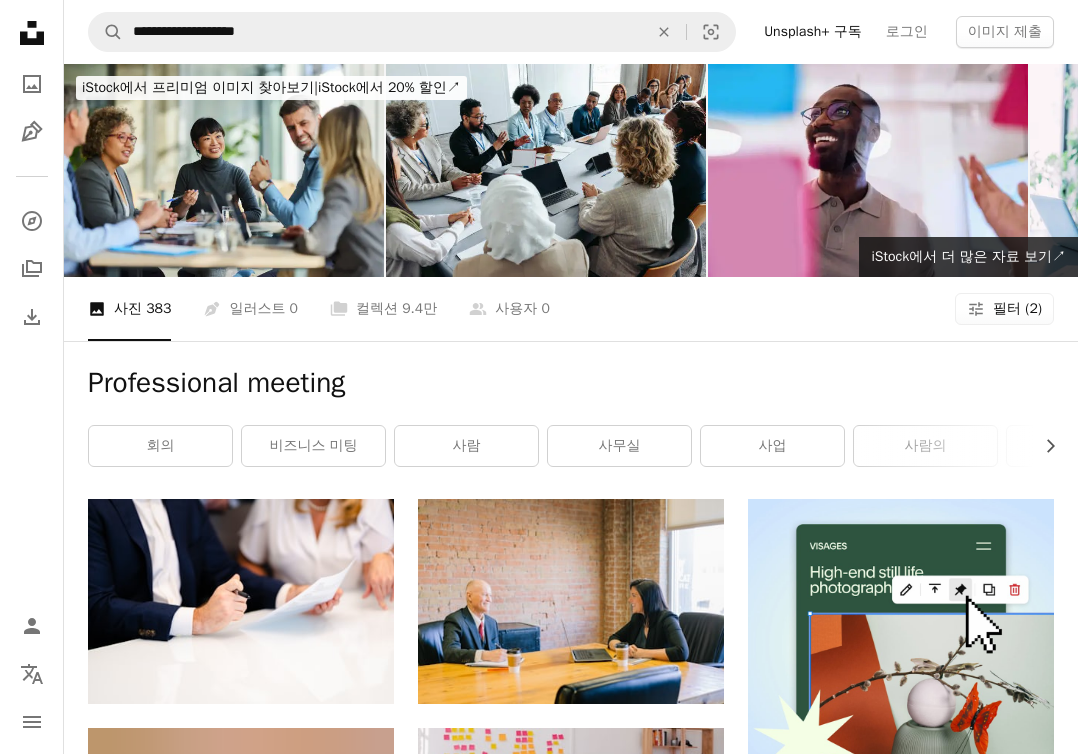 scroll, scrollTop: 3, scrollLeft: 0, axis: vertical 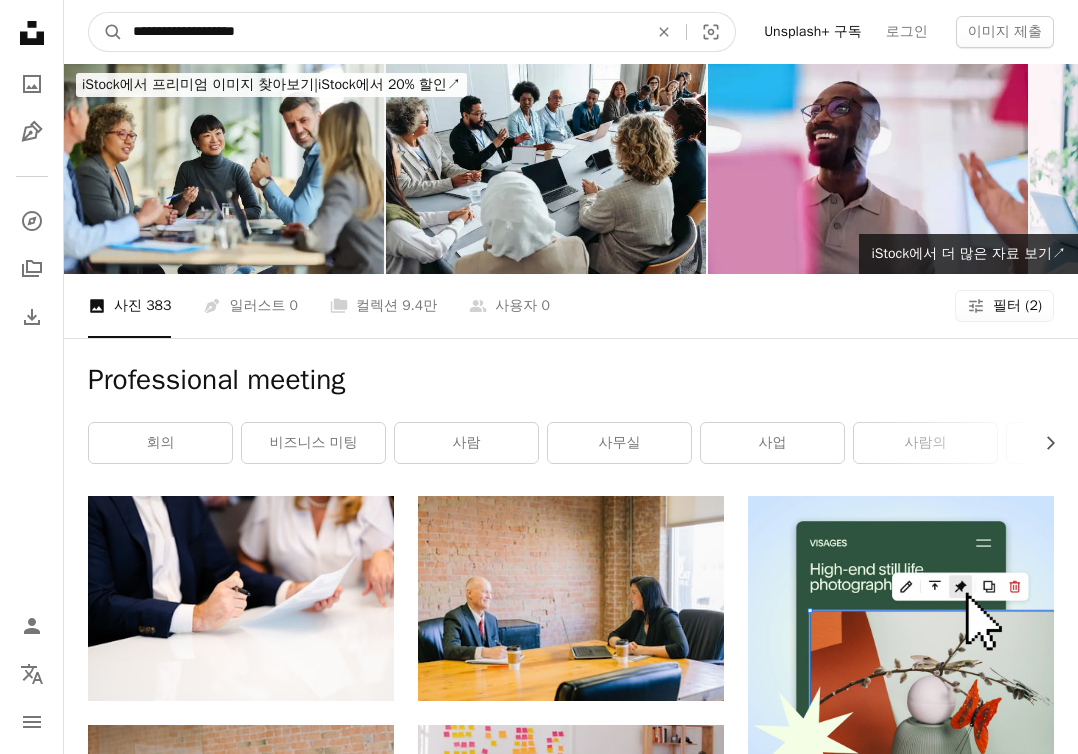 click on "**********" at bounding box center (382, 32) 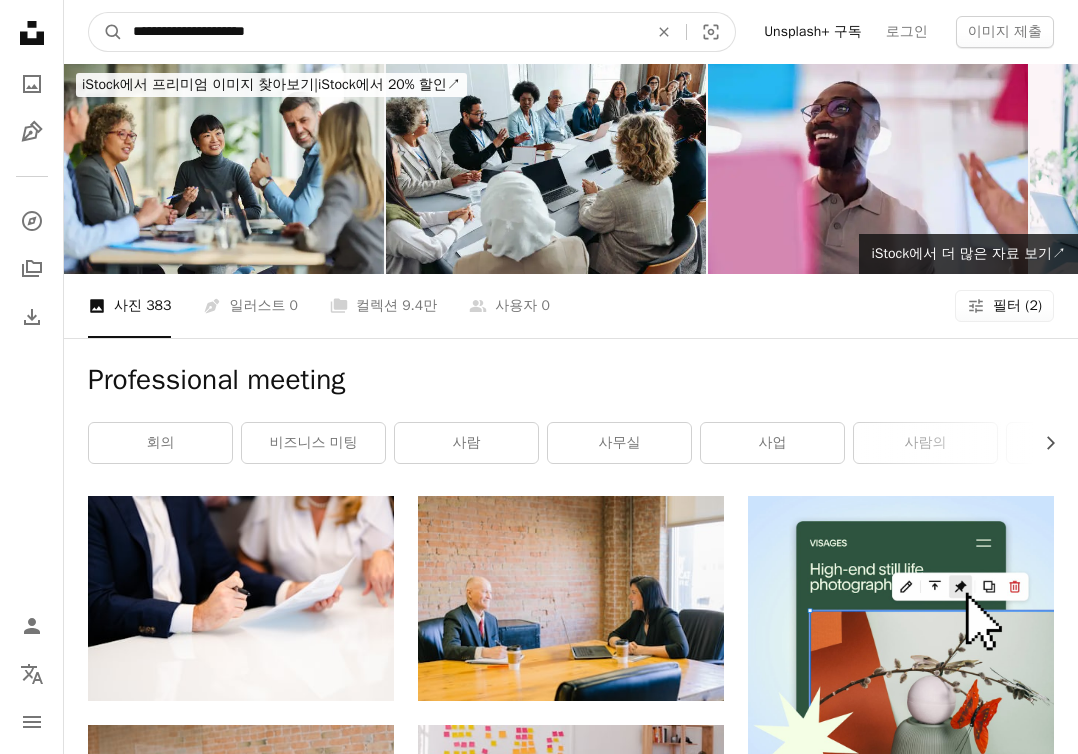 click on "A magnifying glass" at bounding box center (106, 32) 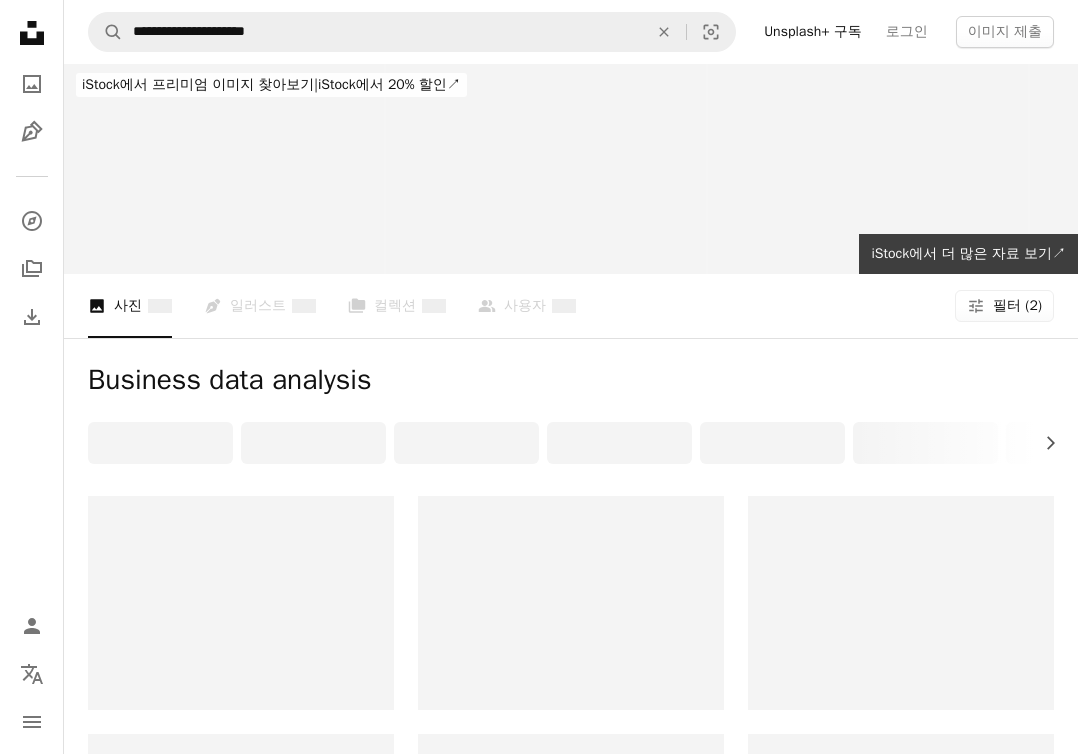 scroll, scrollTop: 0, scrollLeft: 0, axis: both 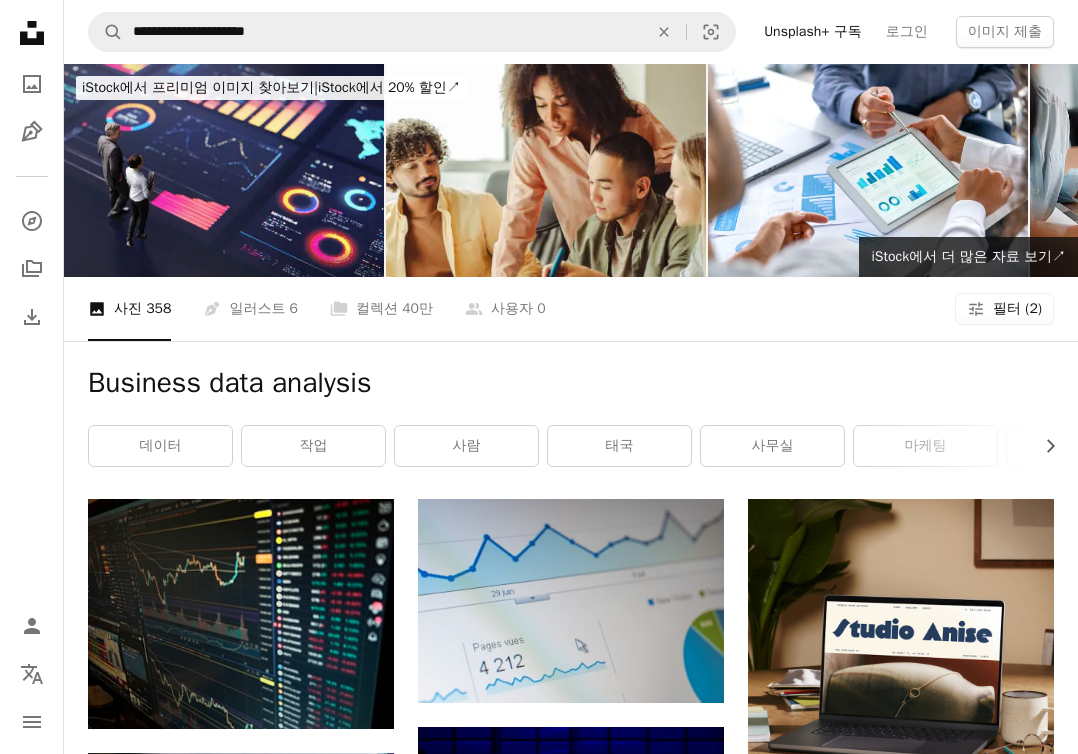 click on "필터 (2)" at bounding box center [1017, 309] 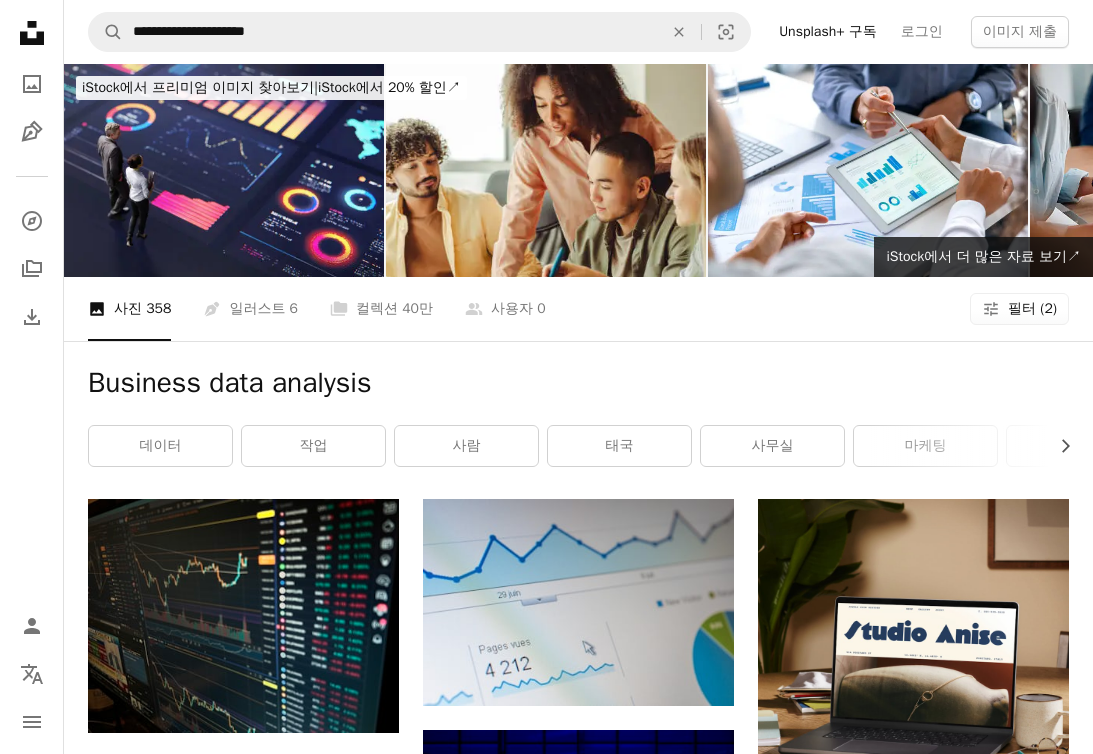 click on "정사각형" at bounding box center [546, 3877] 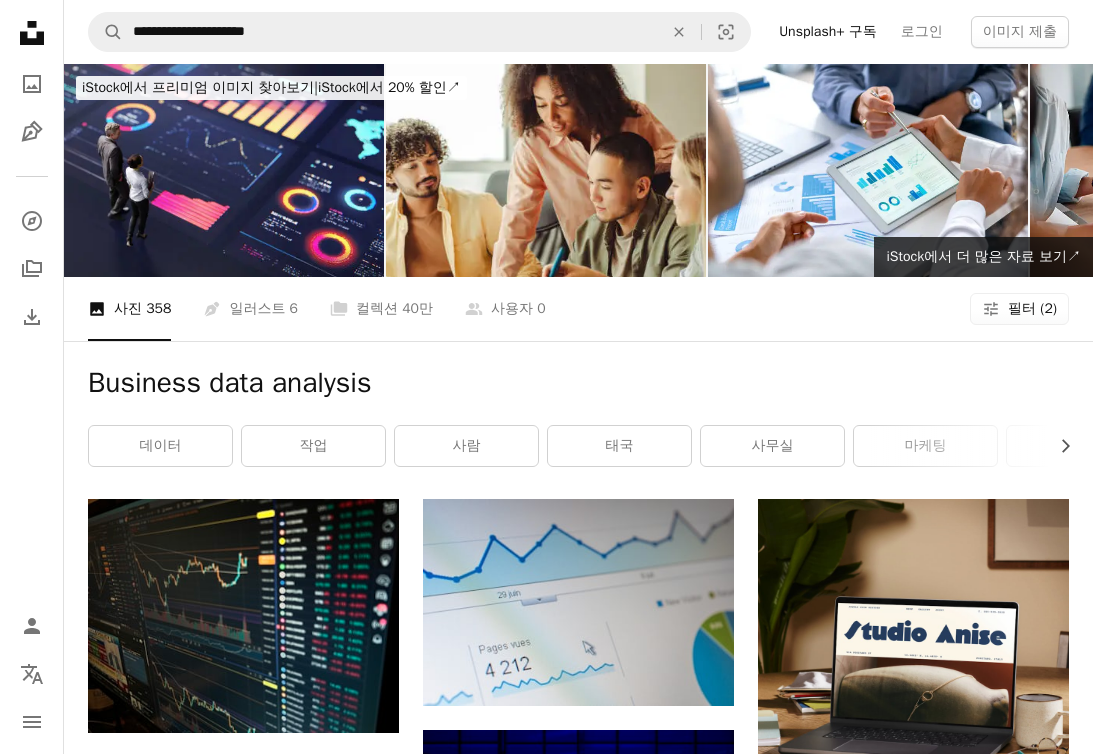 click on "적용" at bounding box center (778, 4081) 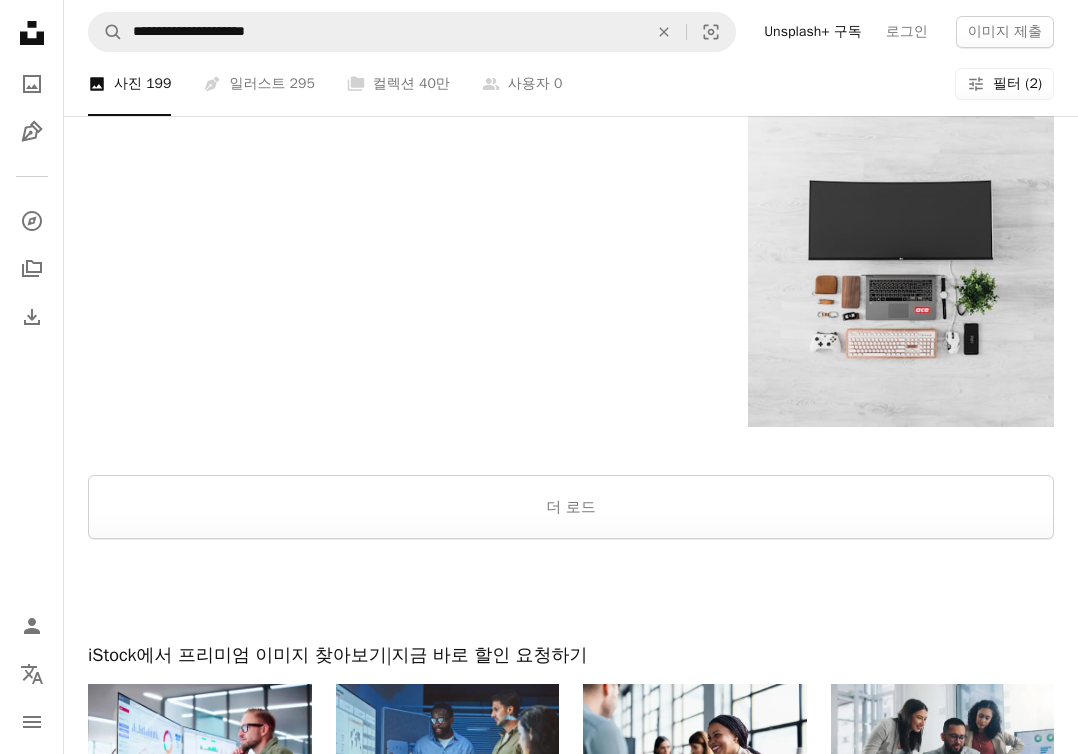 scroll, scrollTop: 2905, scrollLeft: 0, axis: vertical 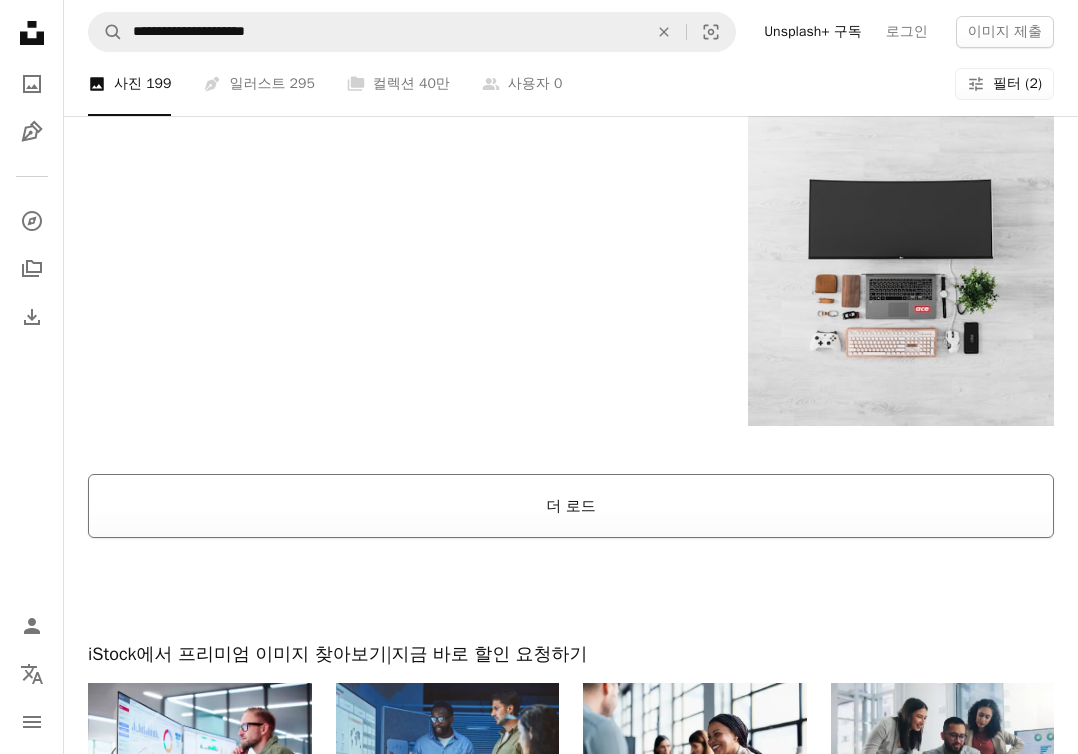 click on "더 로드" at bounding box center (571, 506) 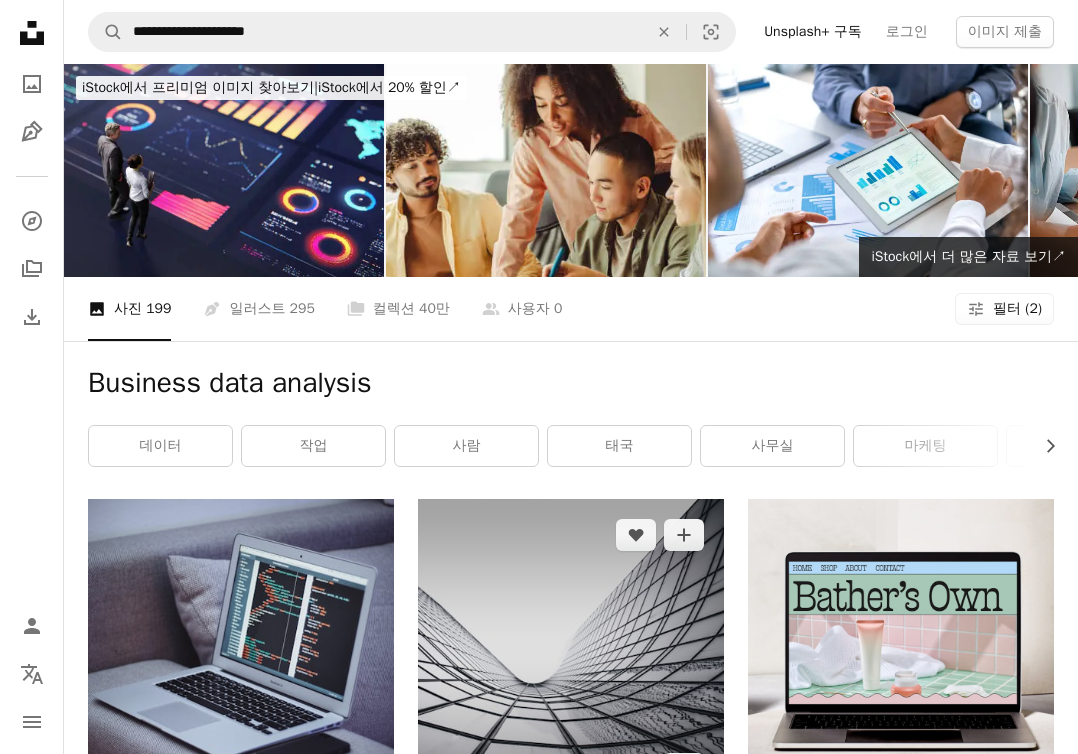 scroll, scrollTop: 4, scrollLeft: 0, axis: vertical 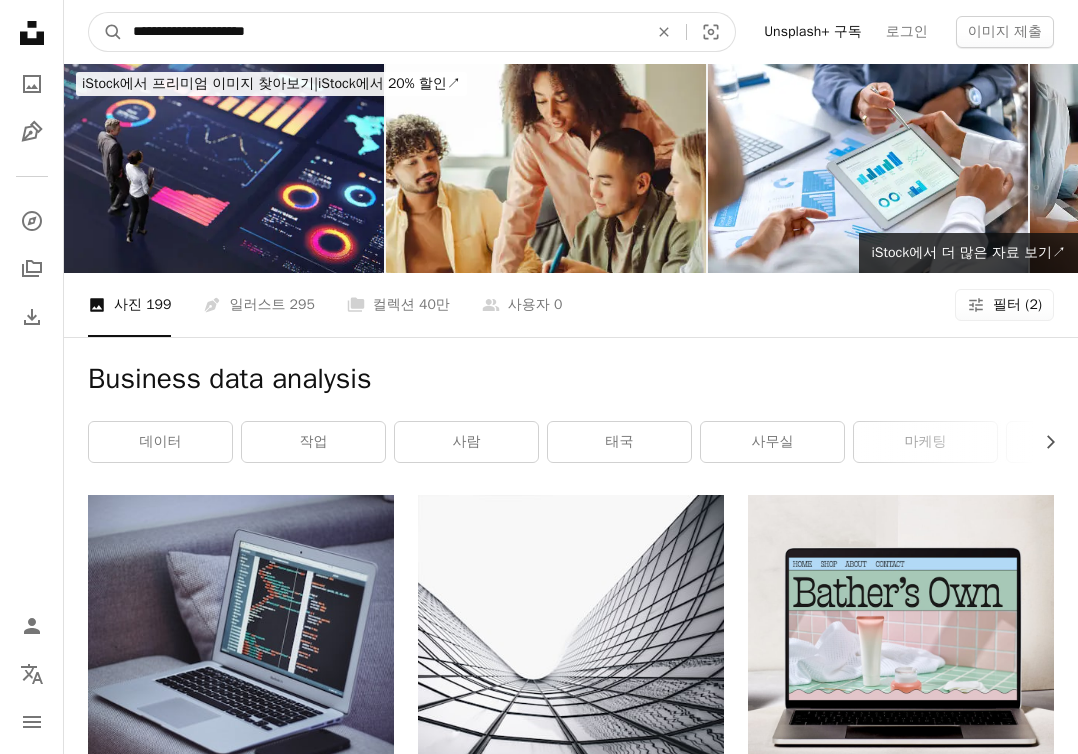 click on "**********" at bounding box center (382, 32) 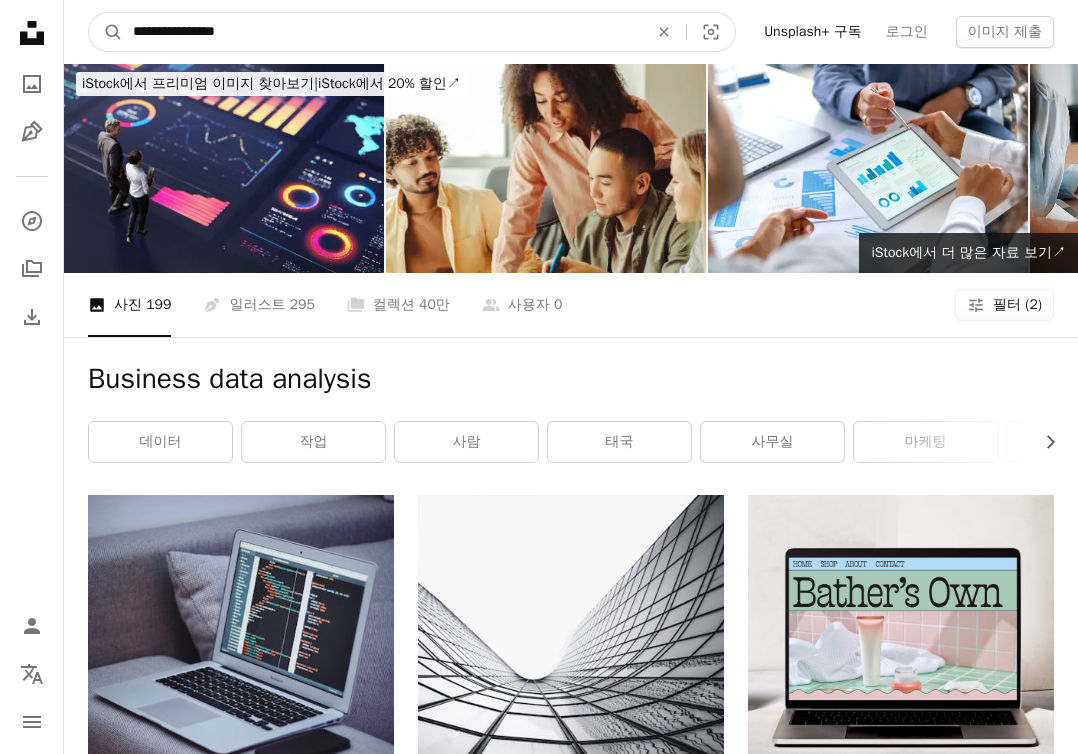 click on "A magnifying glass" at bounding box center (106, 32) 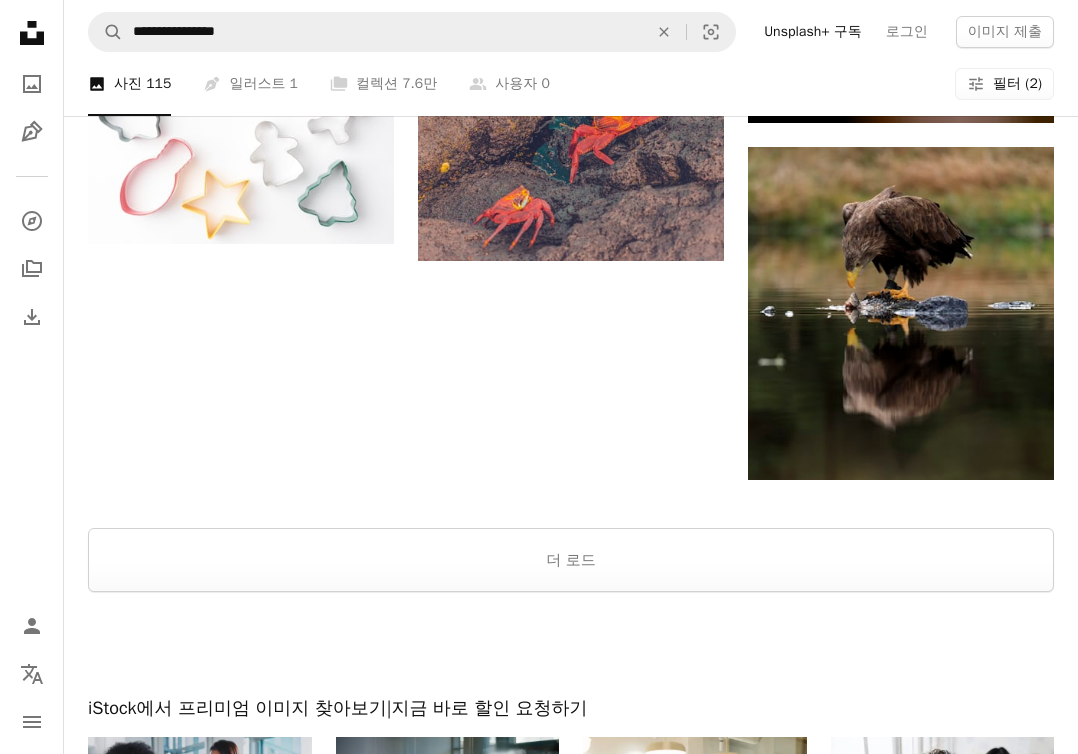 scroll, scrollTop: 2576, scrollLeft: 0, axis: vertical 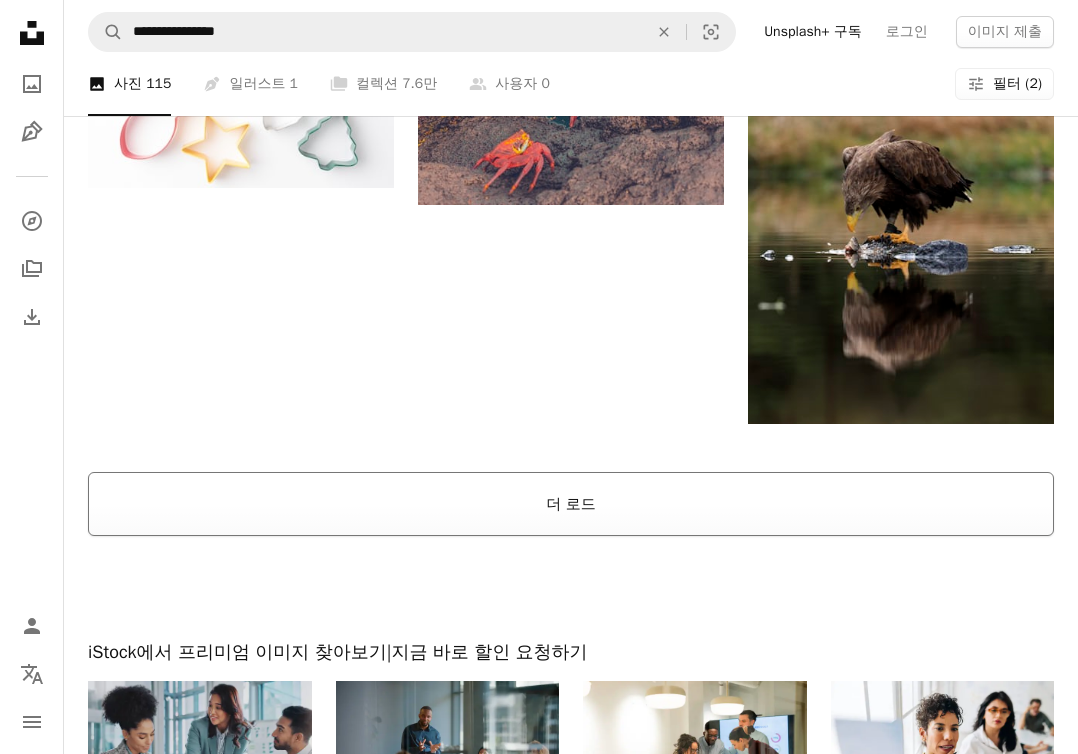 click on "더 로드" at bounding box center (571, 504) 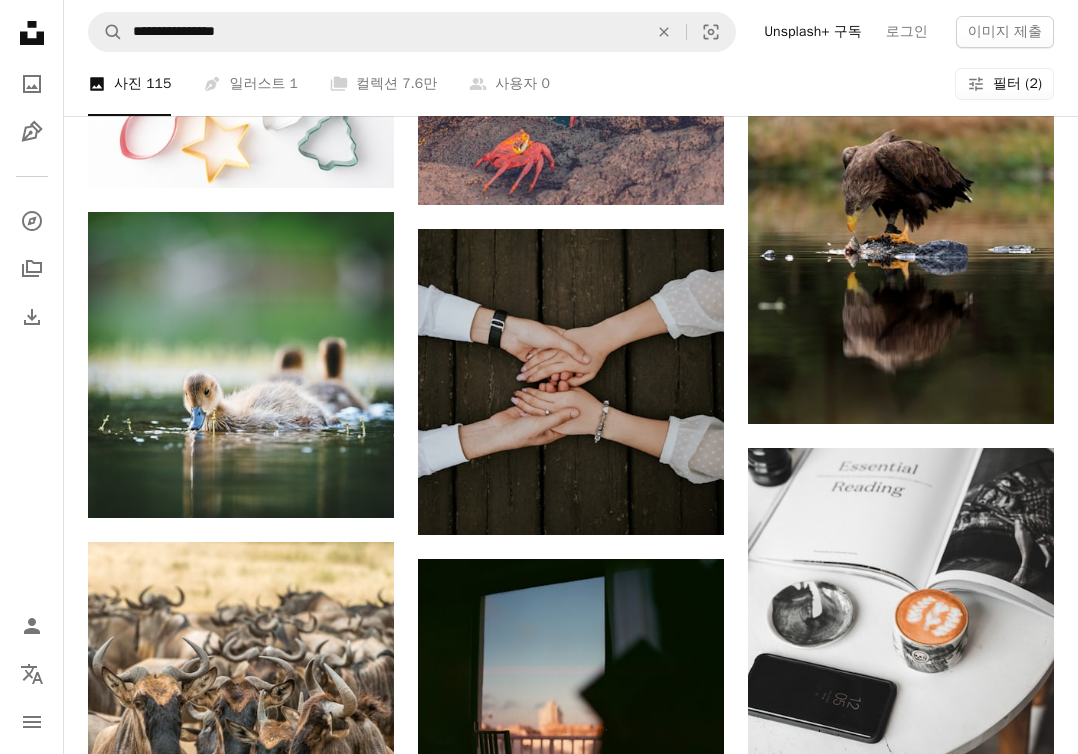 scroll, scrollTop: 2777, scrollLeft: 0, axis: vertical 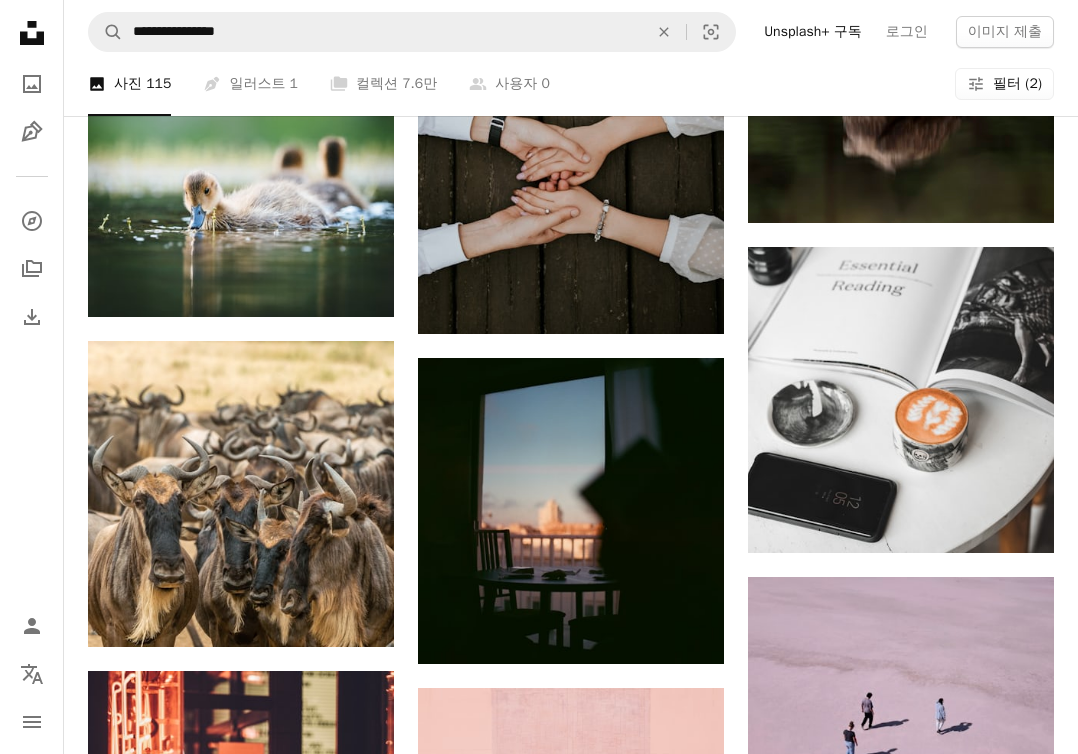 click on "A heart A plus sign [FIRST] [LAST] 고용 가능 A checkmark inside of a circle Arrow pointing down A heart A plus sign [FIRST] [LAST] 고용 가능 A checkmark inside of a circle Arrow pointing down A heart A plus sign [FIRST] - [TITLE] Arrow pointing down A heart A plus sign [FIRST] [LAST] Arrow pointing down A heart A plus sign [FIRST] [LAST] 고용 가능 A checkmark inside of a circle Arrow pointing down A heart A plus sign [FIRST] [LAST] Arrow pointing down A heart A plus sign [FIRST] [LAST] 고용 가능 A checkmark inside of a circle Arrow pointing down A heart A plus sign [FIRST] [LAST] Arrow pointing down A heart A plus sign [FIRST] [LAST] Arrow pointing down A heart A plus sign [FIRST] [LAST] 고용 가능 A checkmark inside of a circle Arrow pointing down –– ––– –––  –– ––– –  ––– –––  ––––  –   – –– –––  – – ––– –– –– –––– –– Squarespace: get projects, get paid Get Started A heart A plus sign [FIRST] [LAST] [FIRST] [LAST]" at bounding box center [571, 251] 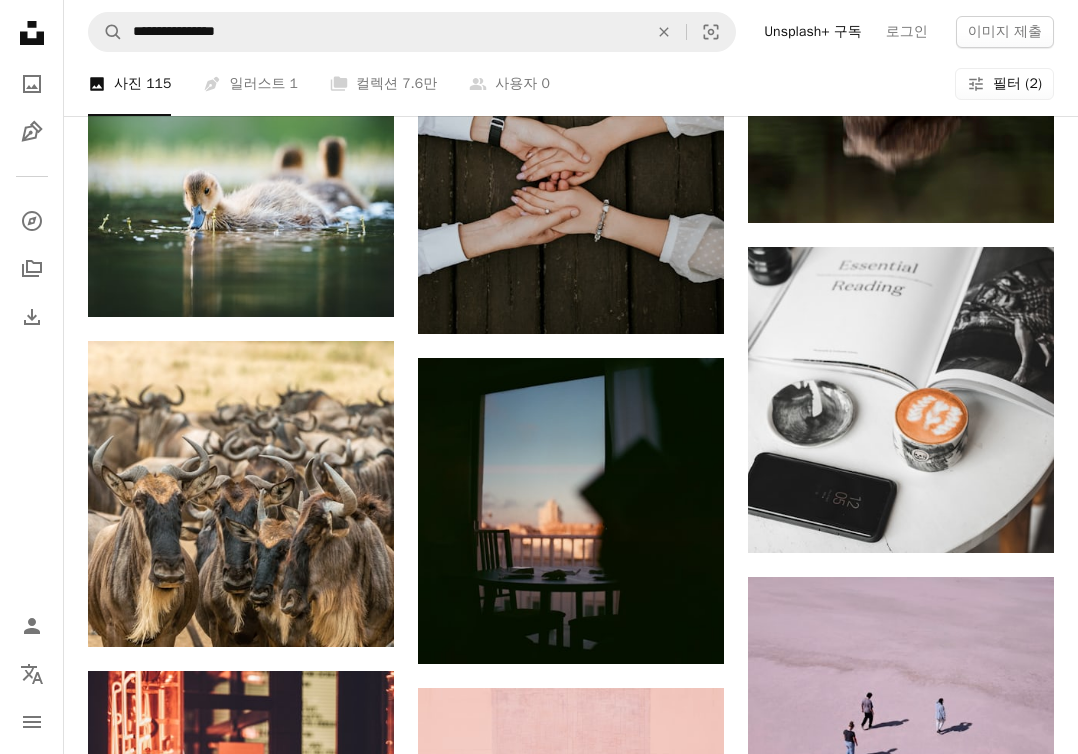 scroll, scrollTop: 2778, scrollLeft: 0, axis: vertical 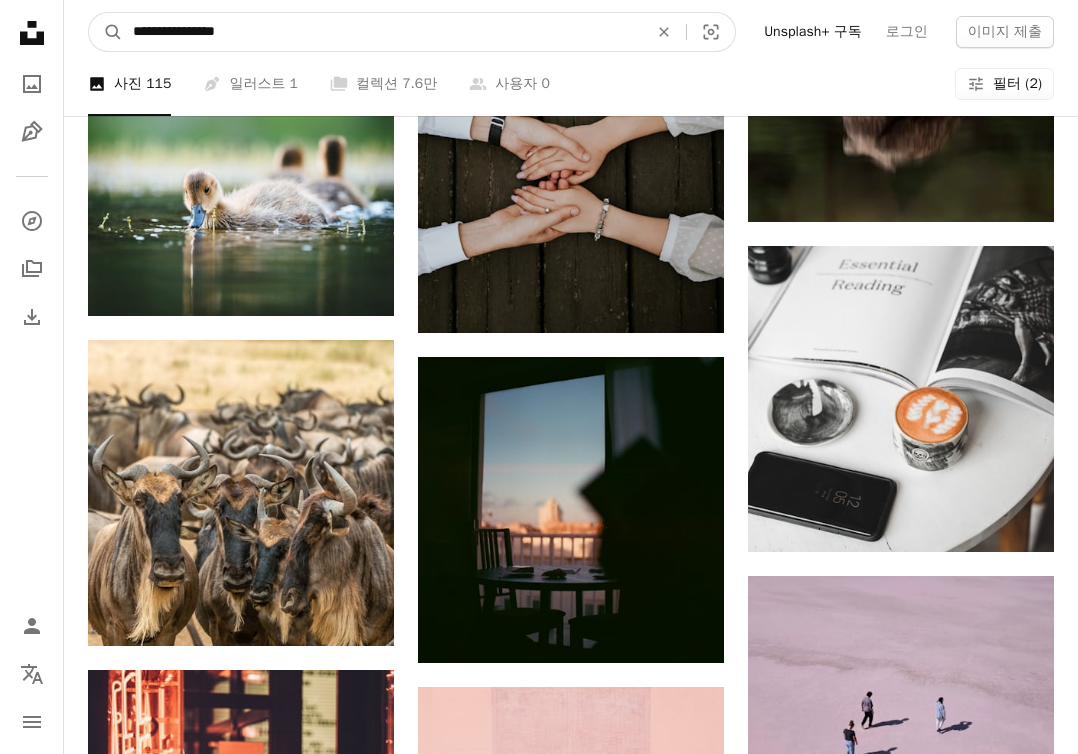 click on "**********" at bounding box center [382, 32] 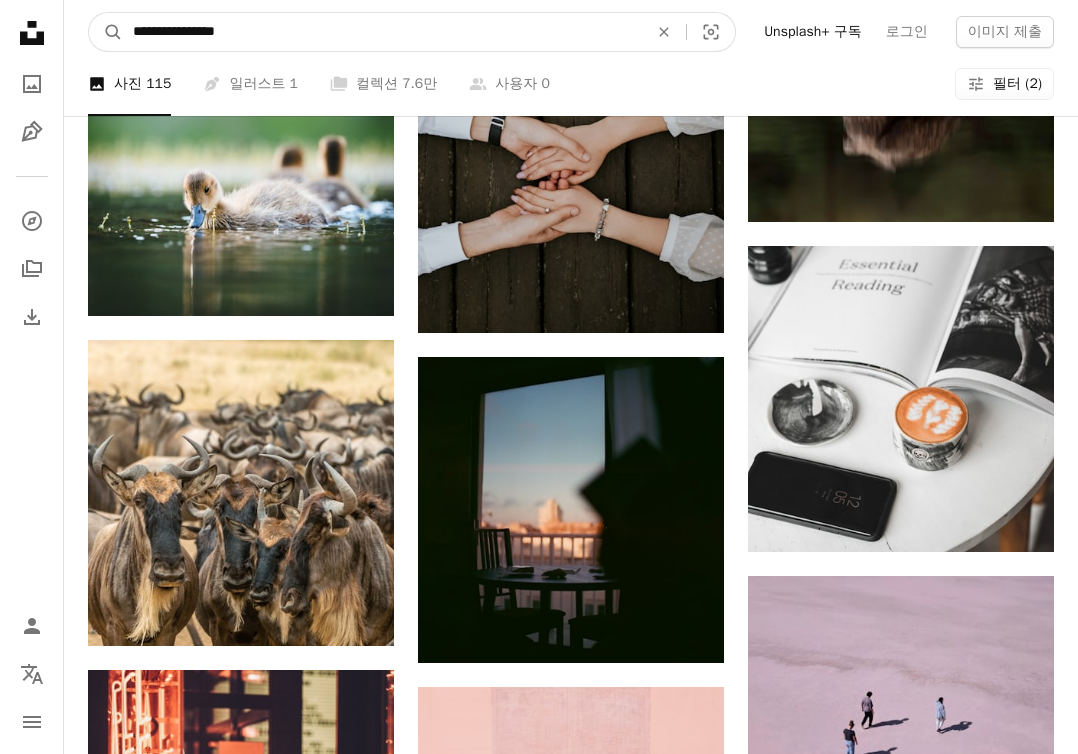 type on "*******" 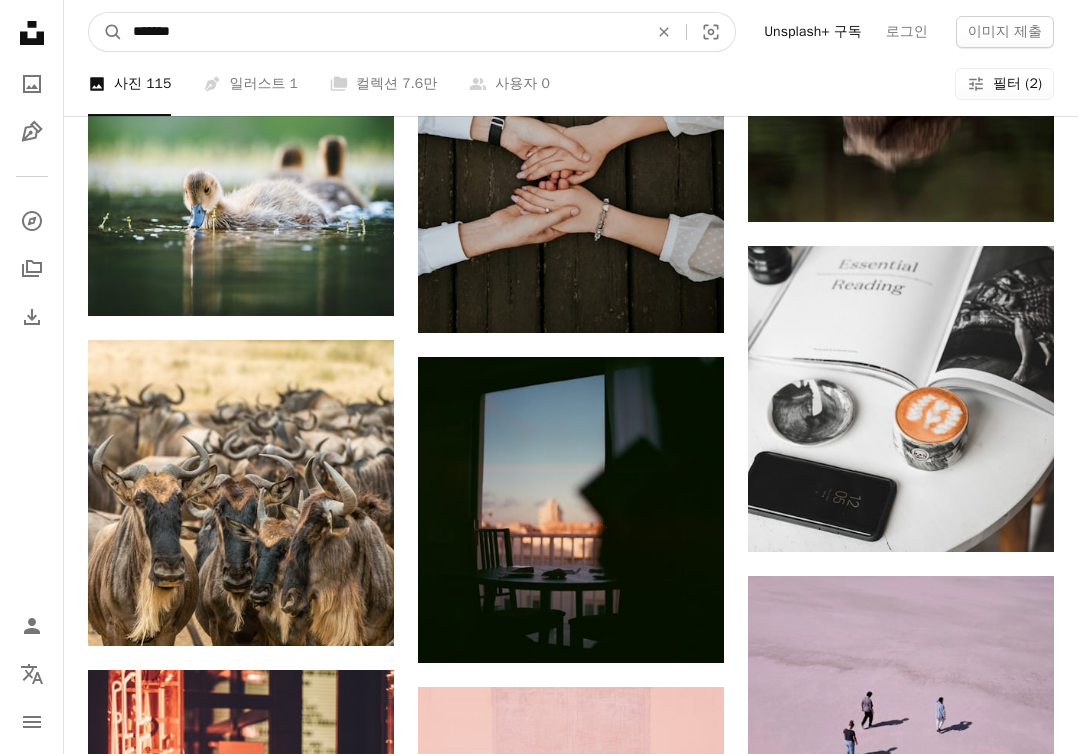 click on "A magnifying glass" at bounding box center (106, 32) 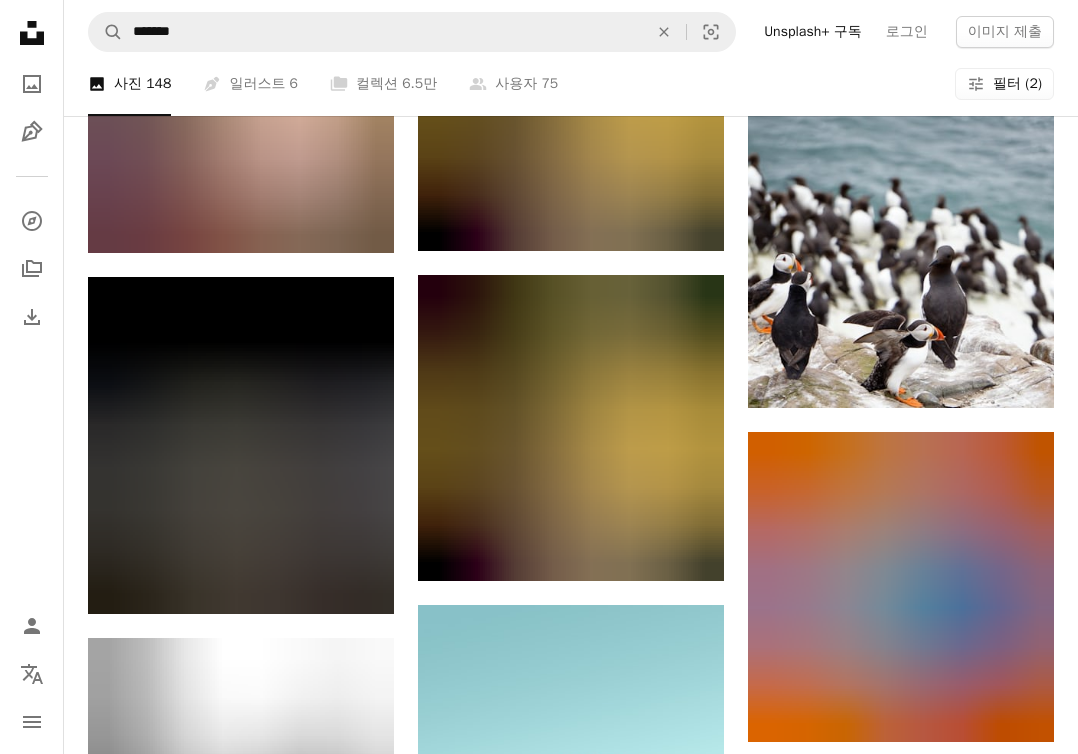 scroll, scrollTop: 1574, scrollLeft: 0, axis: vertical 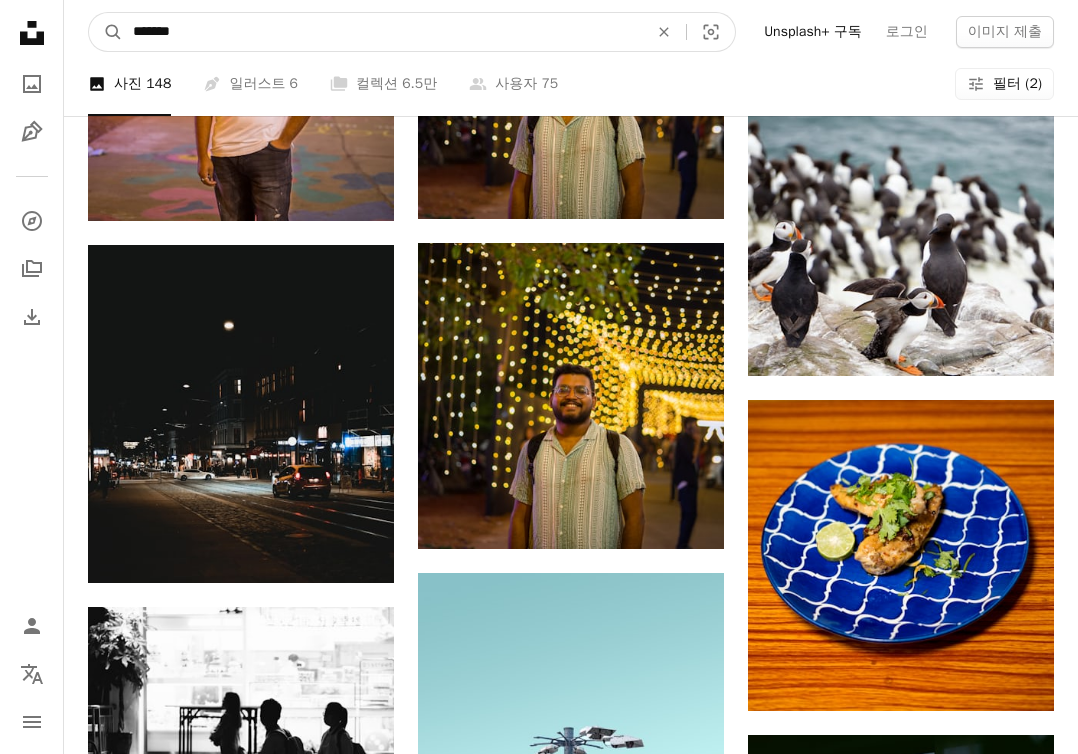 click on "*******" at bounding box center [382, 32] 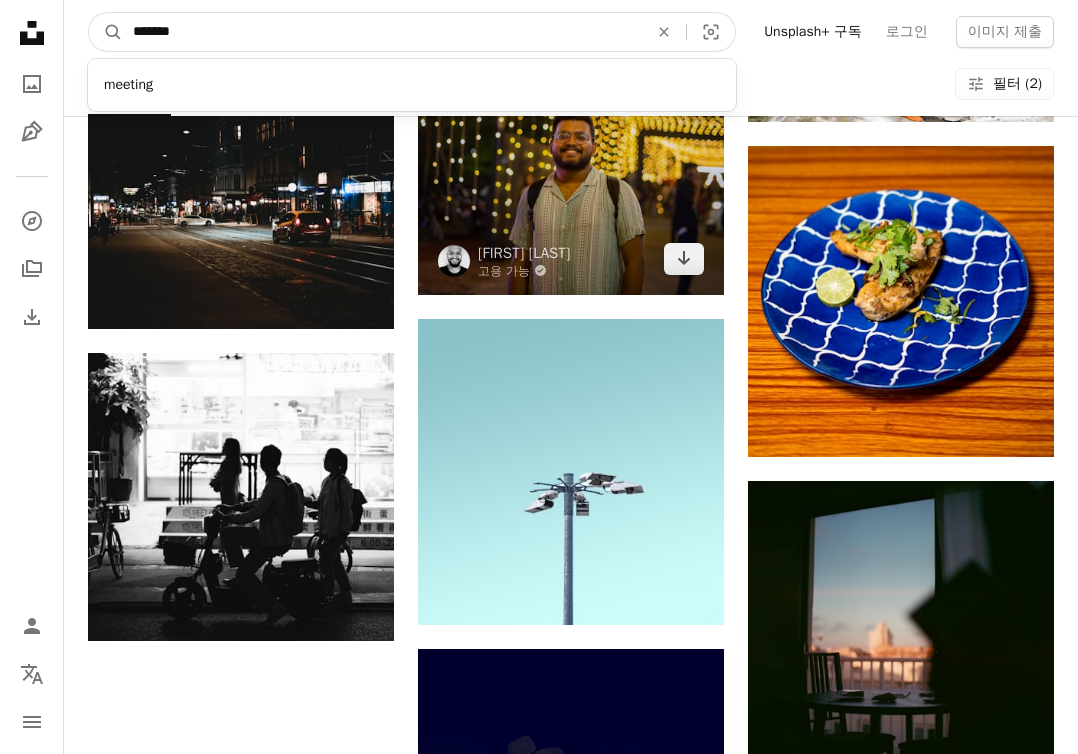 scroll, scrollTop: 1830, scrollLeft: 0, axis: vertical 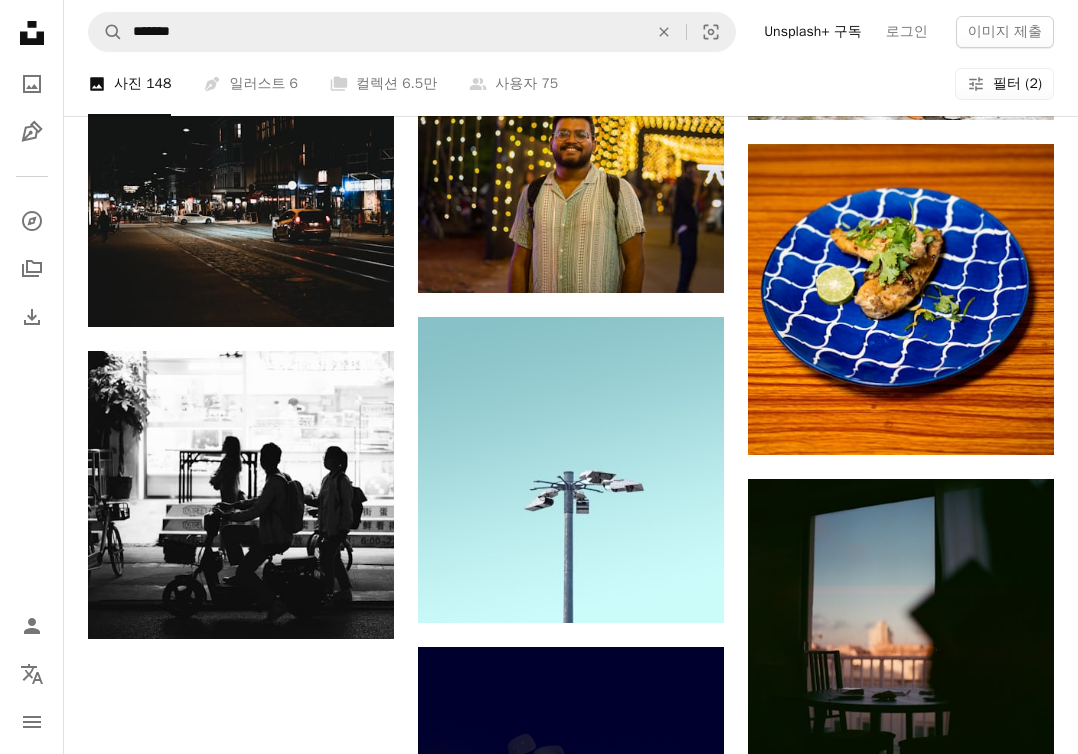 click on "A heart A plus sign [NAME] [LAST] 고용 가능 A checkmark inside of a circle Arrow pointing down A heart A plus sign [NAME] [LAST] 고용 가능 A checkmark inside of a circle Arrow pointing down A heart A plus sign [NAME] Arrow pointing down A heart A plus sign [NAME] [LAST] 고용 가능 A checkmark inside of a circle Arrow pointing down A heart A plus sign [NAME] [LAST] 고용 가능 A checkmark inside of a circle Arrow pointing down A heart A plus sign [NAME] 고용 가능 A checkmark inside of a circle Arrow pointing down A heart A plus sign [NAME] Arrow pointing down Design a unique, engaging website" at bounding box center [571, 56] 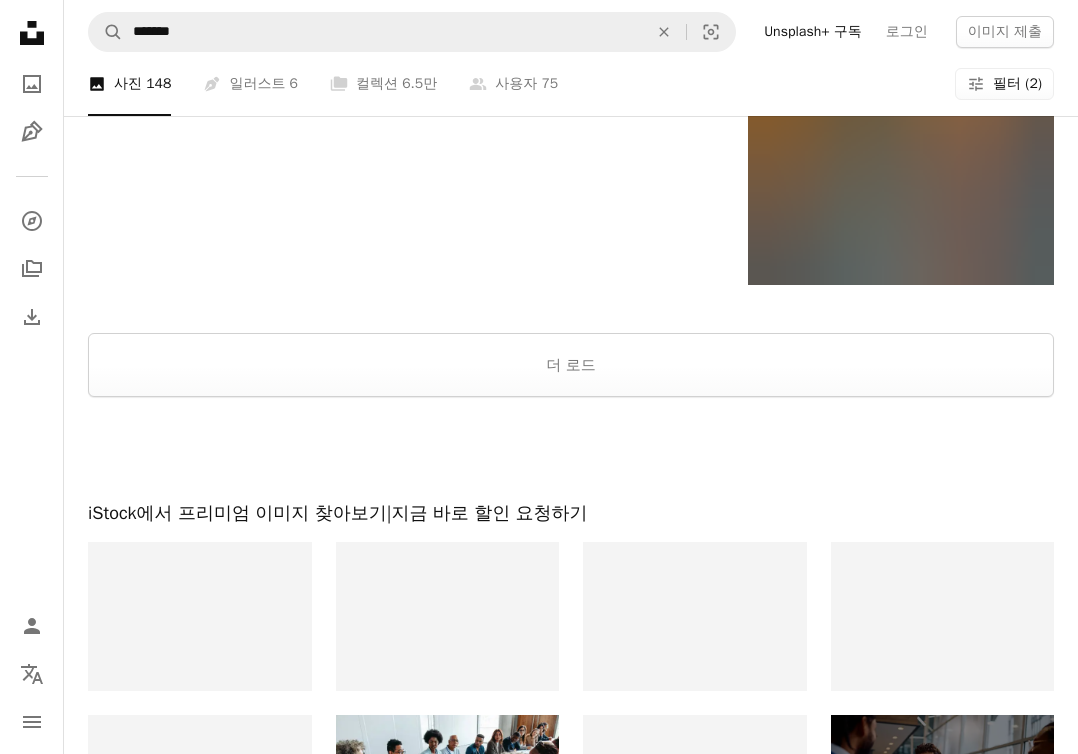scroll, scrollTop: 3014, scrollLeft: 0, axis: vertical 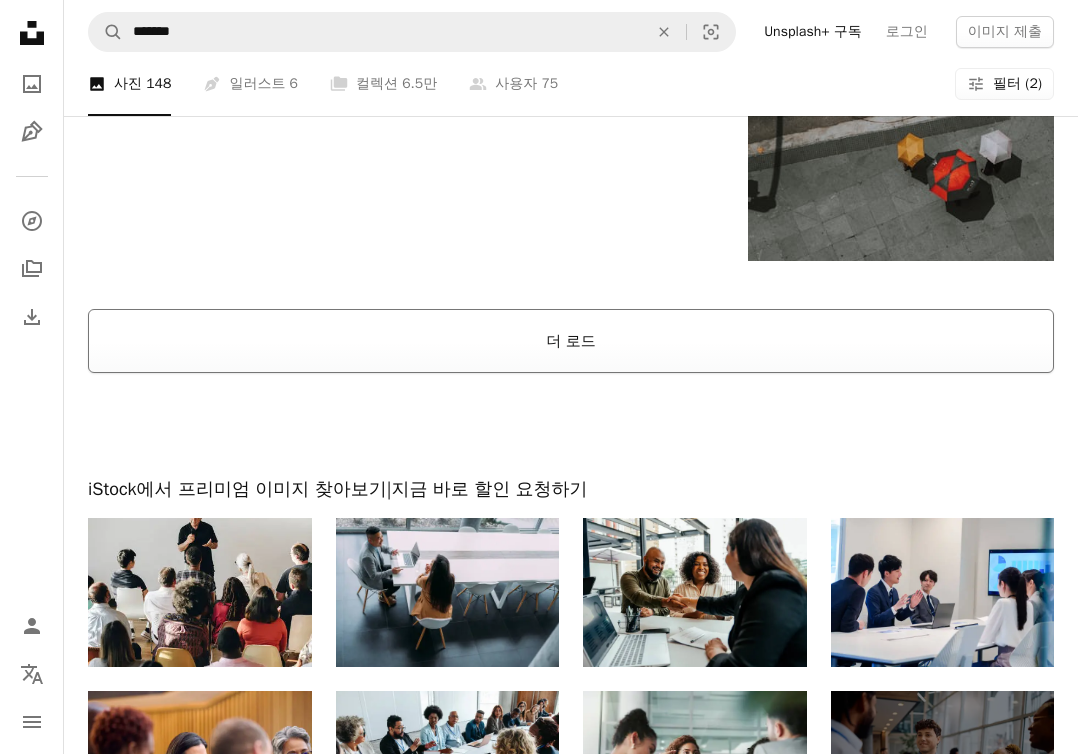 click on "더 로드" at bounding box center (571, 341) 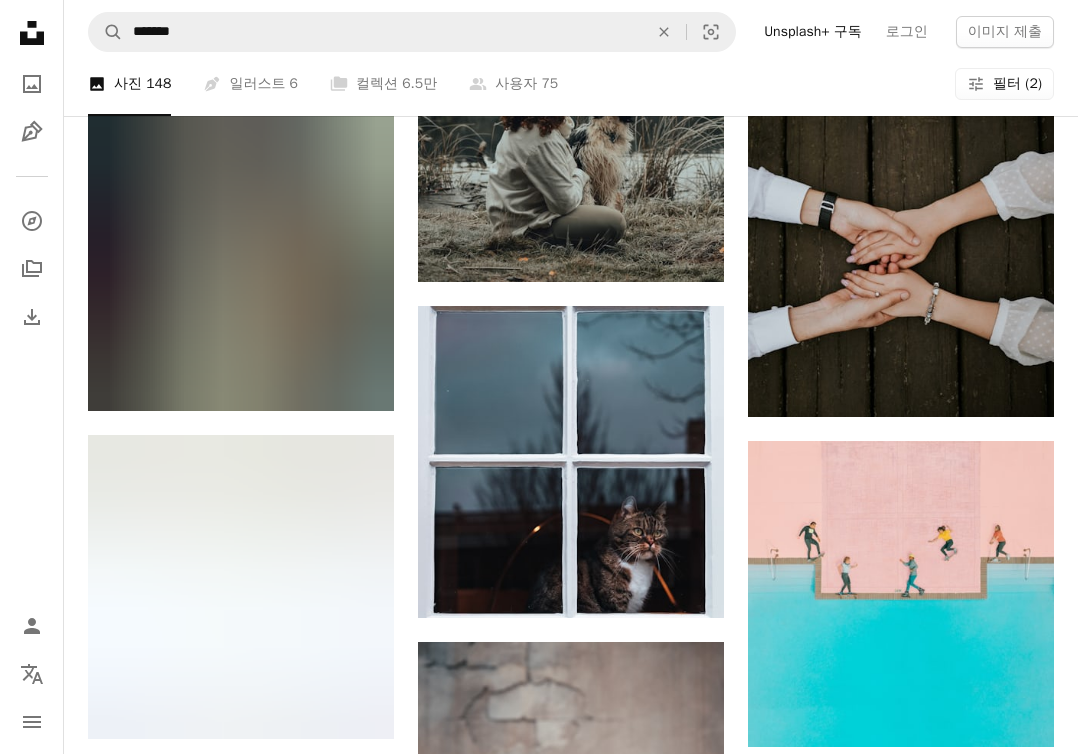 scroll, scrollTop: 4217, scrollLeft: 0, axis: vertical 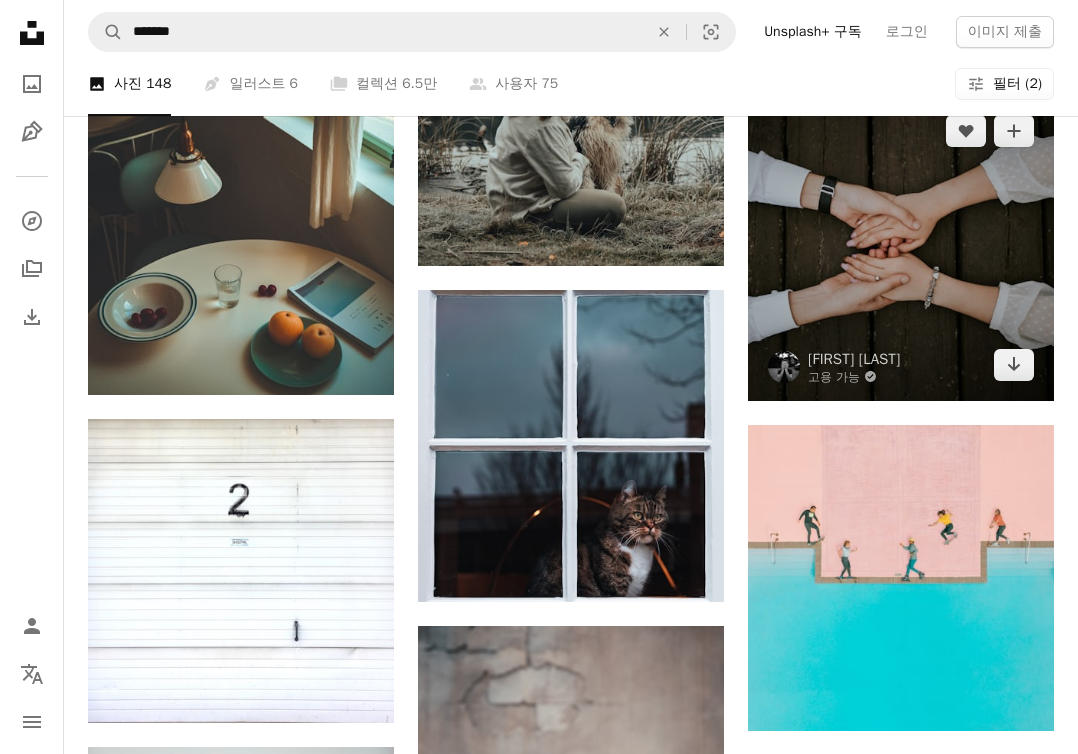 click at bounding box center [901, 248] 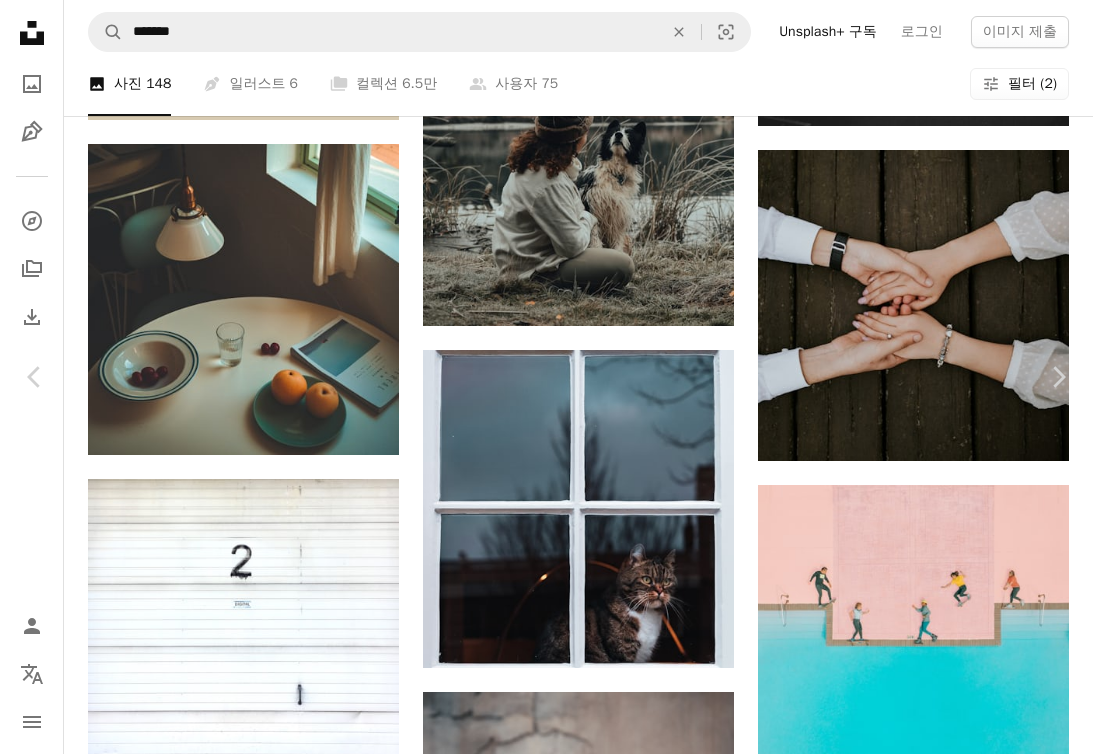 click on "An X shape Chevron left Chevron right [FIRST] [LAST] 고용 가능 A checkmark inside of a circle A heart A plus sign 이미지 편집   Plus sign for Unsplash+ 무료 다운로드 Chevron down Zoom in 조회수 13,915,227 다운로드 128,664 소개 매체 사진 ,  건강 및 웰빙 ,  영성 A forward-right arrow 공유 Info icon 정보 More Actions A map marker [CITY], [COUNTRY] Calendar outlined 2018년 4월 6일 에 게시됨 Camera Canon, EOS 6D Safety Unsplash 라이선스 하에서 무료로 사용 가능 여자 남자 사랑 부부 친구 테이블 손 손을 로맨틱한 함께 우정 커플 손을 모으다 공동으로 일하다 반지 협력하다 백인 팀 구성 탑다운 사람의 HD 배경화면 iStock에서 프리미엄 관련 이미지 찾아보기  |  코드 UNSPLASH20로 20% 할인 혜택 받기 iStock에서 더 많은 자료 보기  ↗ 관련 이미지 A heart A plus sign [FIRST] [LAST] 고용 가능 A checkmark inside of a circle Arrow pointing down A heart A plus sign [FIRST] [LAST]" at bounding box center [546, 4375] 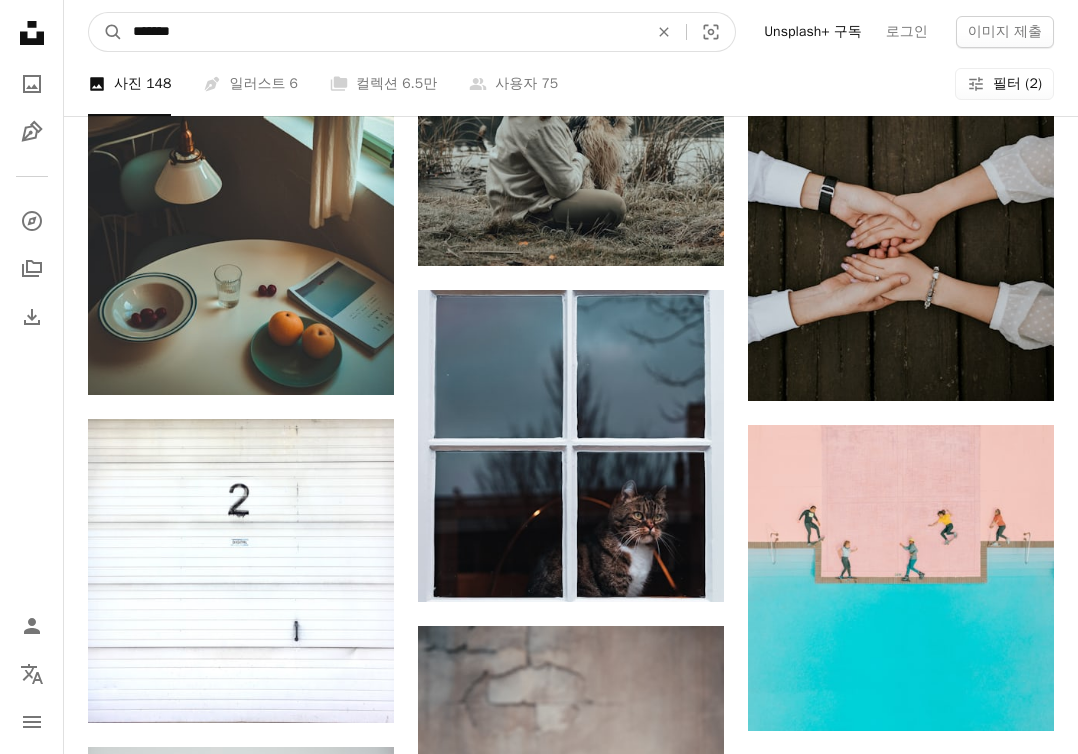 click on "*******" at bounding box center (382, 32) 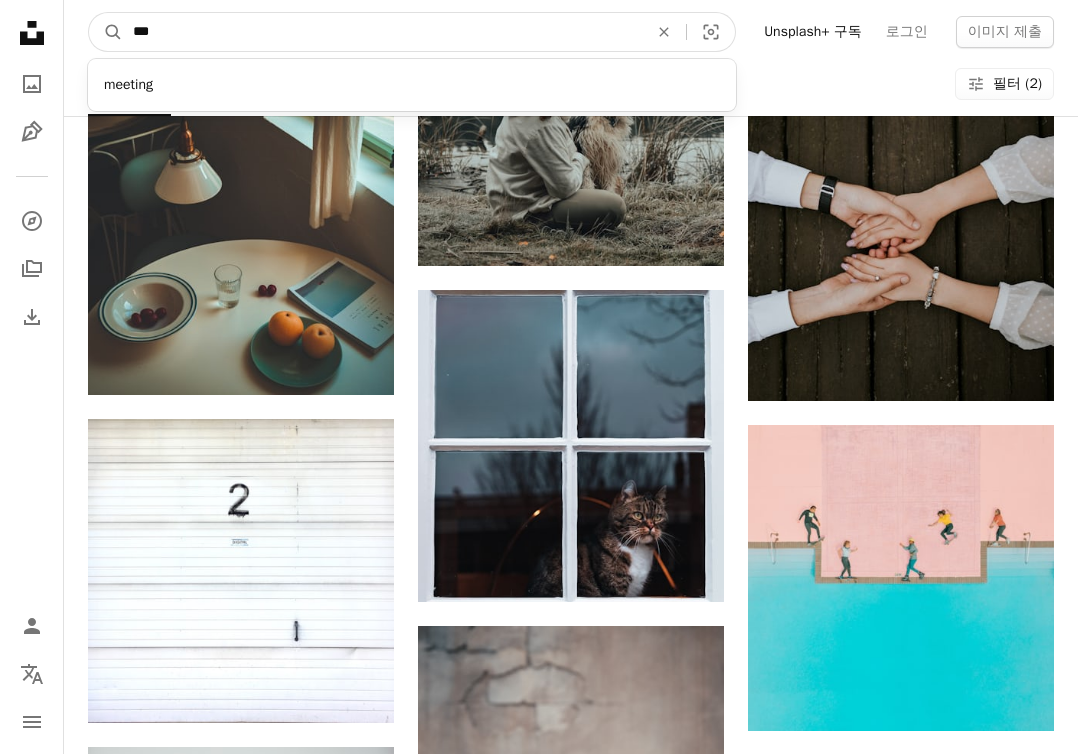 type on "***" 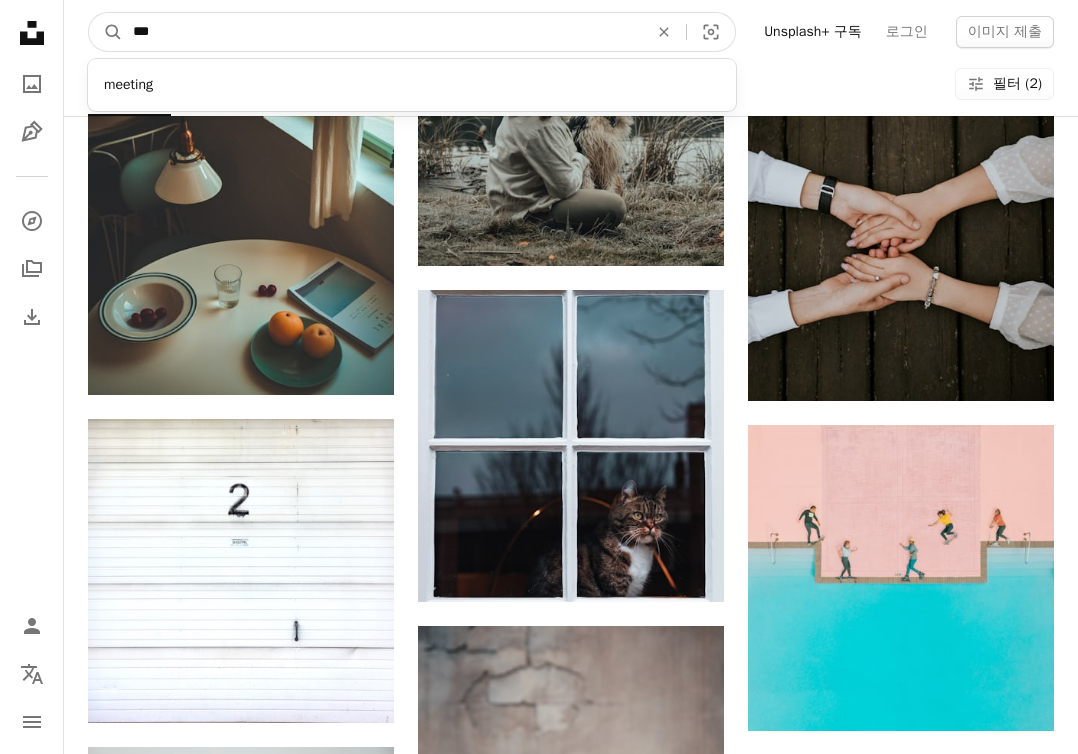 click on "A magnifying glass" at bounding box center (106, 32) 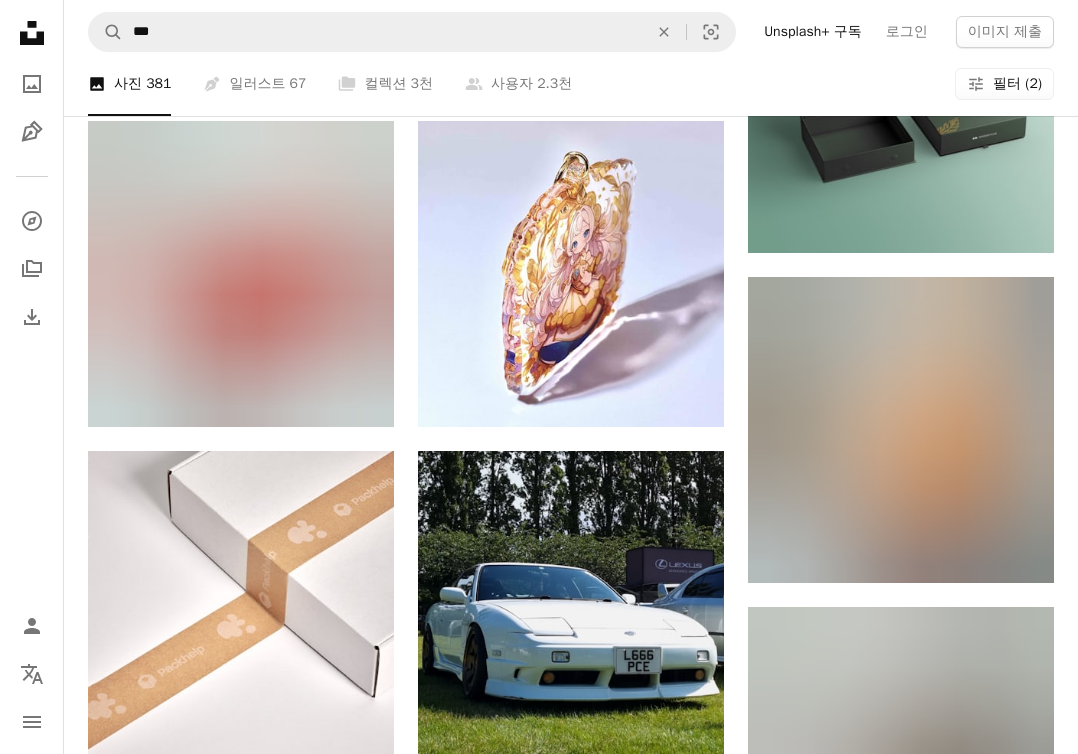 scroll, scrollTop: 0, scrollLeft: 0, axis: both 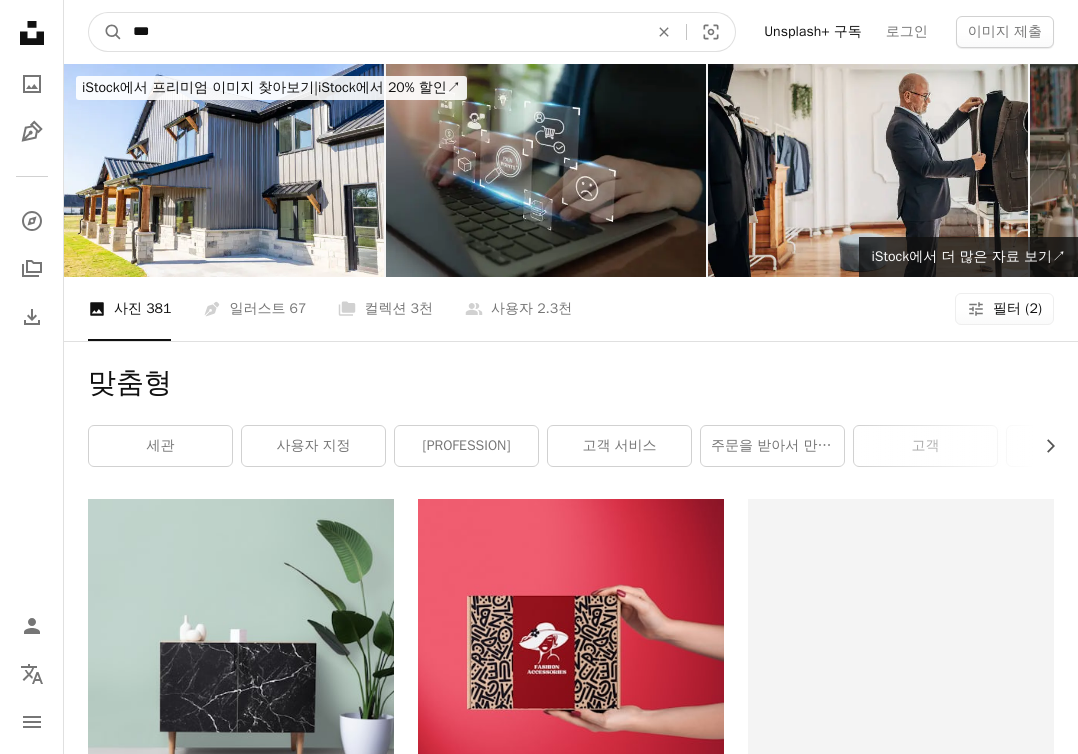 click on "***" at bounding box center [382, 32] 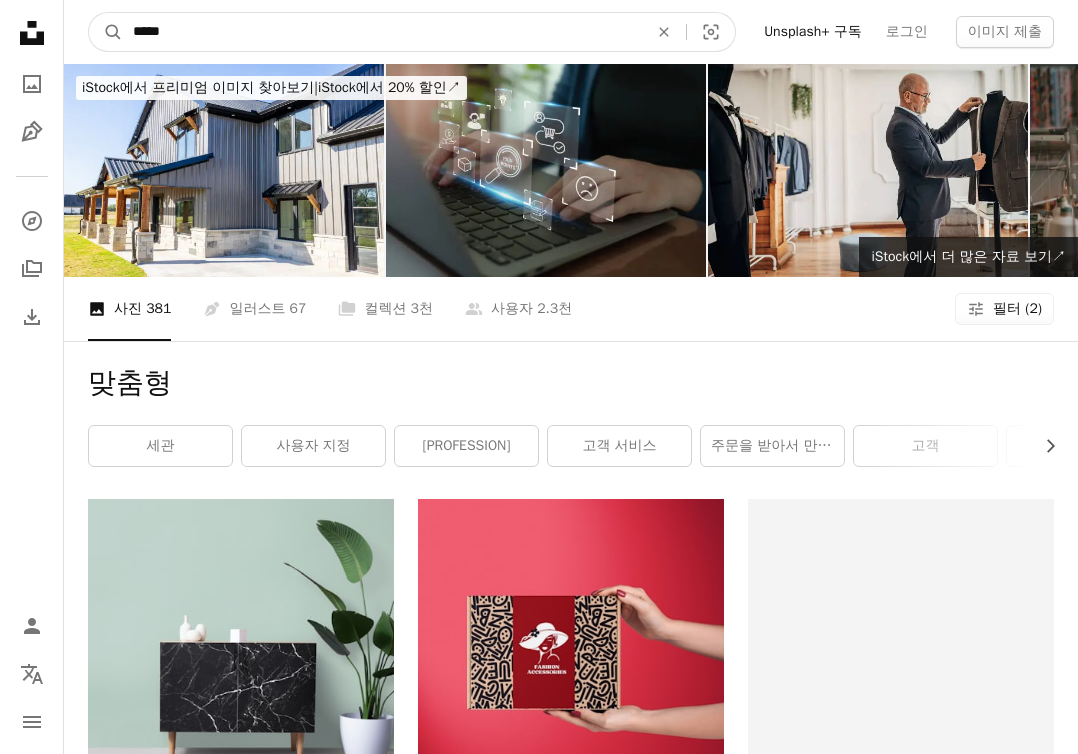 type on "*****" 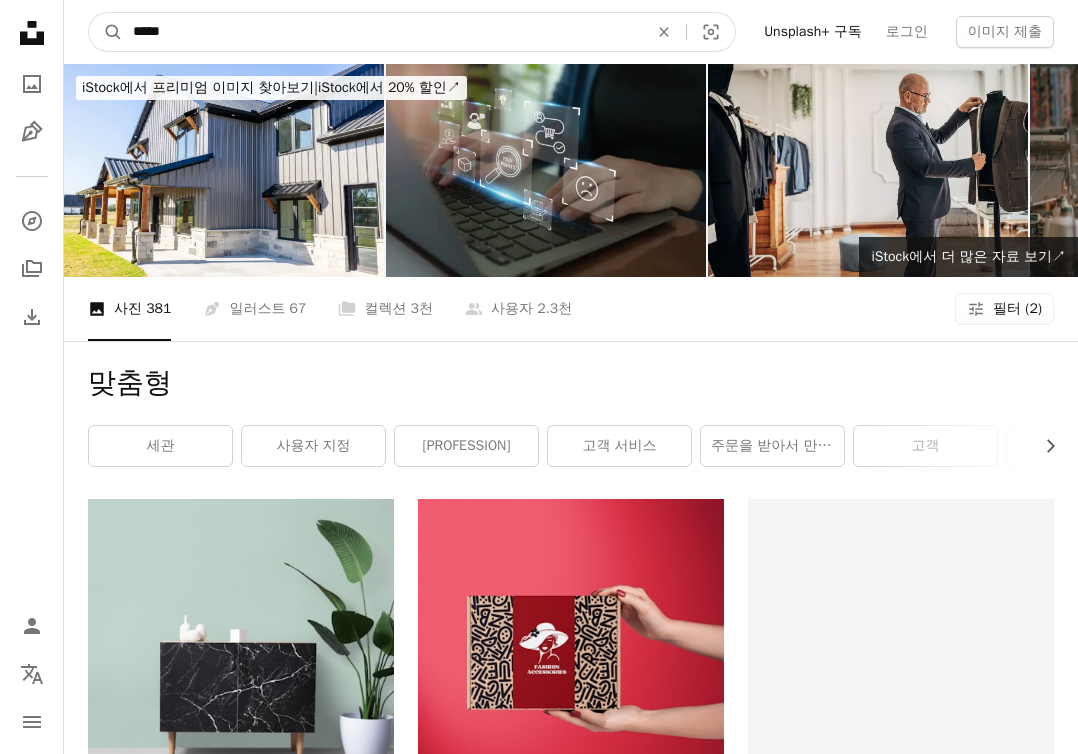click on "A magnifying glass" at bounding box center (106, 32) 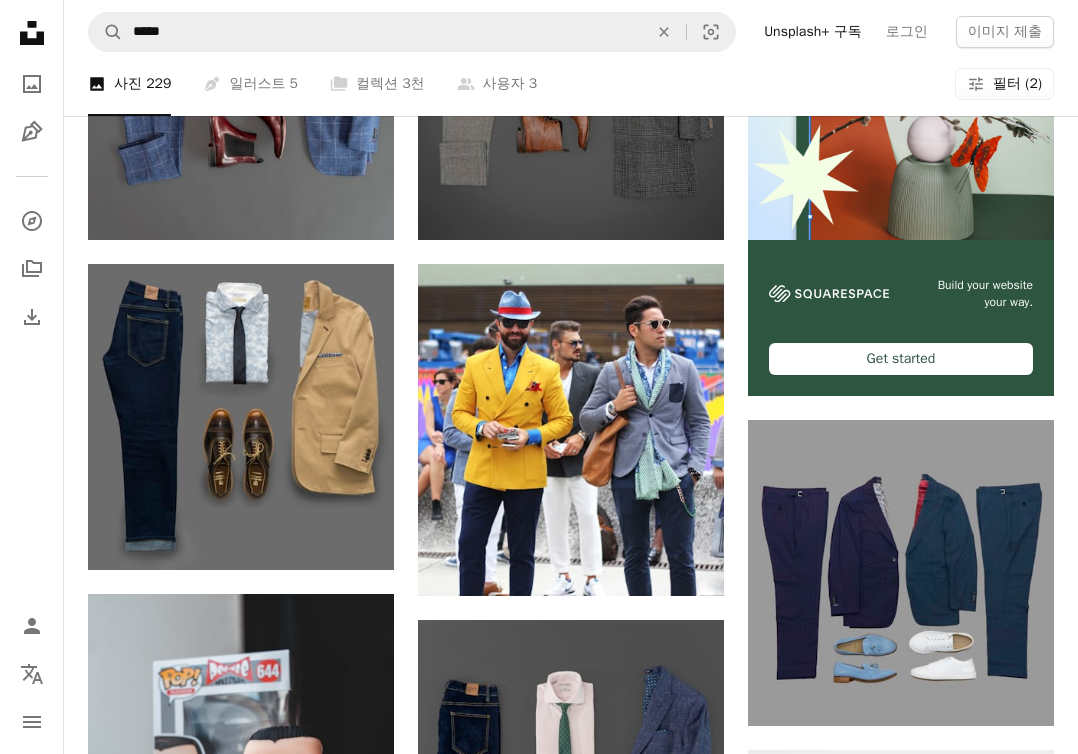 scroll, scrollTop: 567, scrollLeft: 0, axis: vertical 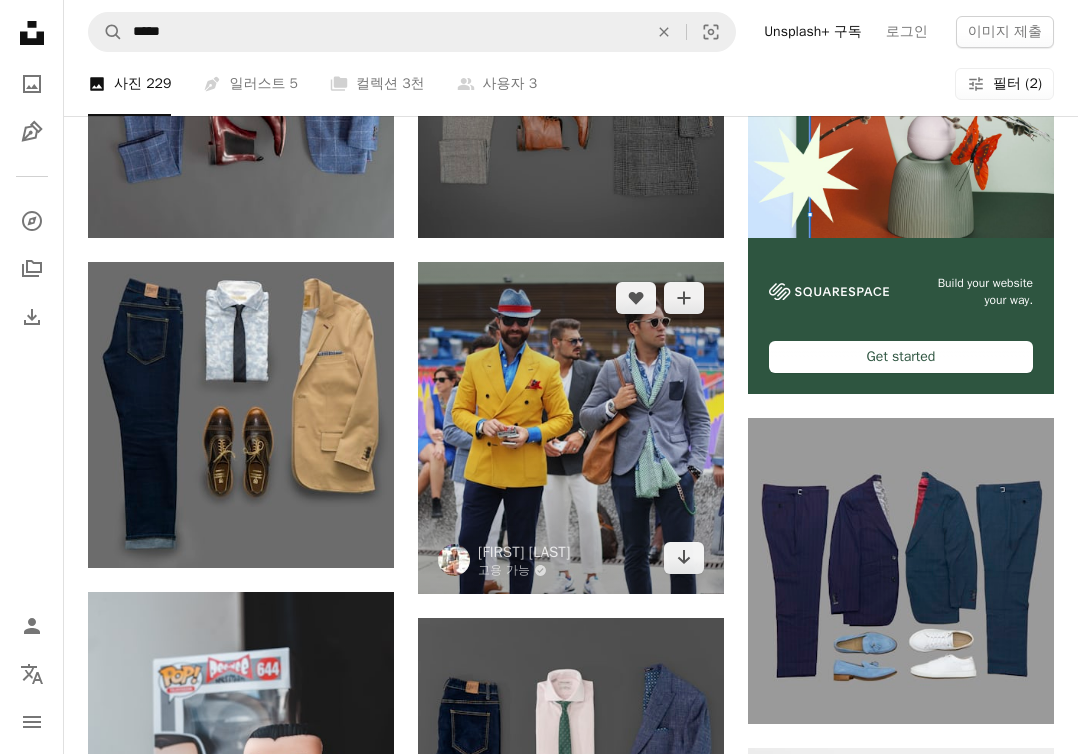 click at bounding box center (571, 428) 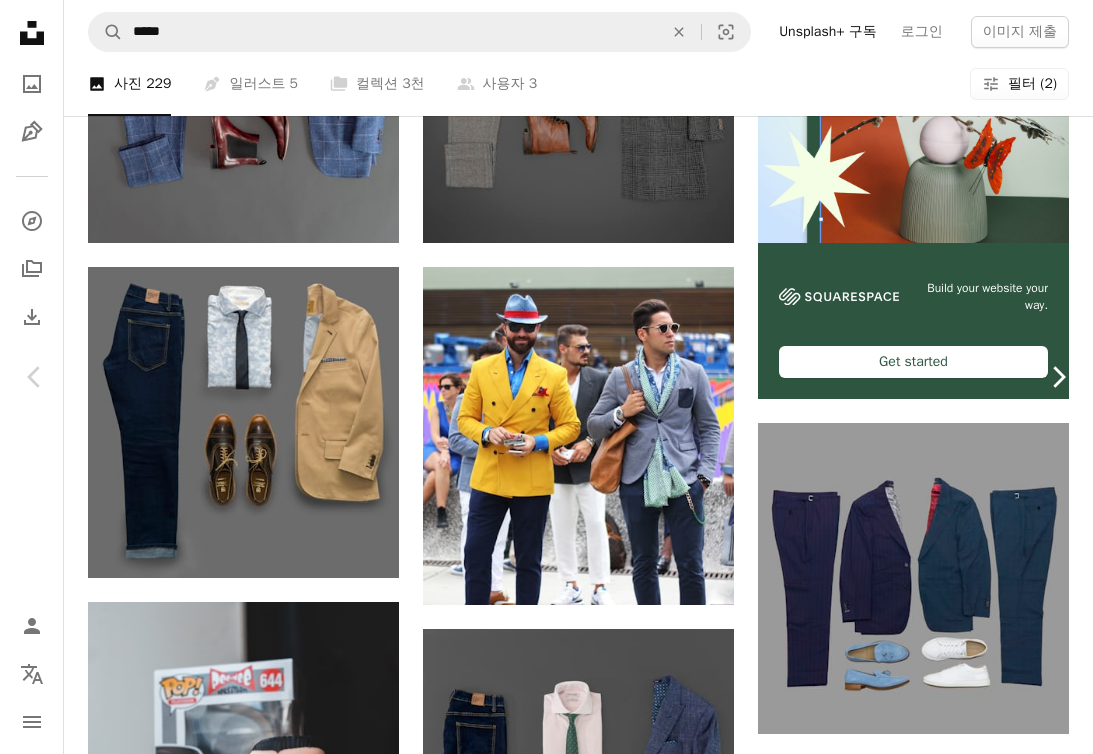 click on "Chevron right" at bounding box center (1058, 377) 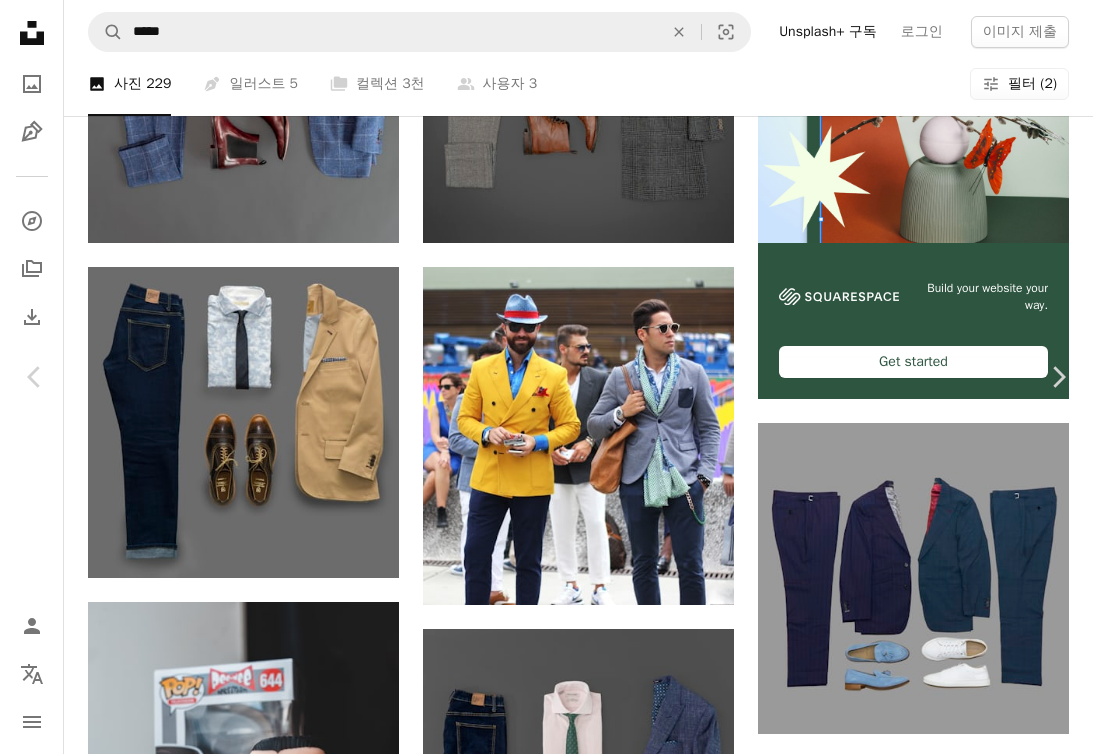 click on "An X shape Chevron left Chevron right Igor Omilaev 고용 가능 A checkmark inside of a circle A heart A plus sign 이미지 편집   Plus sign for Unsplash+ 무료 다운로드 Chevron down Zoom in 조회수 748,537 다운로드 4,642 소개 매체 사진 A forward-right arrow 공유 Info icon 정보 More Actions Calendar outlined 2023년 10월 20일 에 게시됨 Safety Unsplash 라이선스 하에서 무료로 사용 가능 추상적인 사무실 사업 파랑 얼굴 사과 삽화 실업가 안경 양복 조각 경영자 예술적인 VR 헤드셋 3d 렌더링 3d 그림 고글 놀란 증강 남자 배경 iStock에서 프리미엄 관련 이미지 찾아보기  |  코드 UNSPLASH20로 20% 할인 혜택 받기 iStock에서 더 많은 자료 보기  ↗ 관련 이미지 A heart A plus sign Igor Omilaev 고용 가능 A checkmark inside of a circle Arrow pointing down Plus sign for Unsplash+ A heart A plus sign Point Normal Unsplash+ 용 A lock   다운로드 A heart A plus sign luthfi alfarizi 고용 가능" at bounding box center (546, 3952) 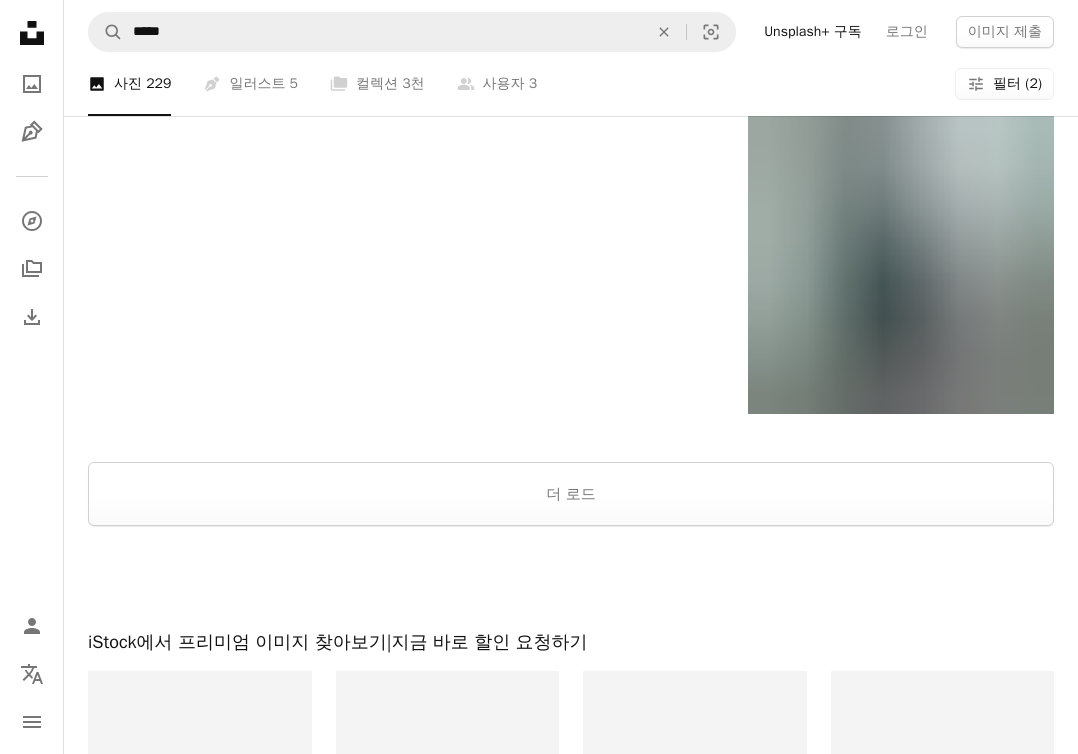 scroll, scrollTop: 2888, scrollLeft: 0, axis: vertical 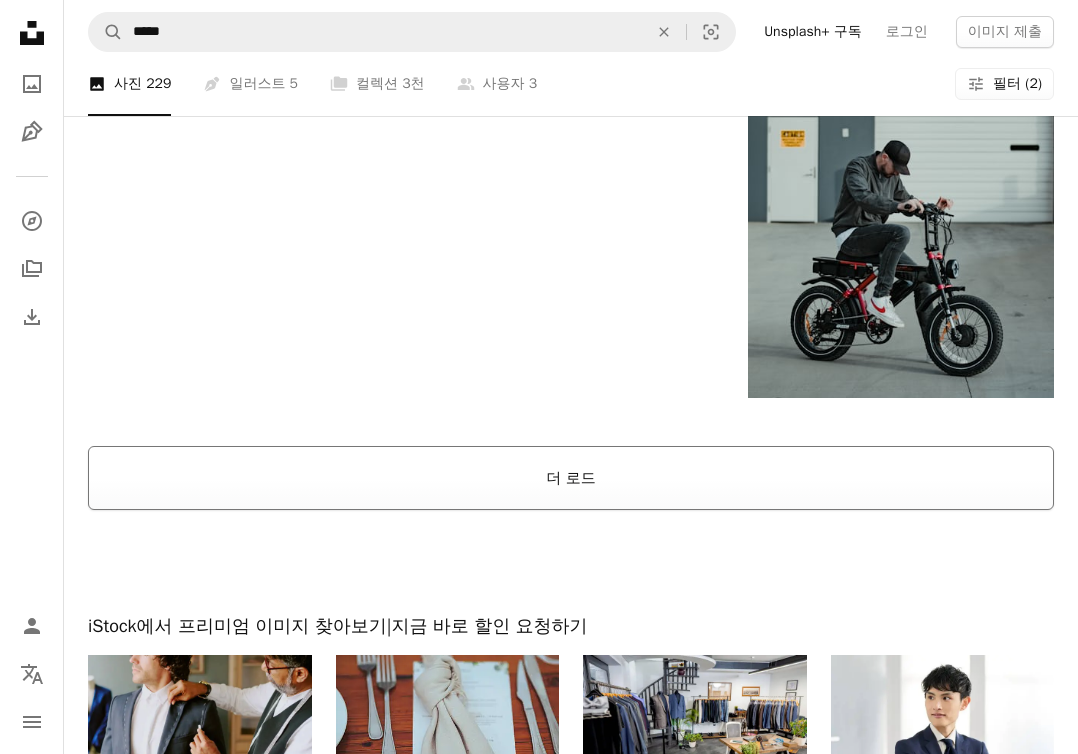 click on "더 로드" at bounding box center (571, 478) 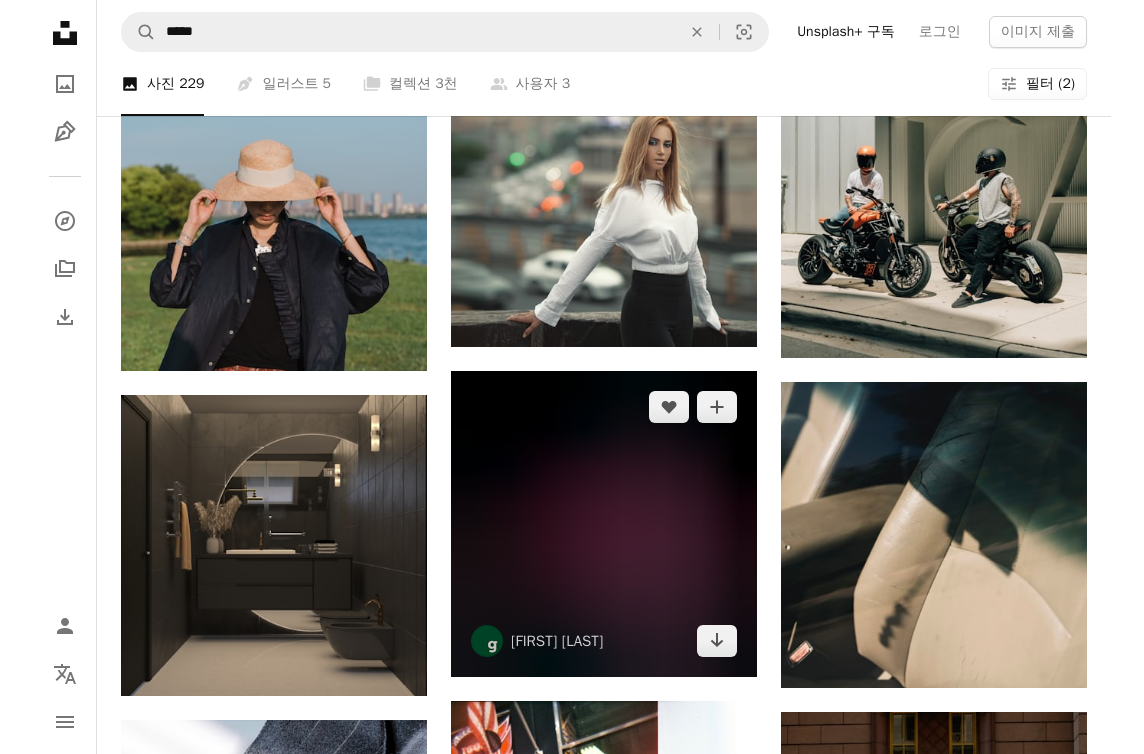 scroll, scrollTop: 4424, scrollLeft: 0, axis: vertical 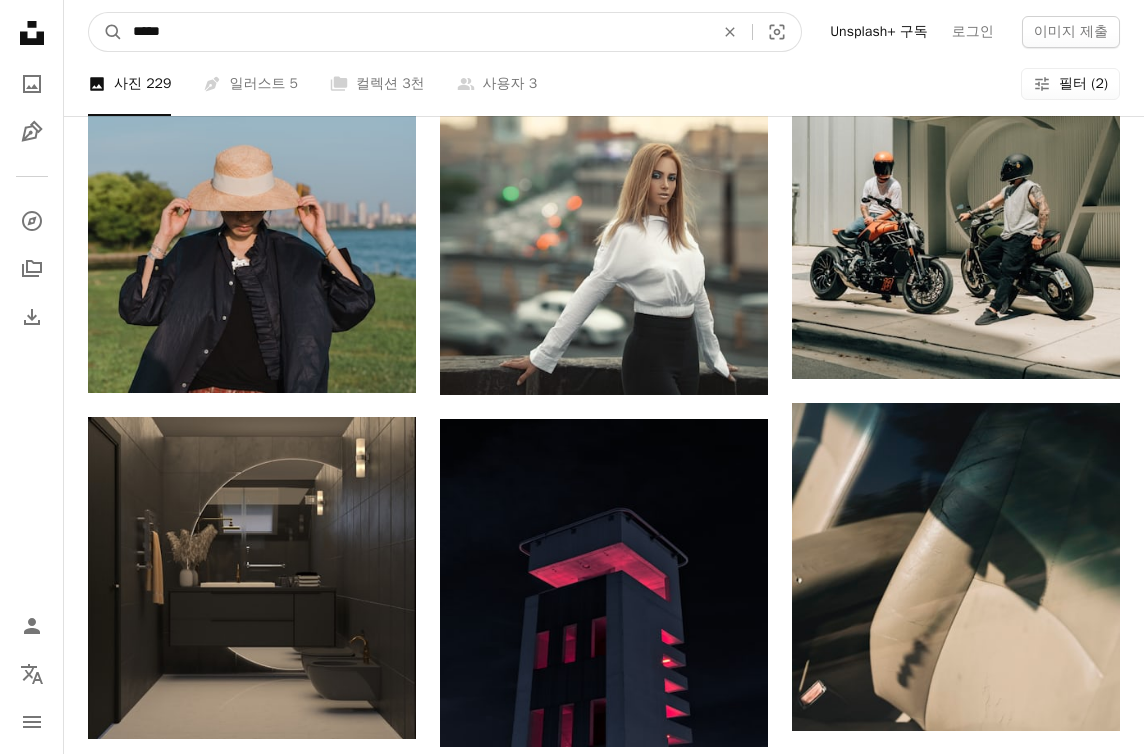 click on "*****" at bounding box center (415, 32) 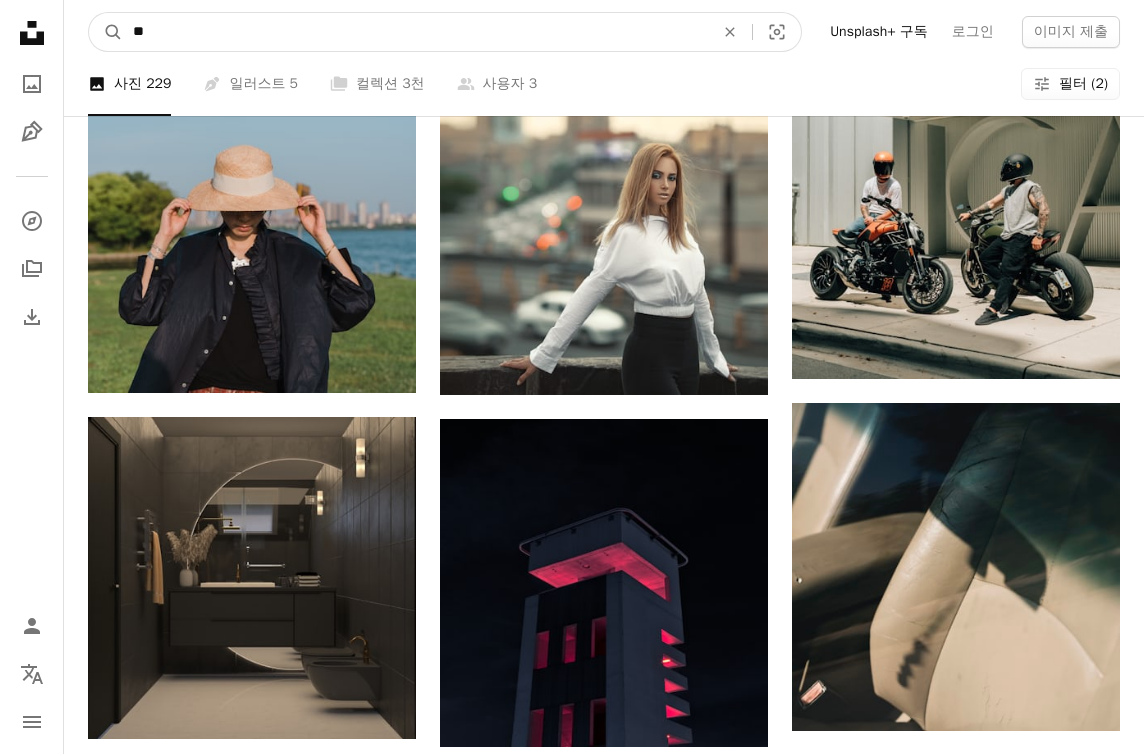 type on "***" 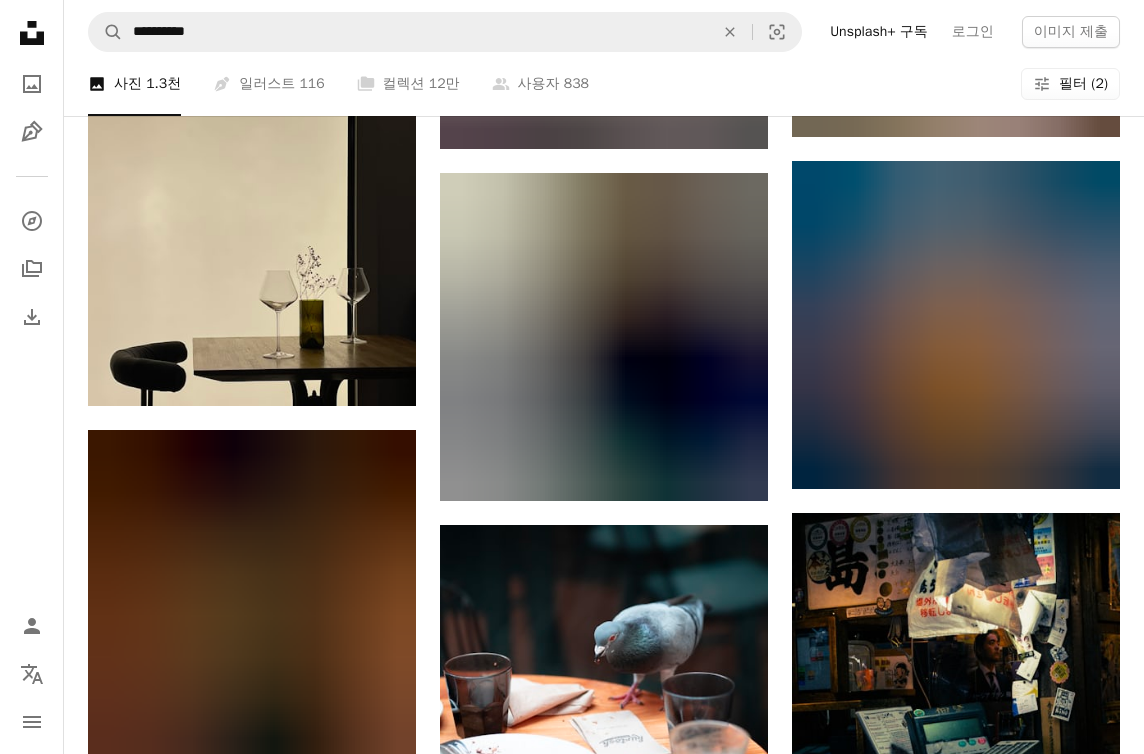 scroll, scrollTop: 2951, scrollLeft: 0, axis: vertical 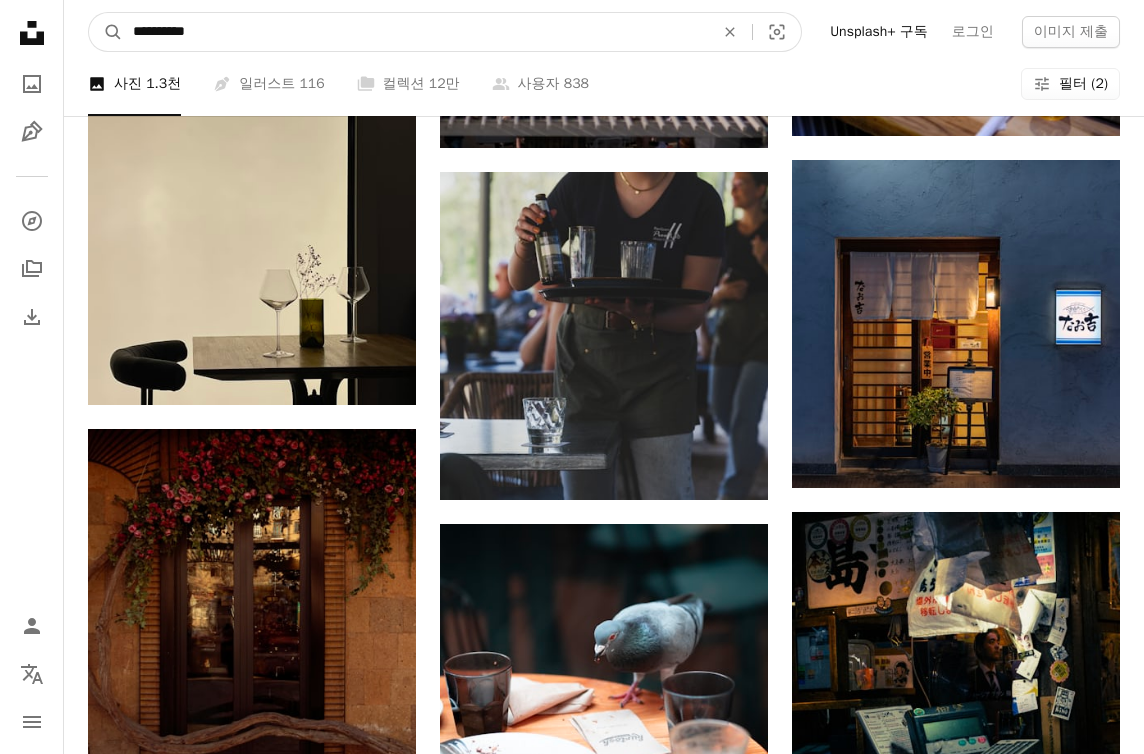 click on "**********" at bounding box center [415, 32] 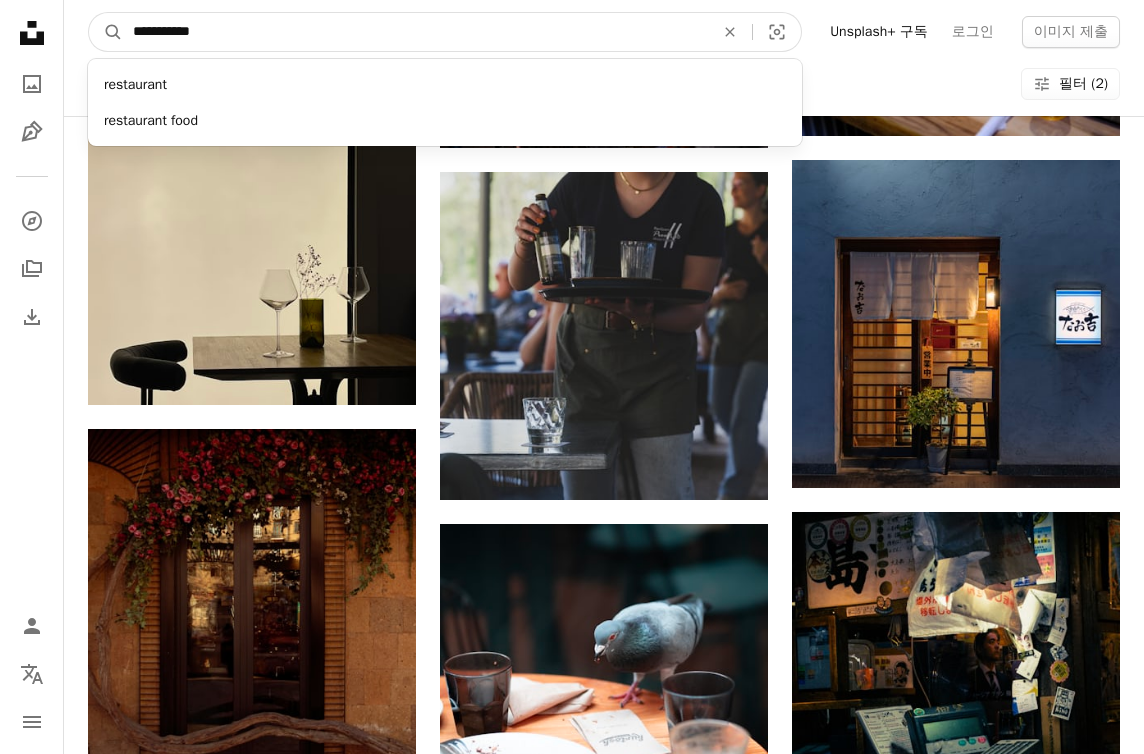 type on "*" 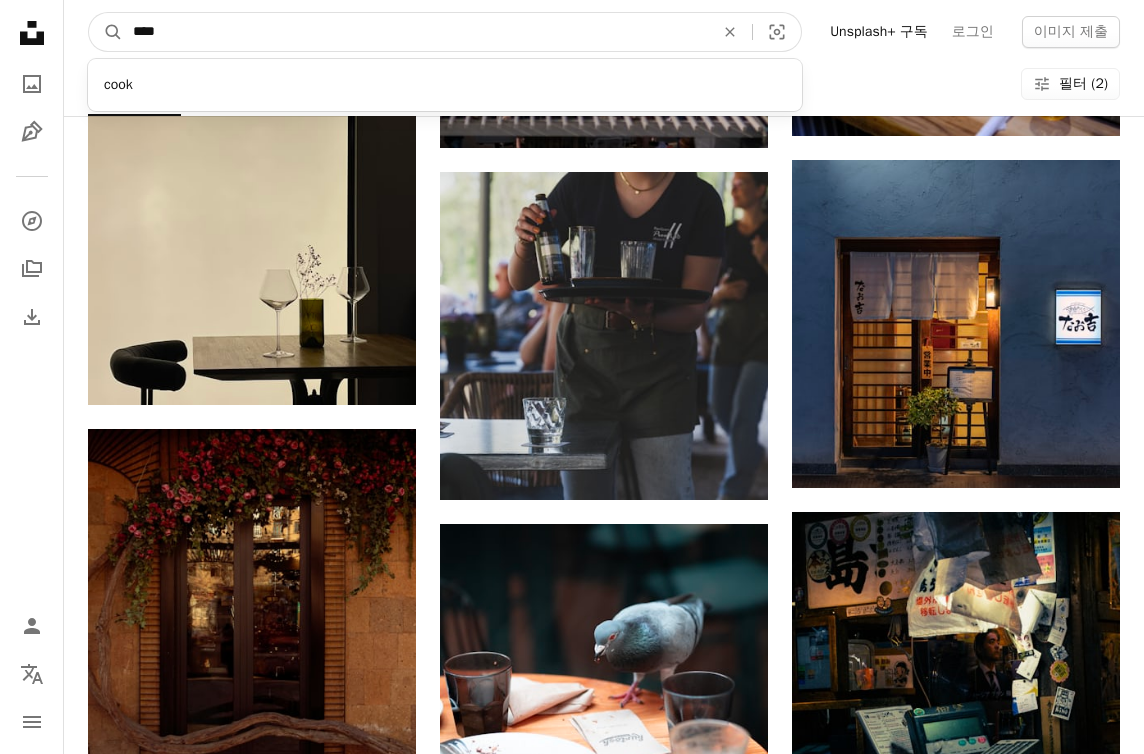 type on "****" 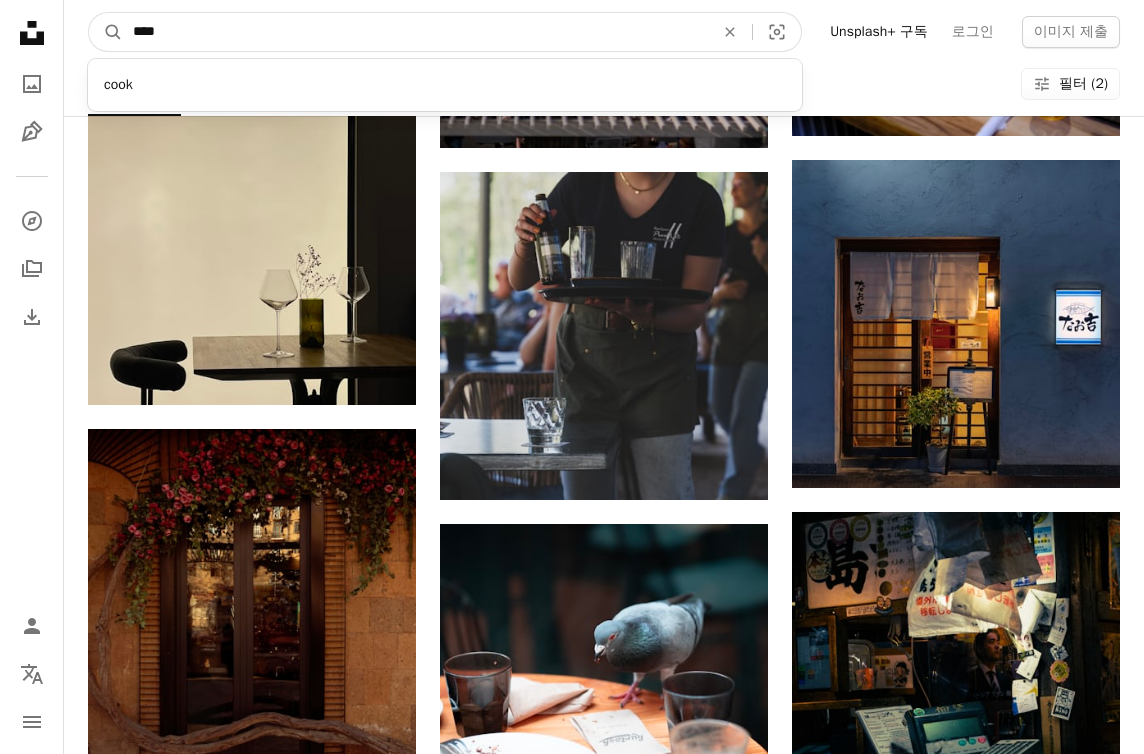 click on "A magnifying glass" at bounding box center [106, 32] 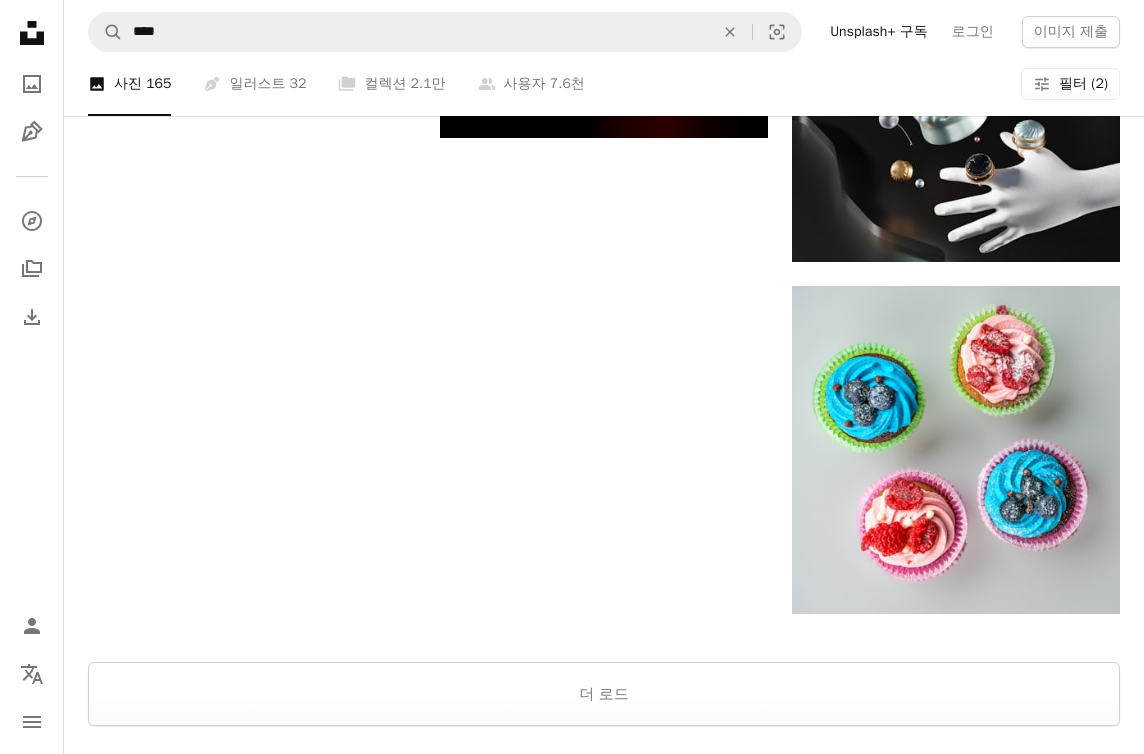 scroll, scrollTop: 2803, scrollLeft: 0, axis: vertical 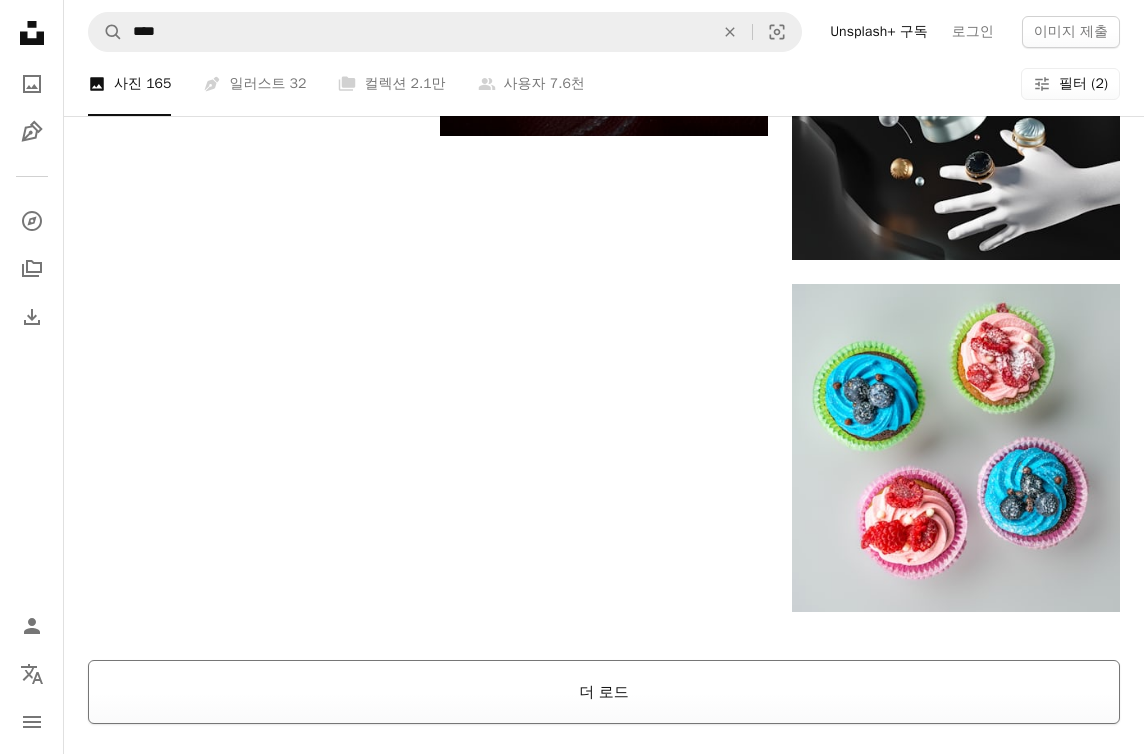 click on "더 로드" at bounding box center [604, 692] 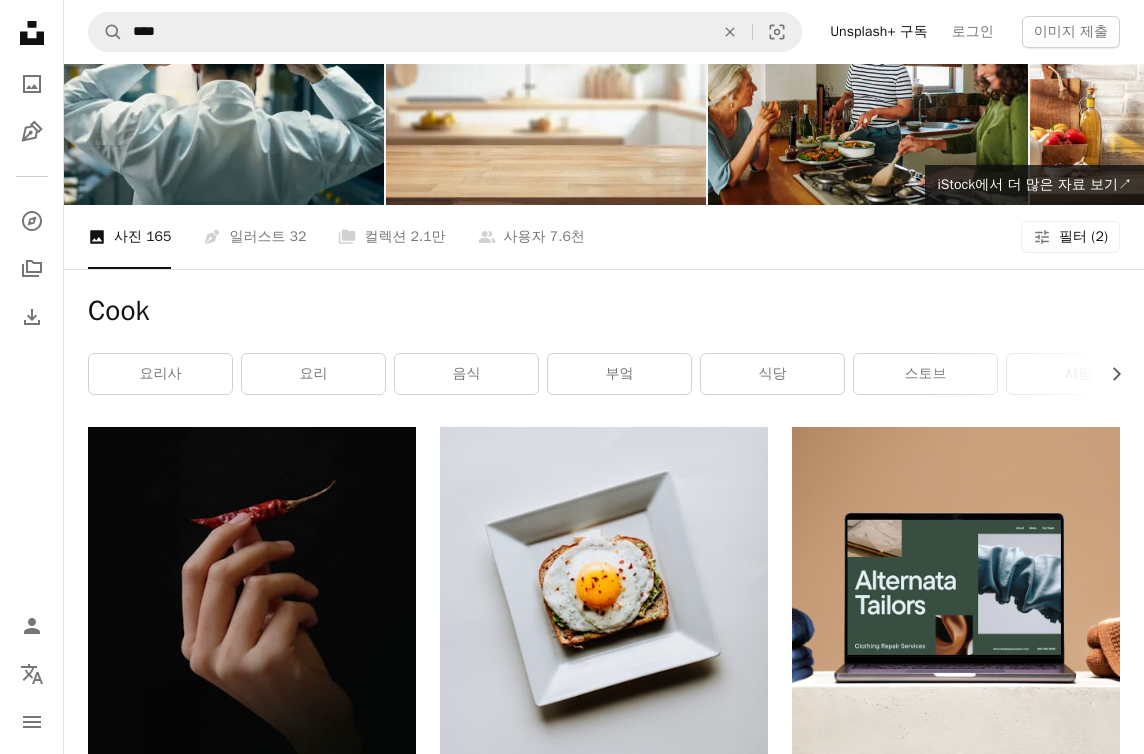 scroll, scrollTop: 0, scrollLeft: 0, axis: both 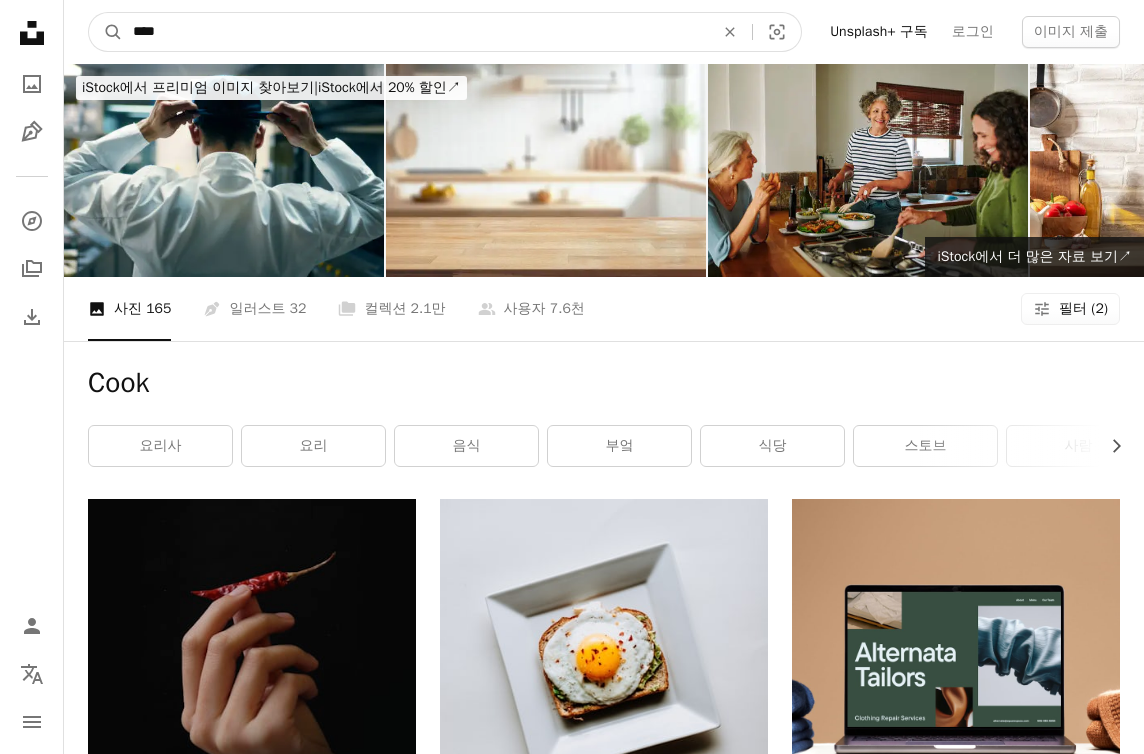 click on "****" at bounding box center (415, 32) 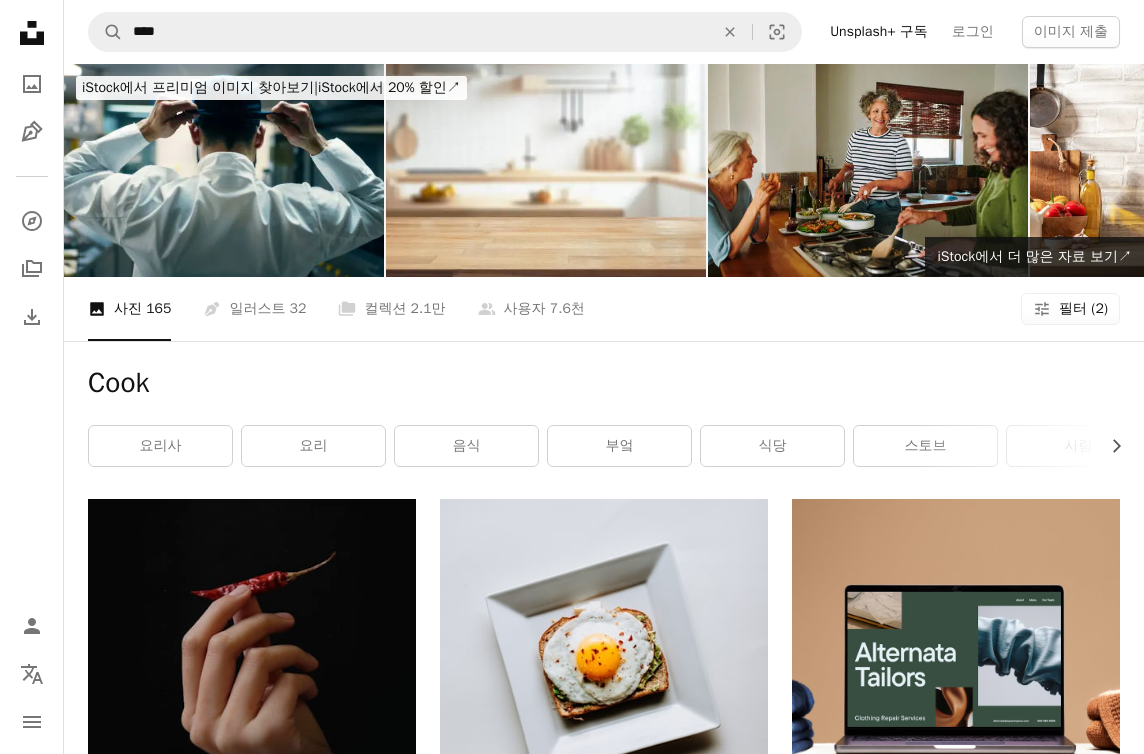 click on "Cook" at bounding box center (604, 383) 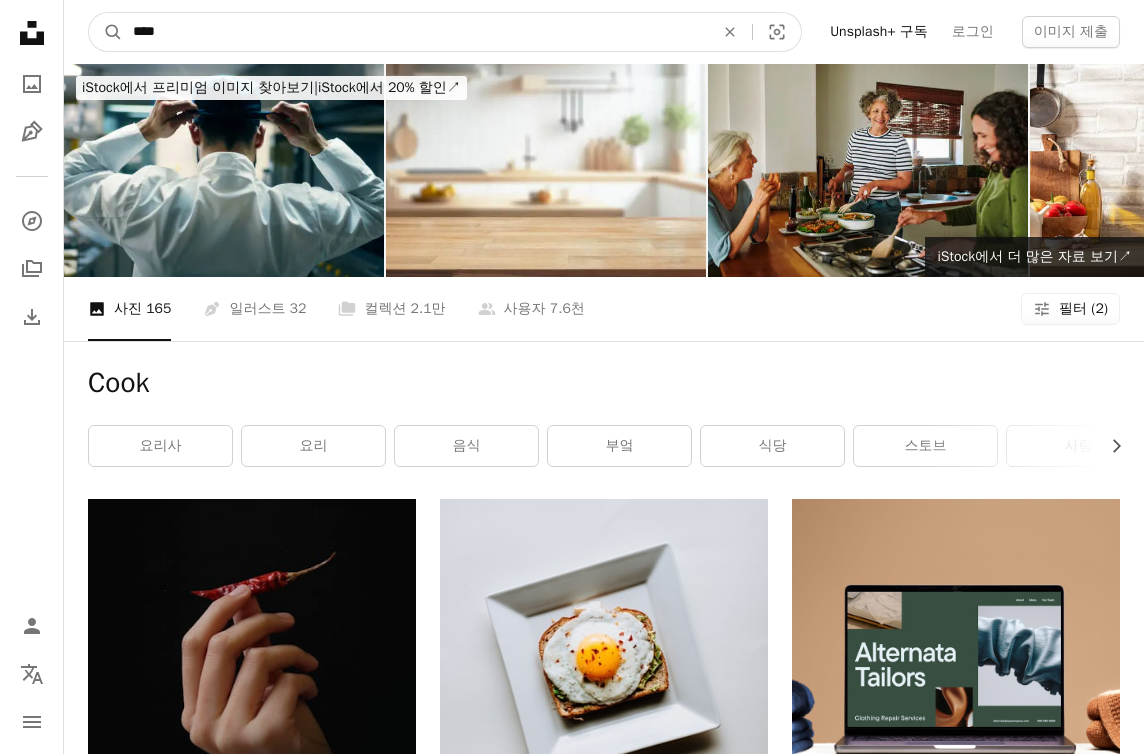click on "****" at bounding box center [415, 32] 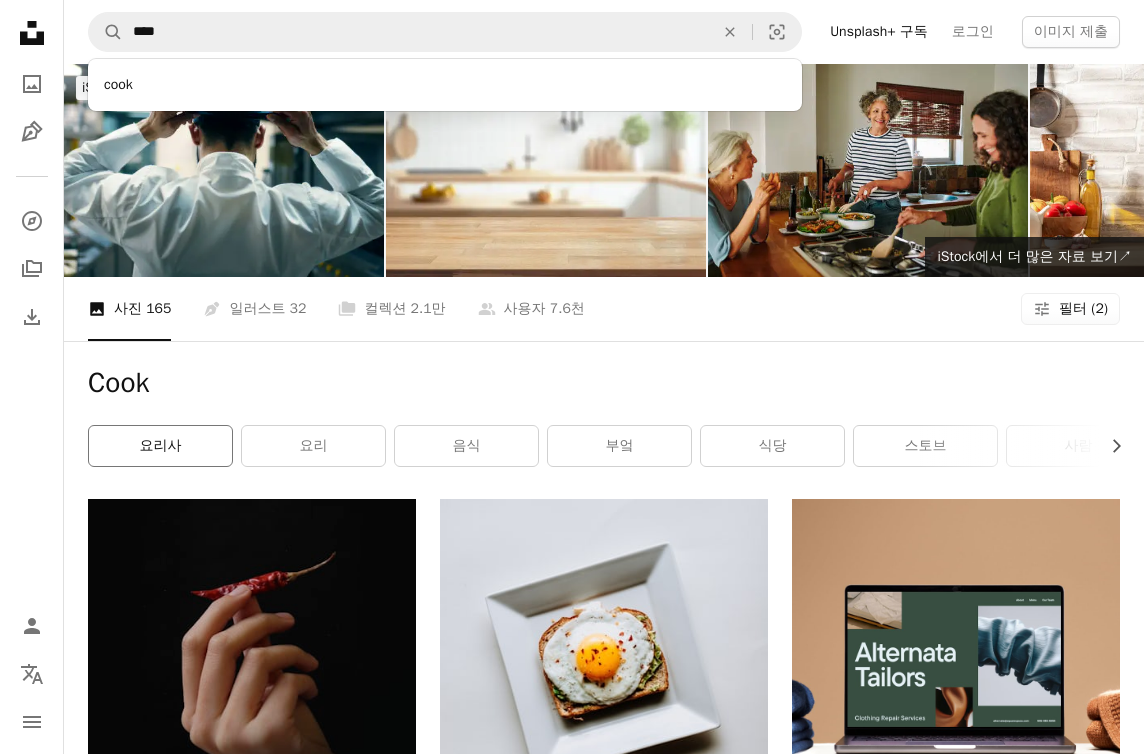 click on "요리사" at bounding box center [160, 446] 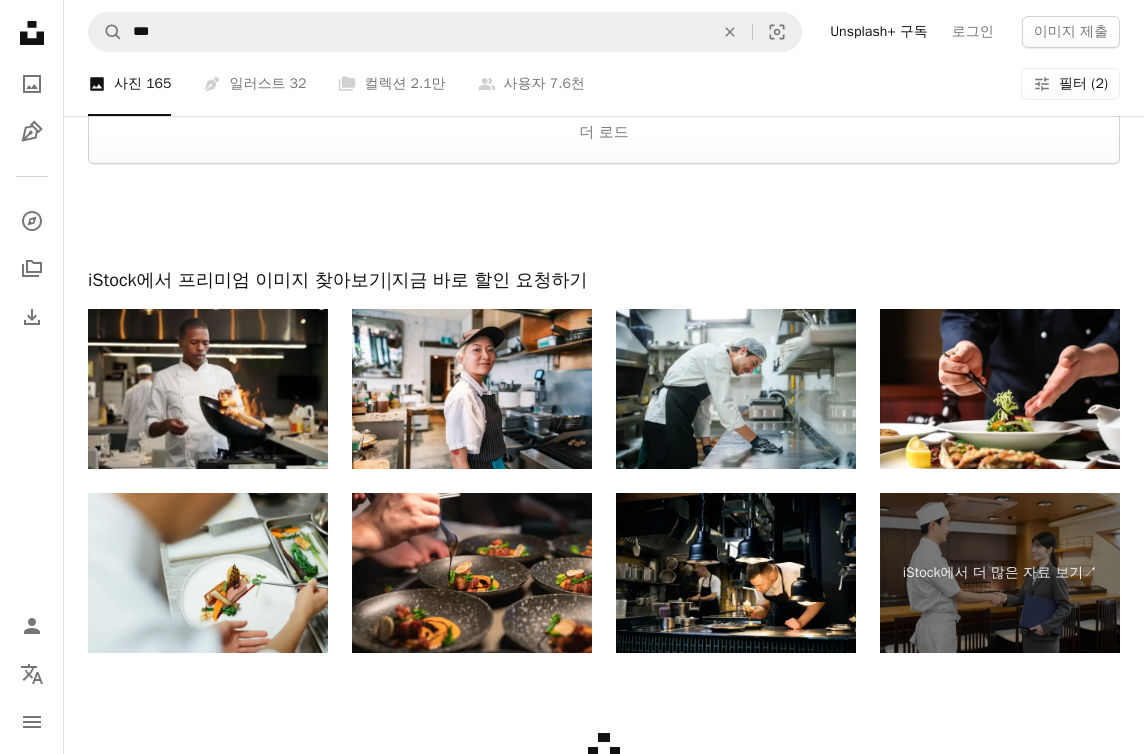 scroll, scrollTop: 3126, scrollLeft: 0, axis: vertical 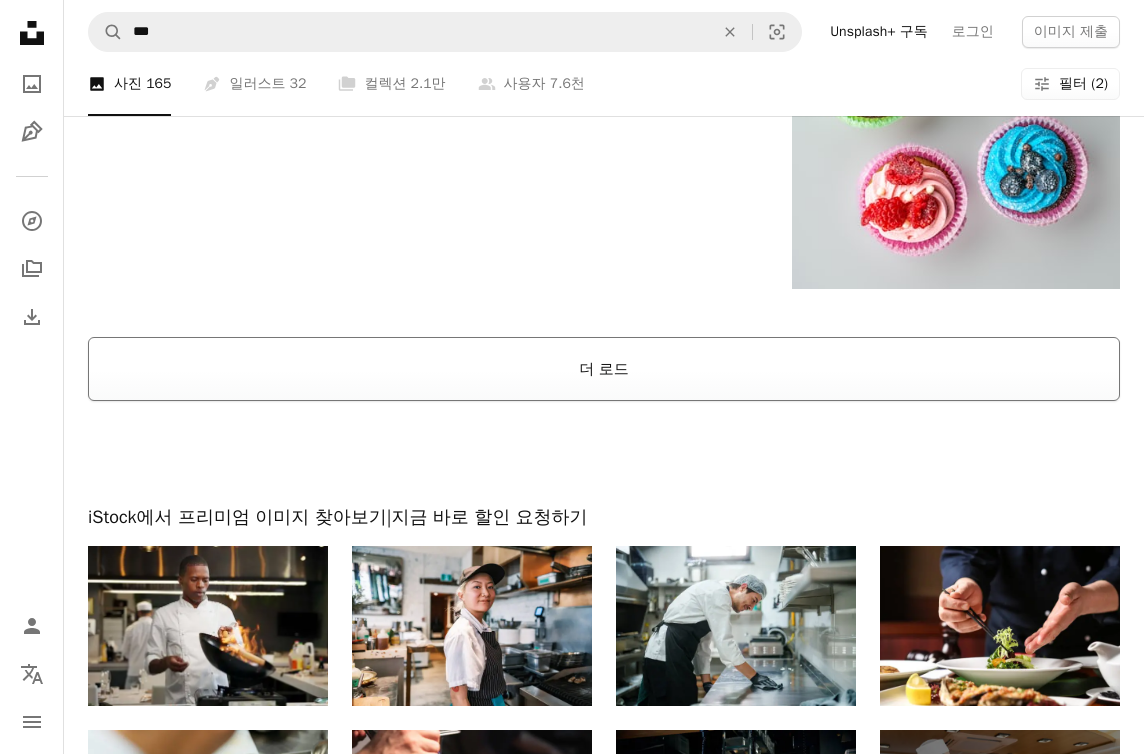 click on "더 로드" at bounding box center [604, 369] 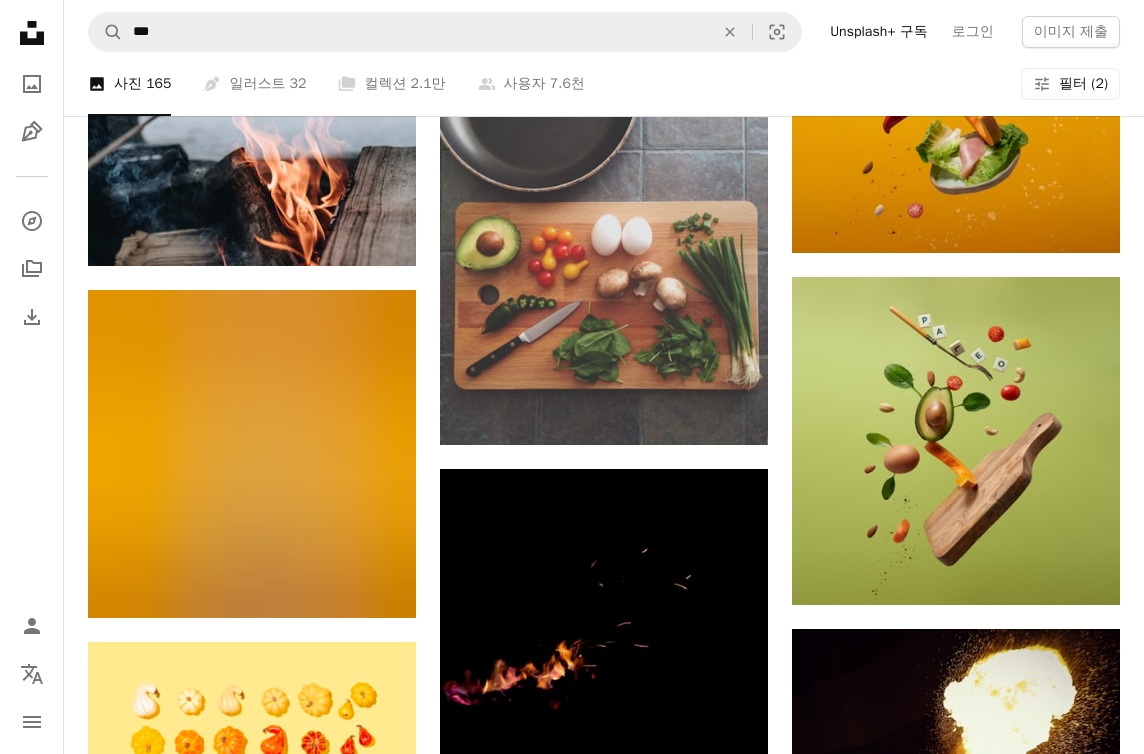 scroll, scrollTop: 4597, scrollLeft: 0, axis: vertical 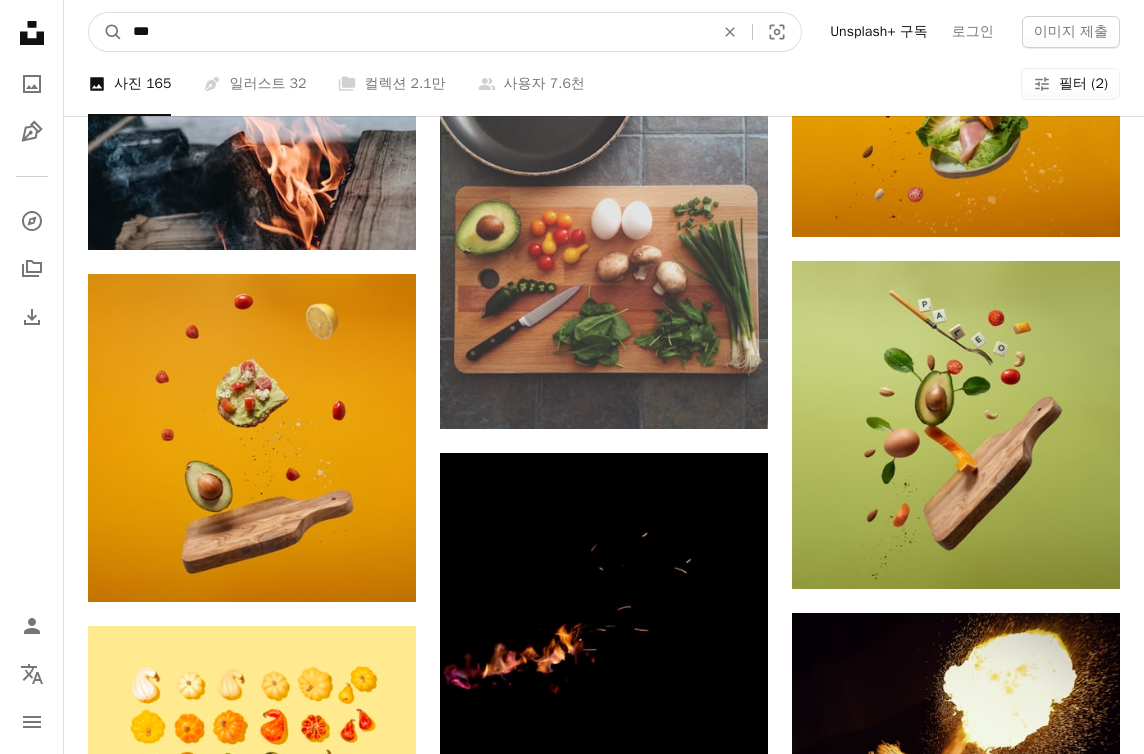 click on "***" at bounding box center (415, 32) 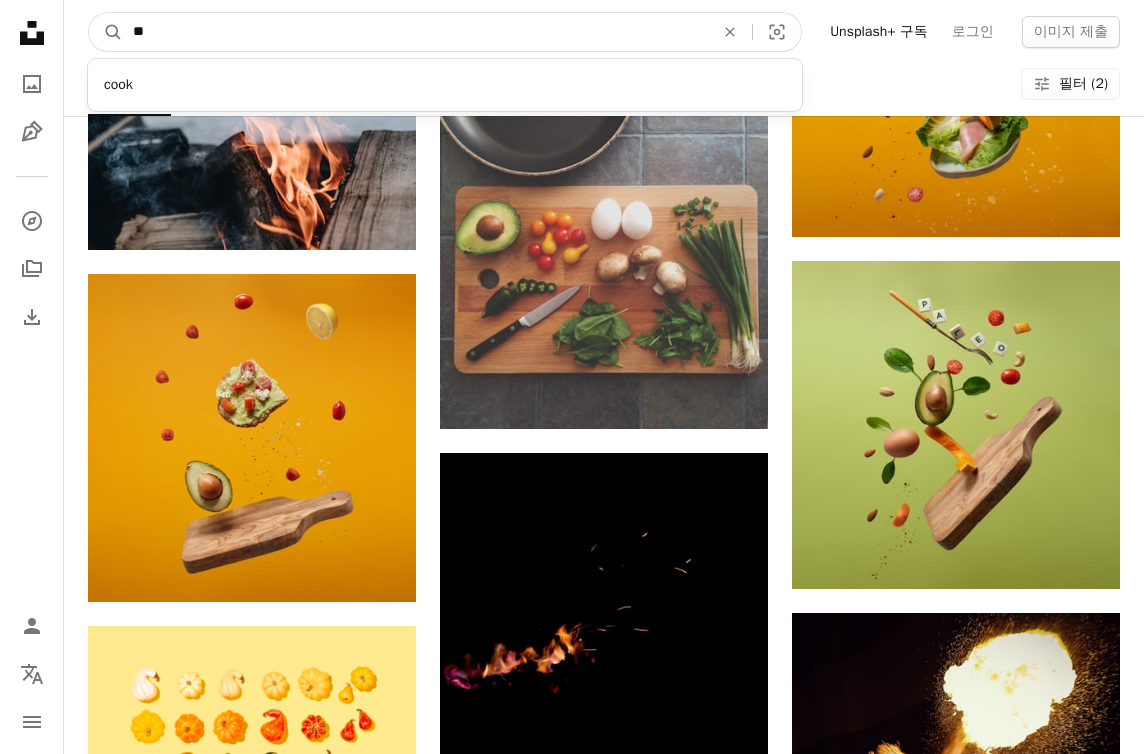 type on "*" 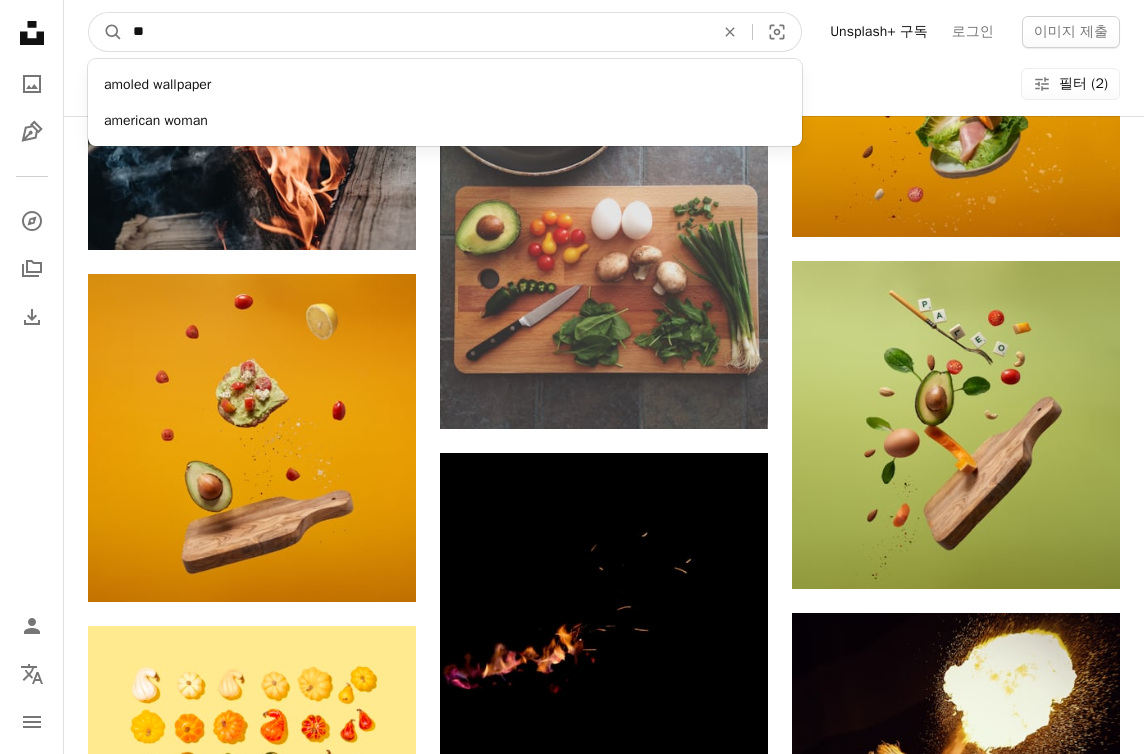 type on "*" 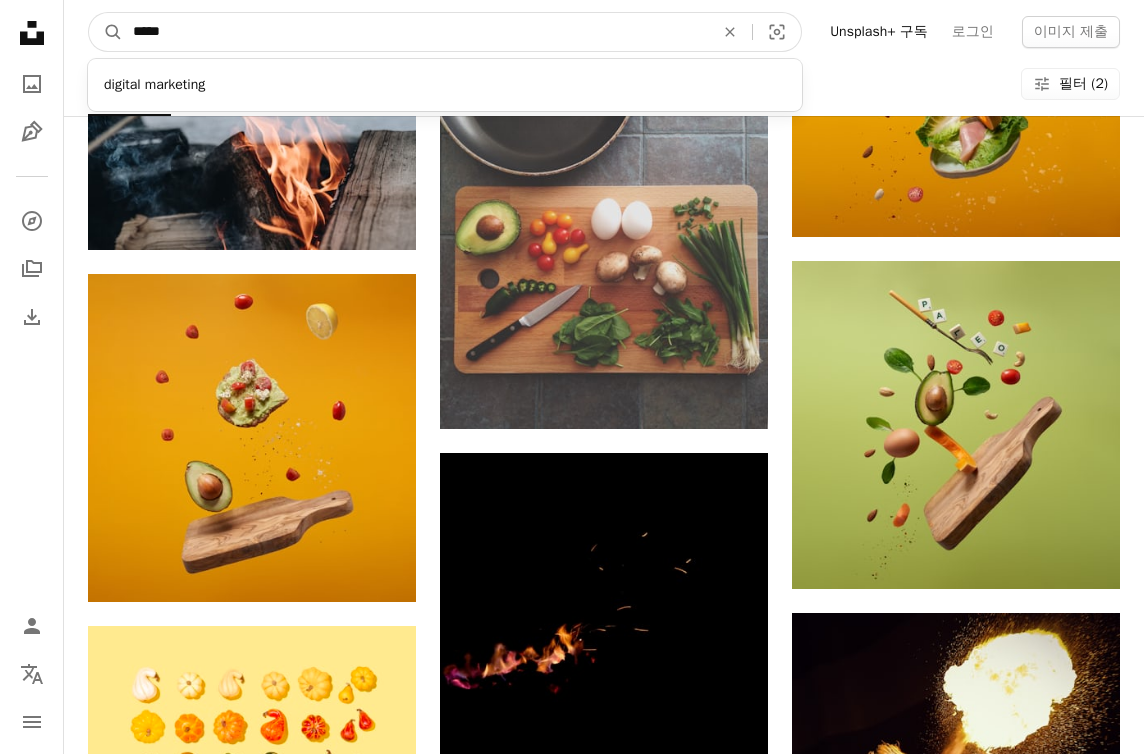 type on "******" 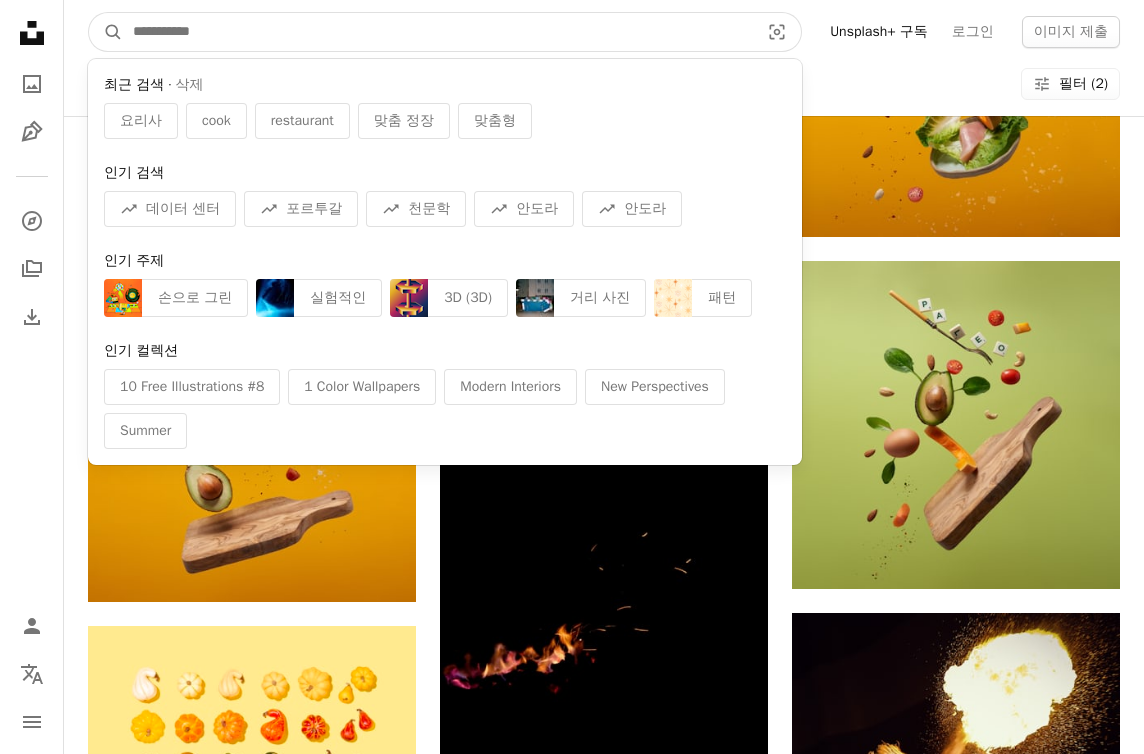 click at bounding box center [438, 32] 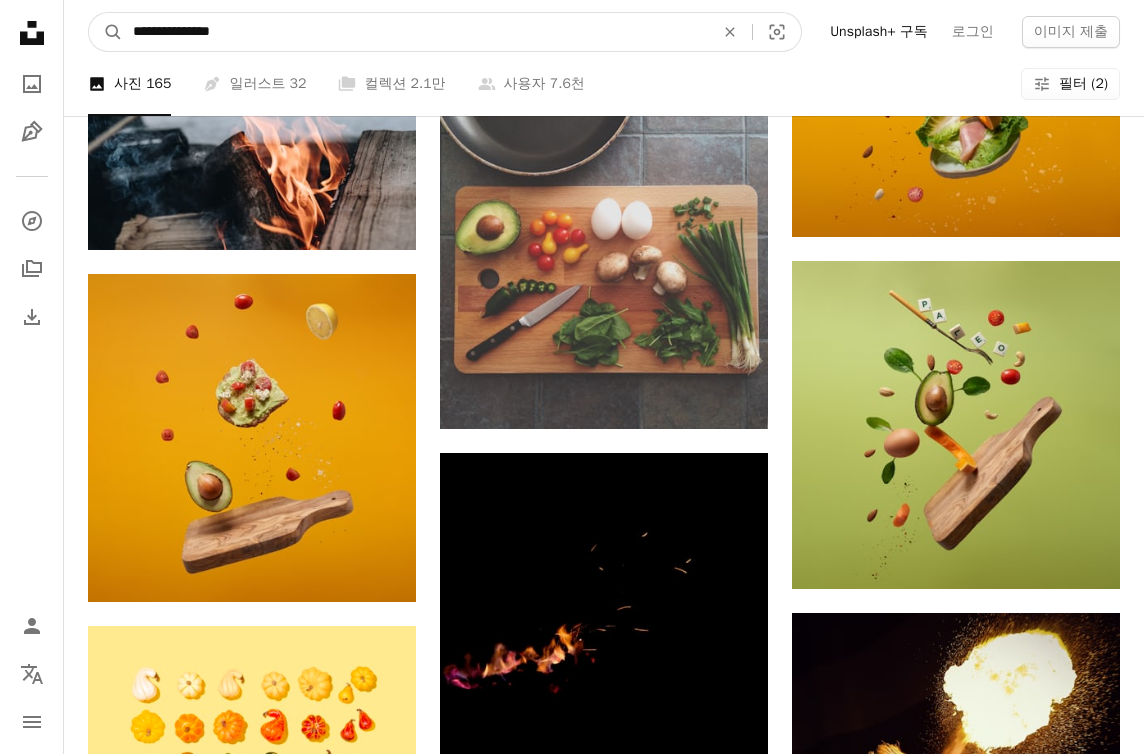 click on "A magnifying glass" at bounding box center (106, 32) 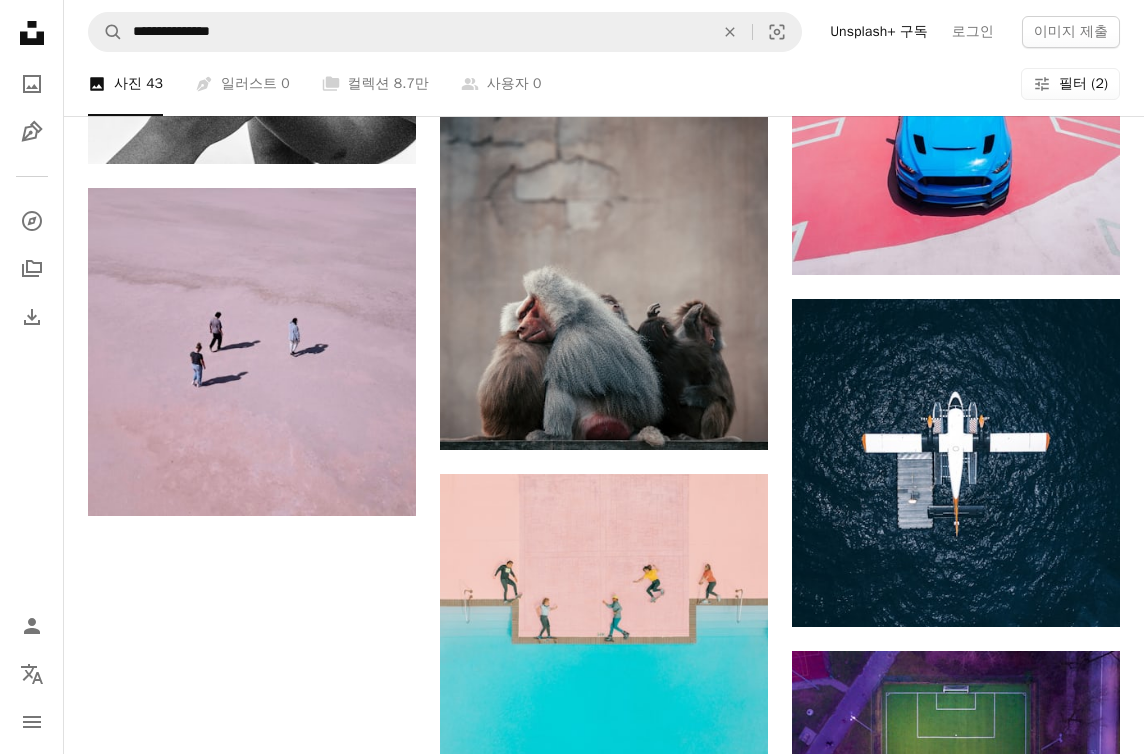 scroll, scrollTop: 2102, scrollLeft: 0, axis: vertical 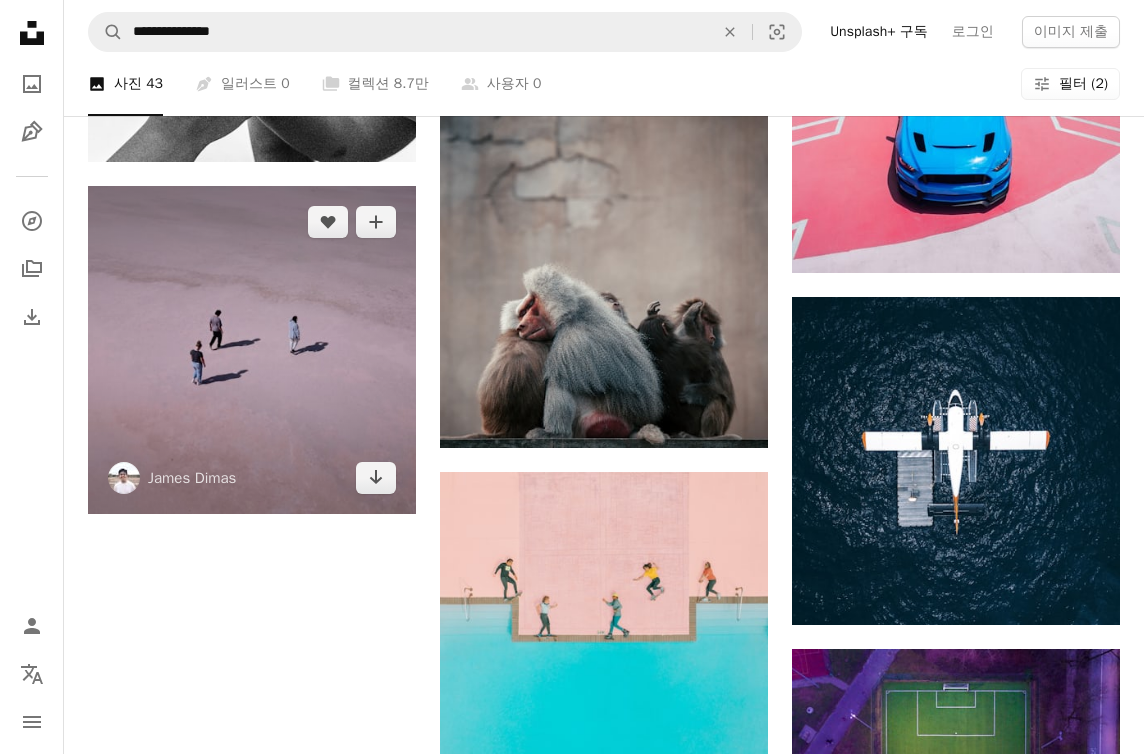 click at bounding box center [252, 350] 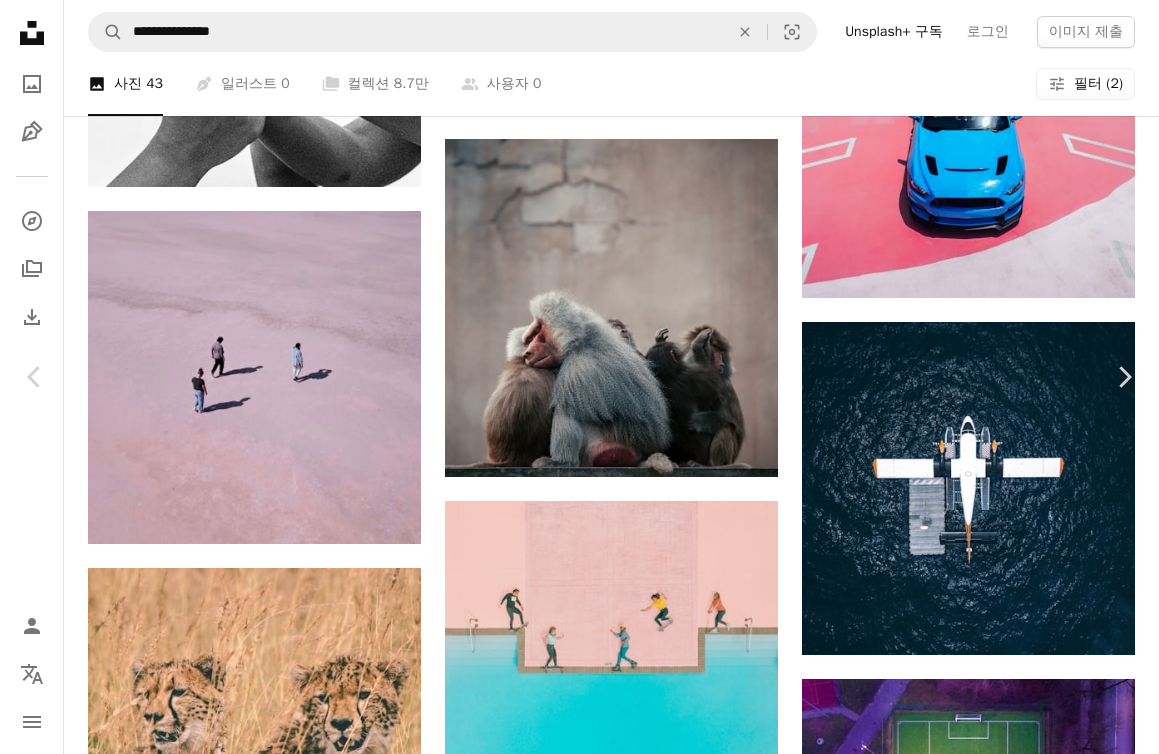 click on "A map marker [CITY], [COUNTRY] Calendar outlined 2024년 2월 20일 에 게시됨 Safety Unsplash 라이선스 하에서 무료로 사용 가능 초상 사람 분홍색 오스트레일리아 호수 숫벌 청소년 나라 공중 소금 디지(dji) 빅토리아 사우스 오스트레일리아 주 핑크 레이크 사람의 회색 걷기 바깥 수평선 땅 관련 무료 이미지 iStock에서 프리미엄 관련 이미지 찾아보기  |  코드 UNSPLASH20로 20% 할인 혜택 받기 iStock에서 더 많은 자료 보기  ↗ 관련 이미지 A heart A plus sign [NAME] [LAST] Arrow pointing down Plus sign for Unsplash+ A heart A plus sign Curated Lifestyle Unsplash+ 용 A lock   다운로드 A heart A heart" at bounding box center (579, 4777) 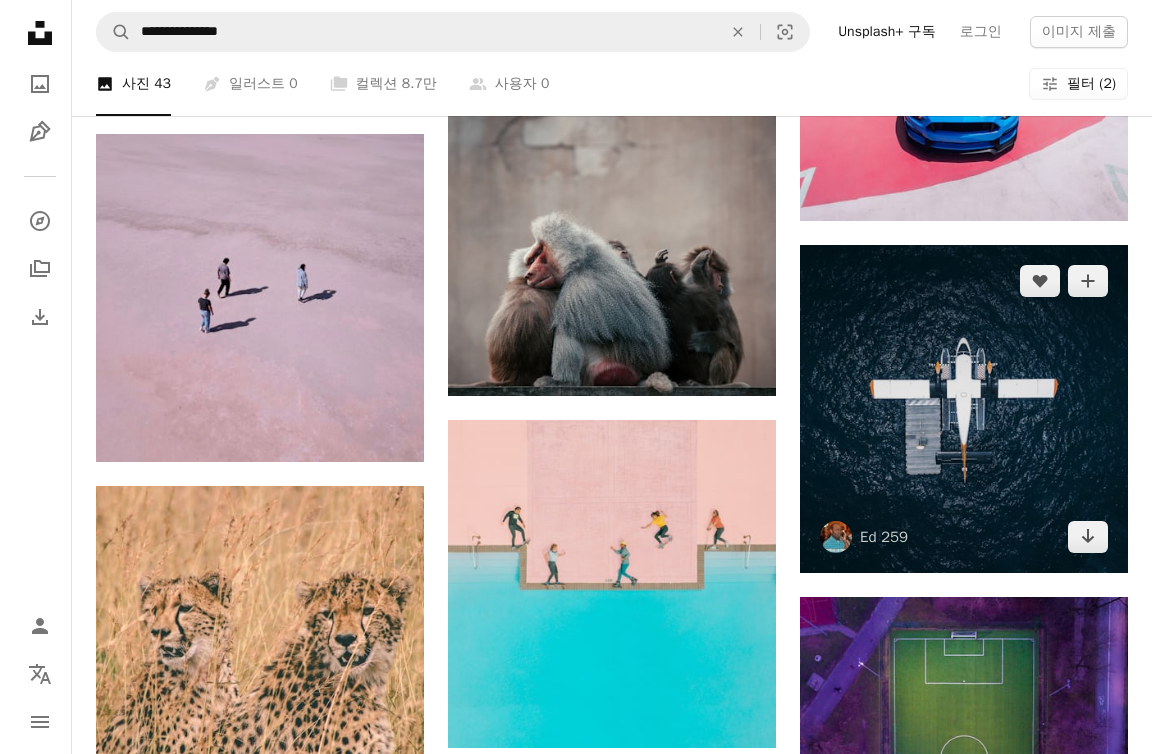 scroll, scrollTop: 2160, scrollLeft: 0, axis: vertical 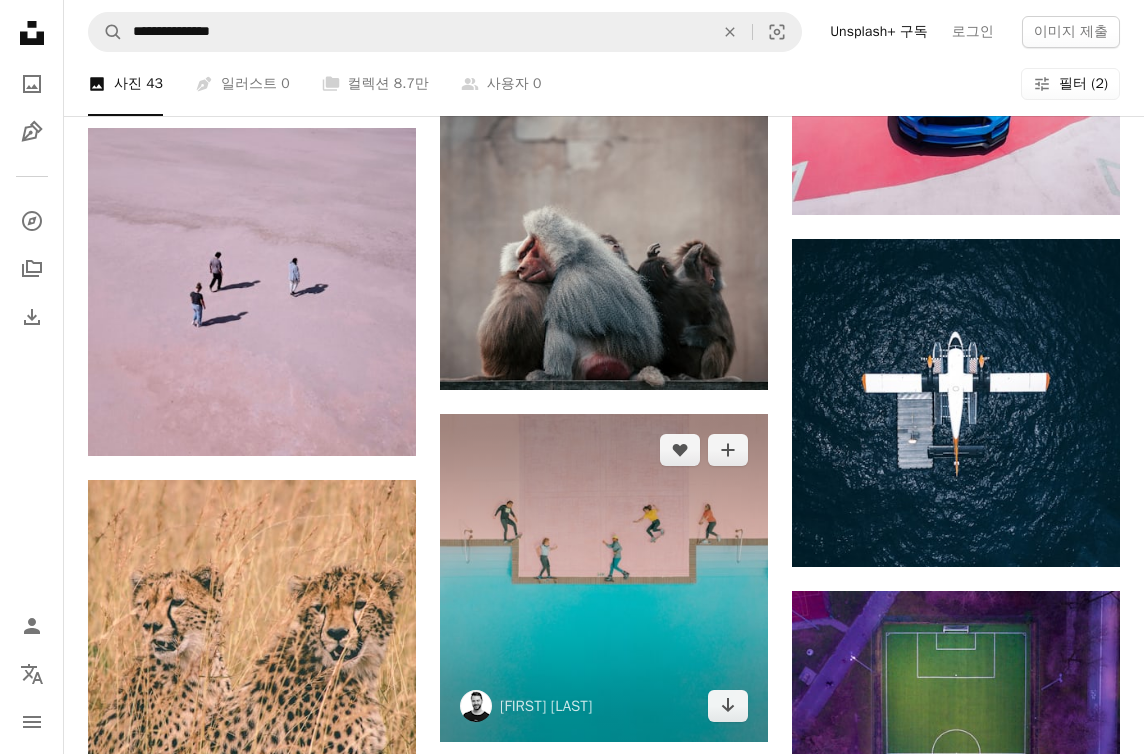 click at bounding box center [604, 578] 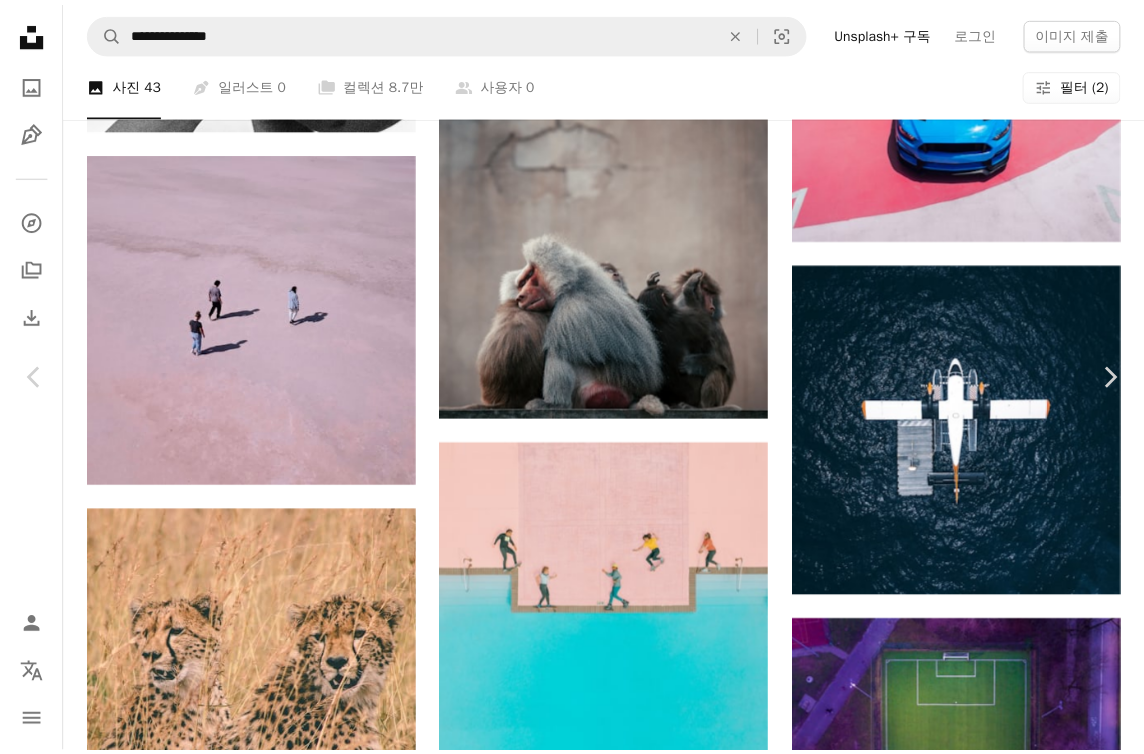 scroll, scrollTop: 101, scrollLeft: 0, axis: vertical 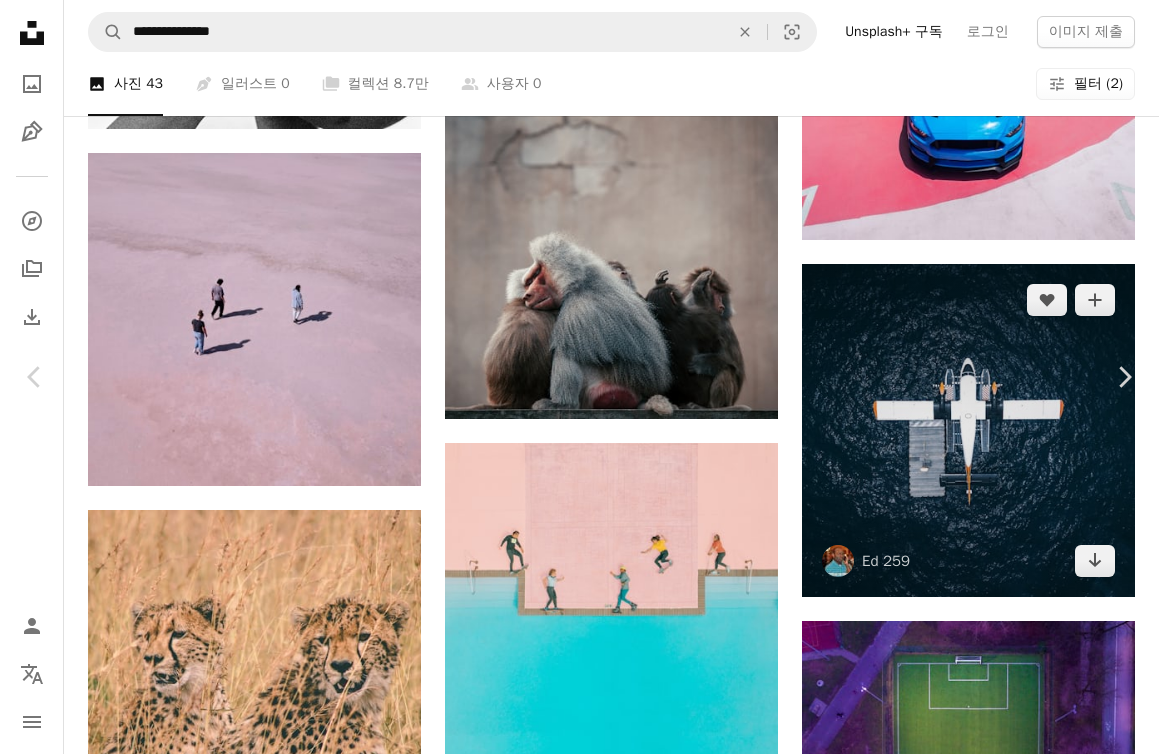 click on "An X shape Chevron left Chevron right David Lundgren davelundgren A heart A plus sign 이미지 편집   Plus sign for Unsplash+ 무료 다운로드 Chevron down Zoom in 조회수 2,146,552 다운로드 7,894 소개 매체 사진 ,  실험적인 A forward-right arrow 공유 Info icon 정보 More Actions A map marker 128 Lake Heather Reserve, [CITY], [STATE] 35242, [COUNTRY], [COUNTRY] Calendar outlined 2019년 6월 14일 에 게시됨 Camera Hasselblad, L1D-20c Safety Unsplash 라이선스 하에서 무료로 사용 가능 실험적인 사람의 파랑 스포츠 스포츠 미국 모험 바깥 미국 청록 버밍엄 여가 활동 HD 배경화면 iStock에서 프리미엄 관련 이미지 찾아보기  |  코드 UNSPLASH20로 20% 할인 혜택 받기 iStock에서 더 많은 자료 보기  ↗ 관련 이미지 A heart A plus sign David Lundgren Arrow pointing down Plus sign for Unsplash+ A heart A plus sign Viktor Forgacs Unsplash+ 용 A lock   다운로드 A heart A plus sign Jon Tyson Arrow pointing down A heart" at bounding box center (579, 4719) 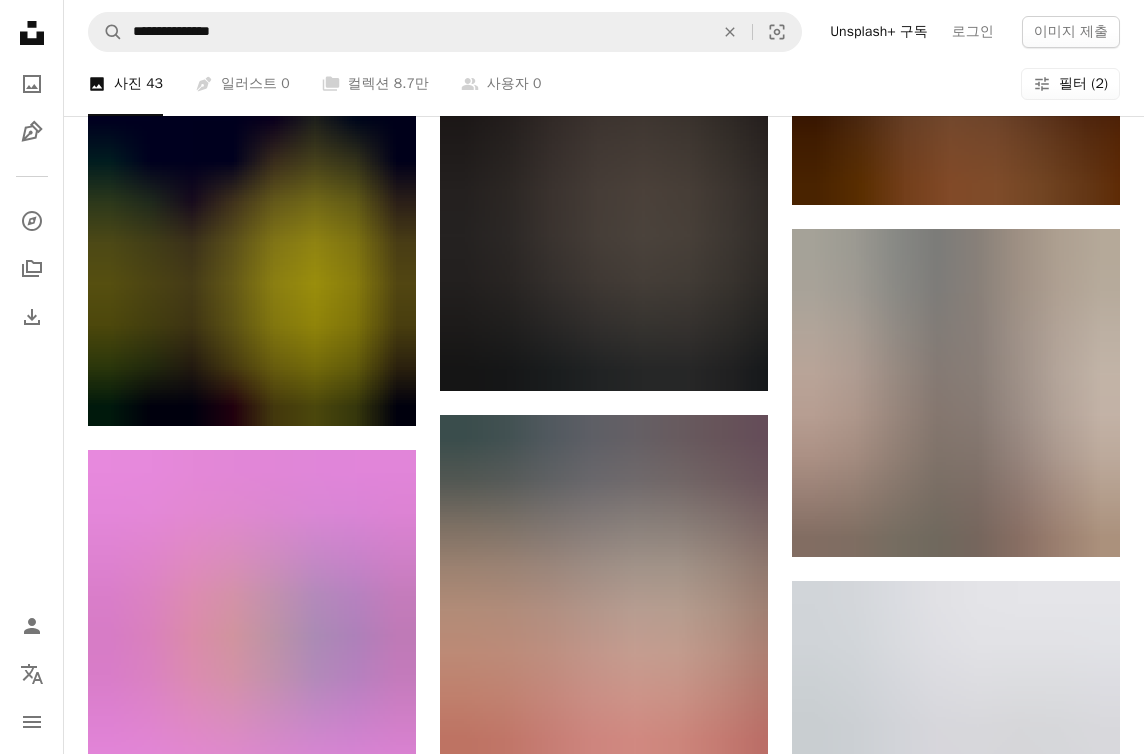 scroll, scrollTop: 3249, scrollLeft: 0, axis: vertical 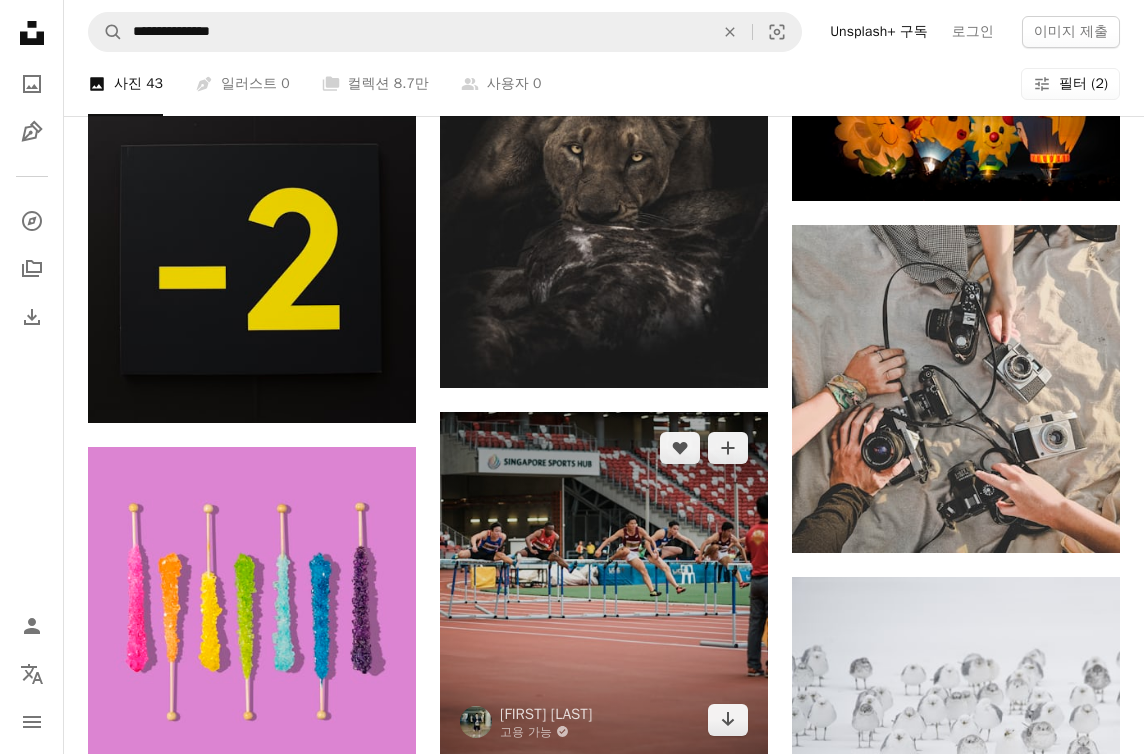 click at bounding box center (604, 584) 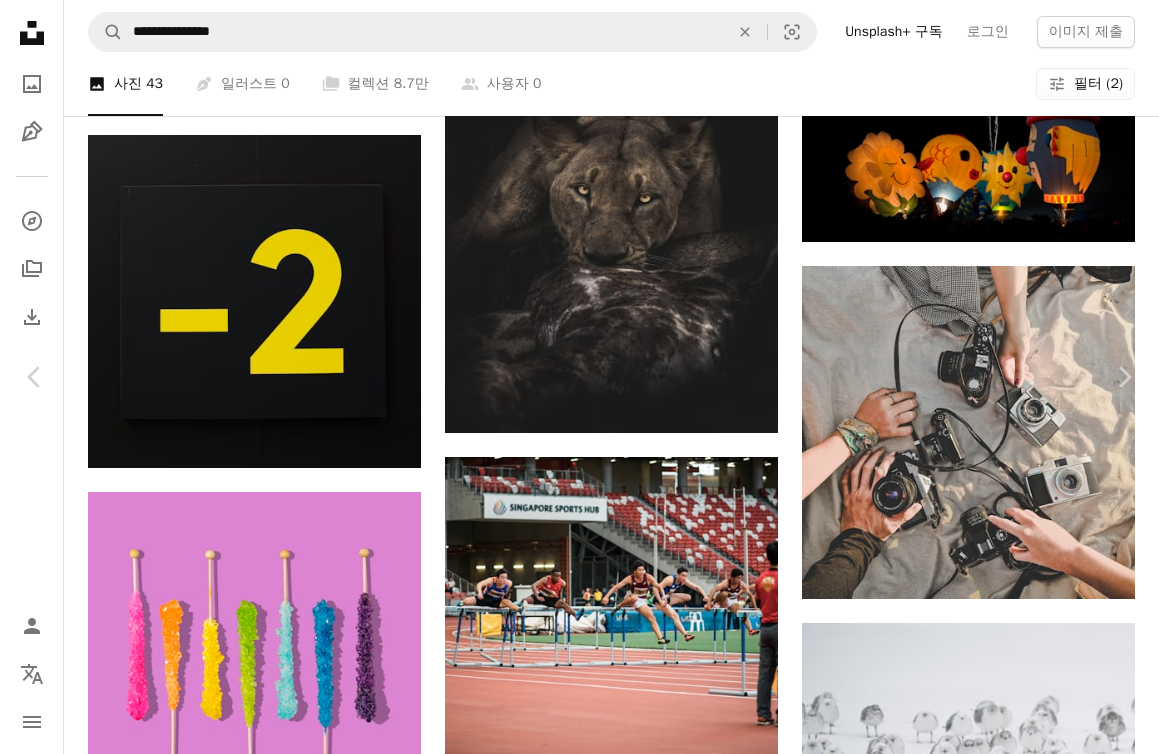 click on "An X shape Chevron left Chevron right [FIRST] [LAST] 고용 가능 A checkmark inside of a circle A heart A plus sign 이미지 편집   Plus sign for Unsplash+ 무료 다운로드 Chevron down Zoom in 조회수 806,605 다운로드 3,233 소개 매체 사진 A forward-right arrow 공유 Info icon 정보 More Actions Calendar outlined [DATE] 에 게시됨 Camera SONY, ILCE-7M2 Safety Unsplash 라이선스 하에서 무료로 사용 가능 스포츠 스포츠 높이뛰기 iStock에서 프리미엄 관련 이미지 찾아보기  |  코드 UNSPLASH20로 20% 할인 혜택 받기 iStock에서 더 많은 자료 보기  ↗ 관련 이미지 A heart A plus sign [FIRST] [LAST] 고용 가능 A checkmark inside of a circle Arrow pointing down A heart A plus sign [FIRST] [LAST] 고용 가능 A checkmark inside of a circle Arrow pointing down A heart A plus sign [FIRST] [LAST] 고용 가능 A checkmark inside of a circle Arrow pointing down Plus sign for Unsplash+ A heart A plus sign [COMPANY] Unsplash+ 용" at bounding box center (579, 3630) 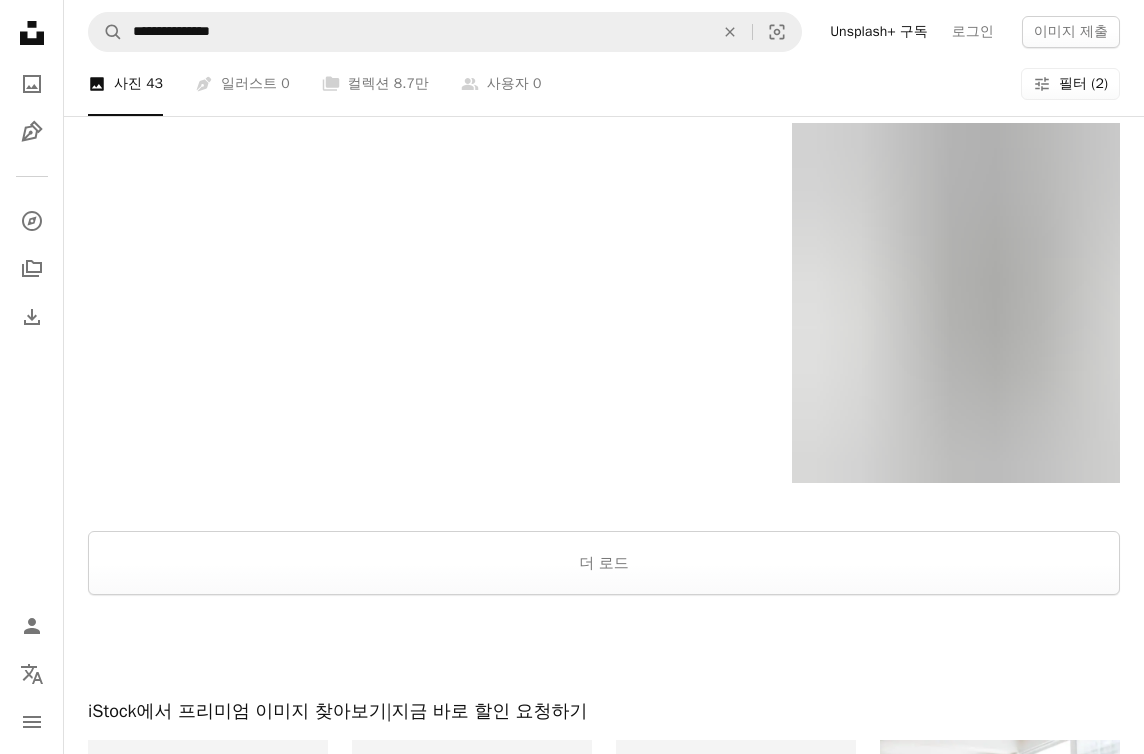 scroll, scrollTop: 5222, scrollLeft: 0, axis: vertical 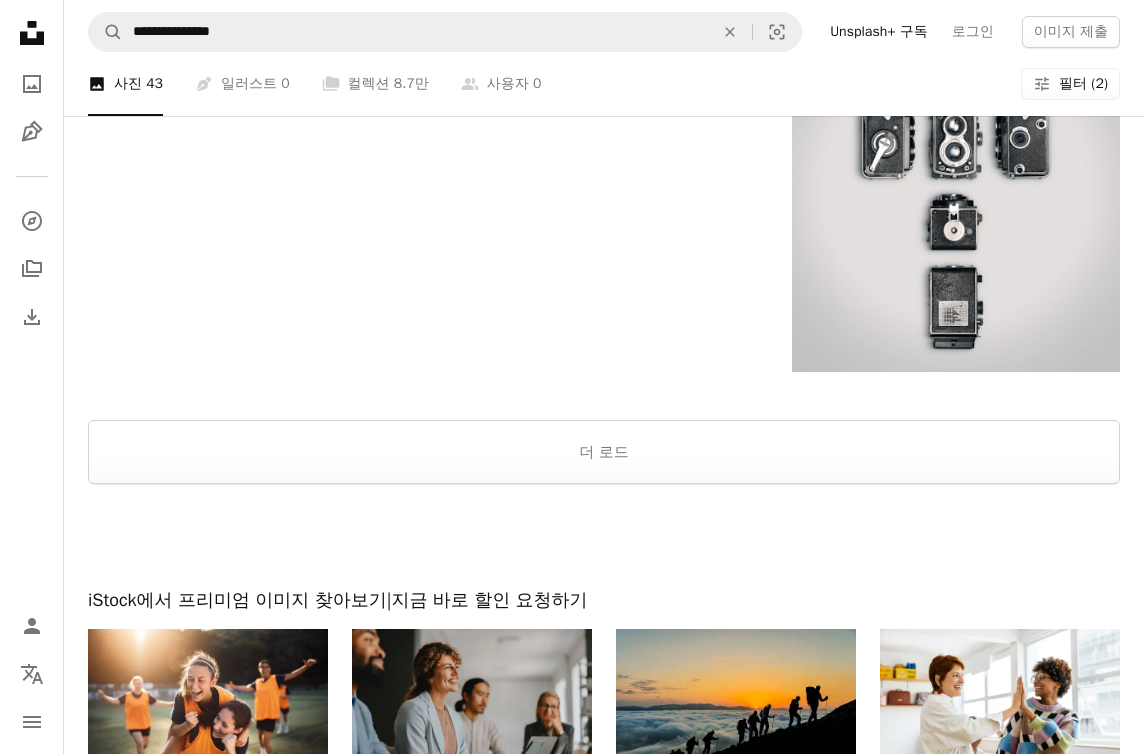 click at bounding box center (604, 536) 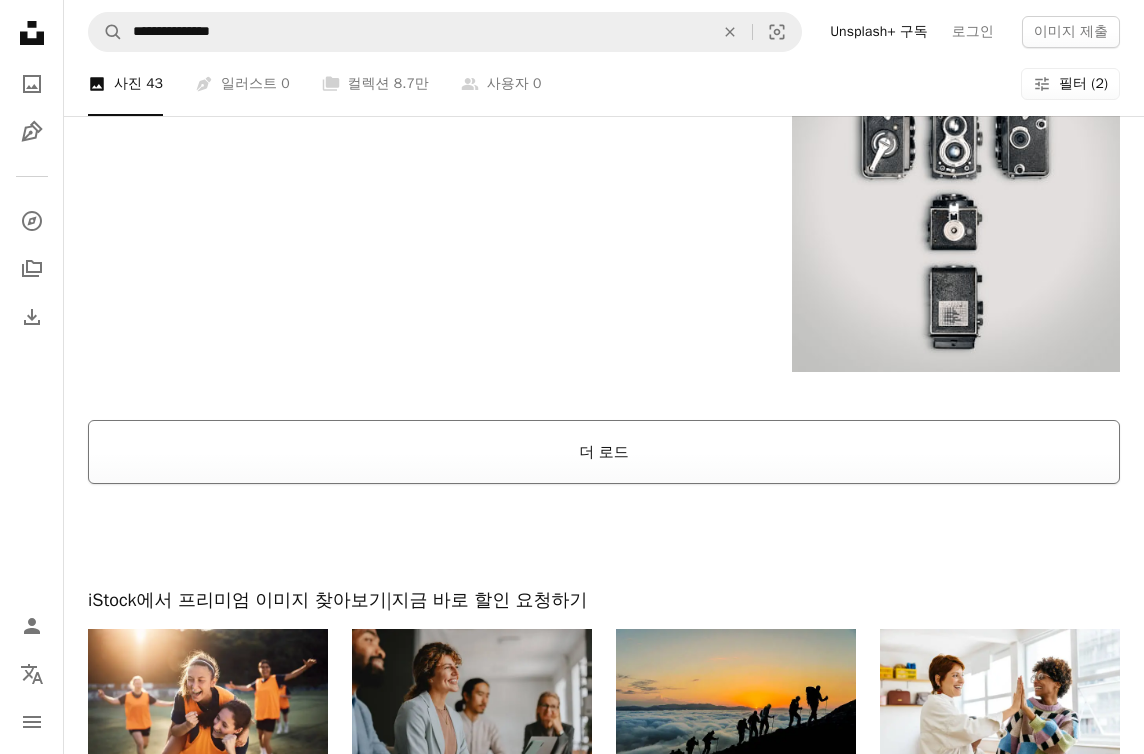 click on "더 로드" at bounding box center [604, 452] 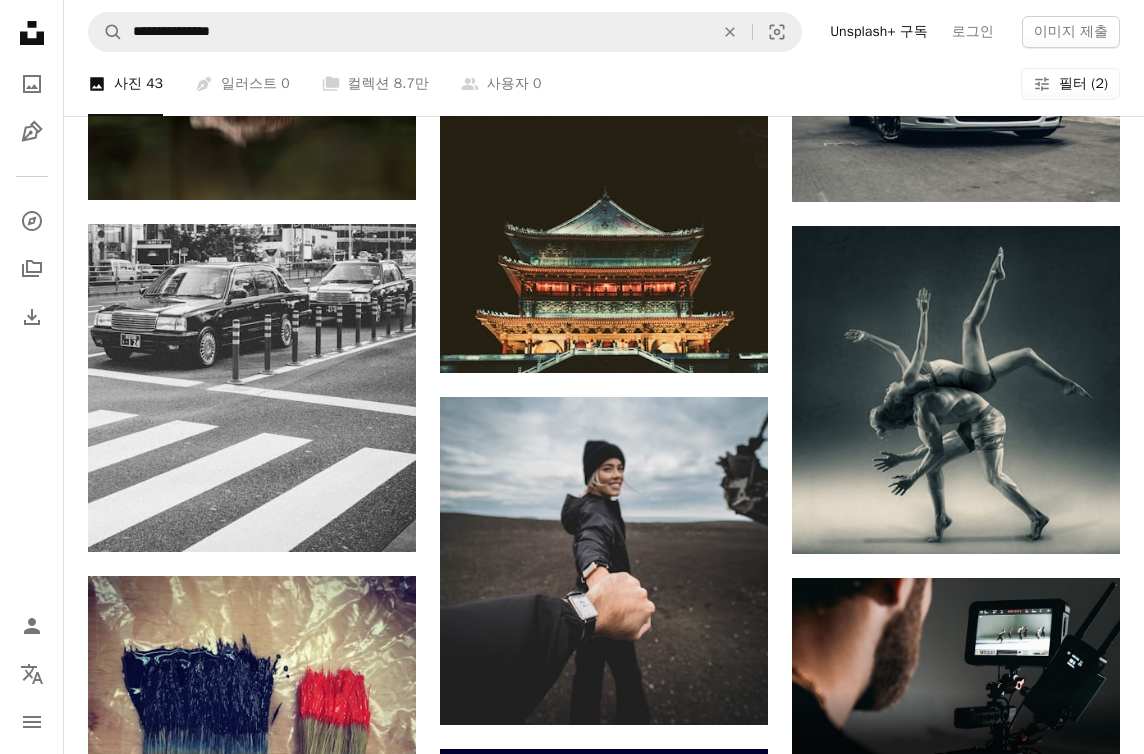 scroll, scrollTop: 6753, scrollLeft: 0, axis: vertical 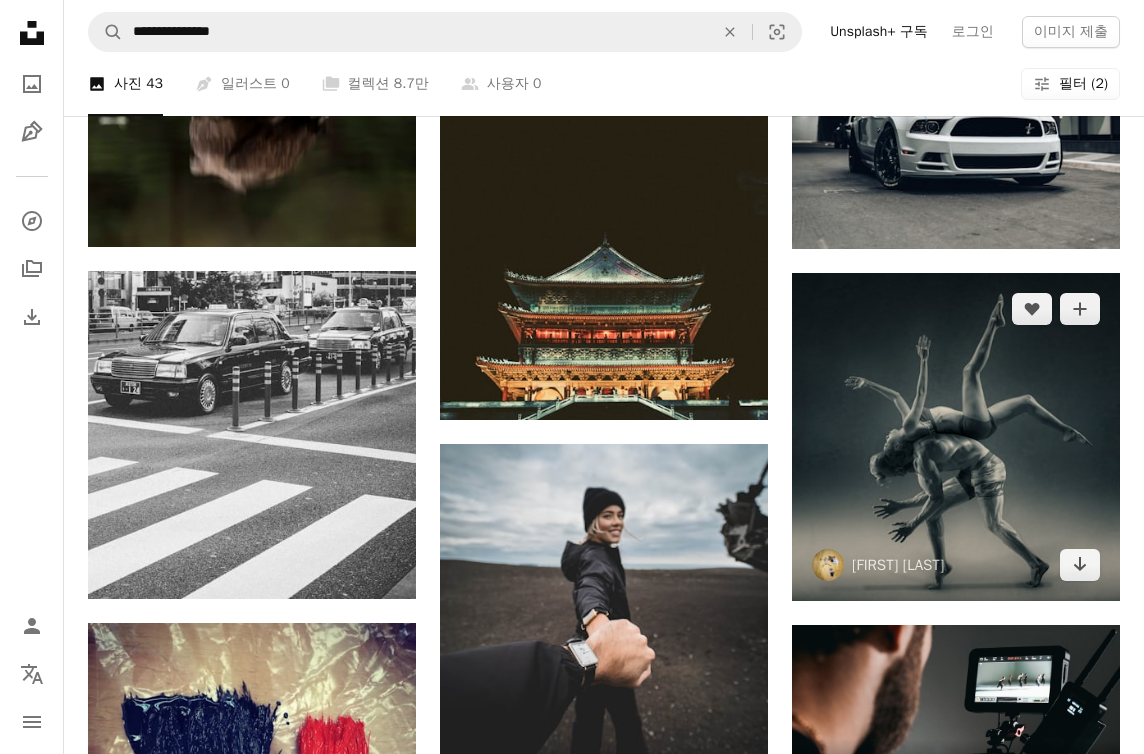 click at bounding box center [956, 437] 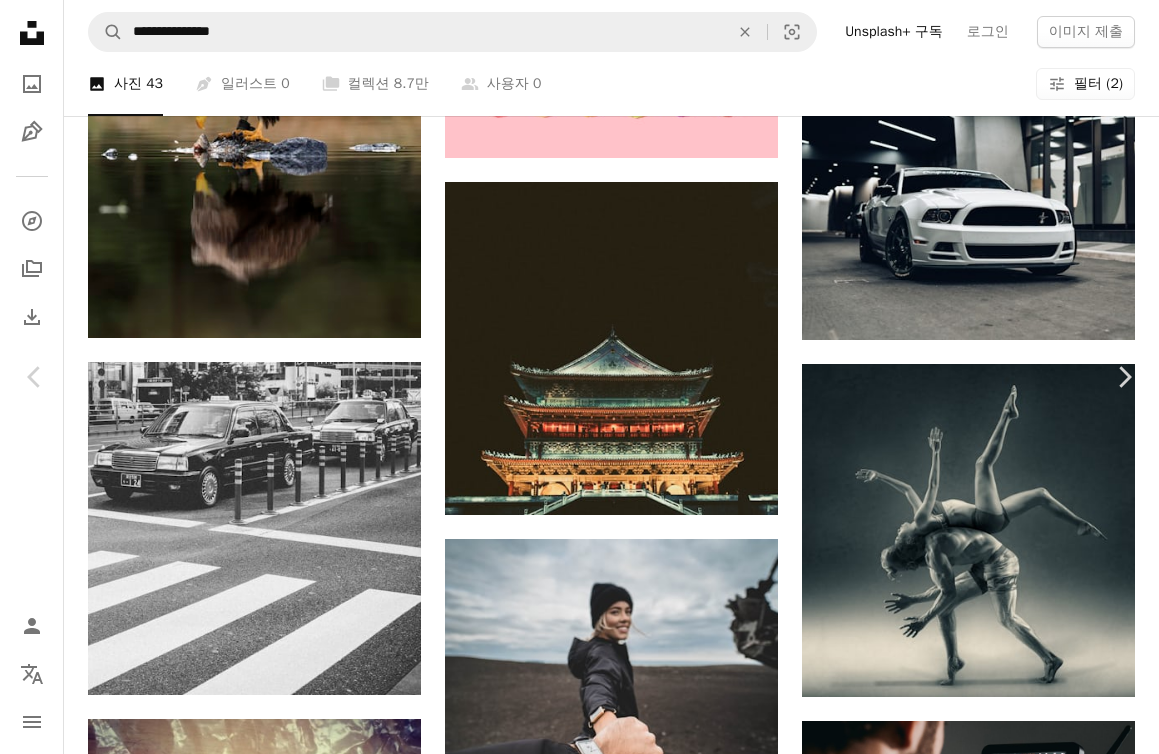 click on "An X shape Chevron left Chevron right [FIRST] [LAST] [USERNAME] A heart A plus sign 이미지 편집   Plus sign for Unsplash+ 무료 다운로드 Chevron down Zoom in 조회수 13,067,782 다운로드 74,926 소개 매체 사진 ,  스포츠 A forward-right arrow 공유 Info icon 정보 More Actions A map marker [LOCATION], [COUNTRY] Calendar outlined [DATE] 에 게시됨 Safety Unsplash 라이선스 하에서 무료로 사용 가능 여자 남자 요가 여성 손 시간 남성 운동 댄스 트러스트 예술가 포즈 크로스핏 팔 근육 타이밍 백인 리복 시계 예술 무료 사진 iStock에서 프리미엄 관련 이미지 찾아보기  |  코드 UNSPLASH20로 20% 할인 혜택 받기 iStock에서 더 많은 자료 보기  ↗ 관련 이미지 A heart A plus sign [FIRST] [LAST] 고용 가능 A checkmark inside of a circle Arrow pointing down Plus sign for Unsplash+ A heart A plus sign [FIRST] [LAST] Unsplash+ 용 A lock   다운로드 A heart A heart" at bounding box center (579, 4399) 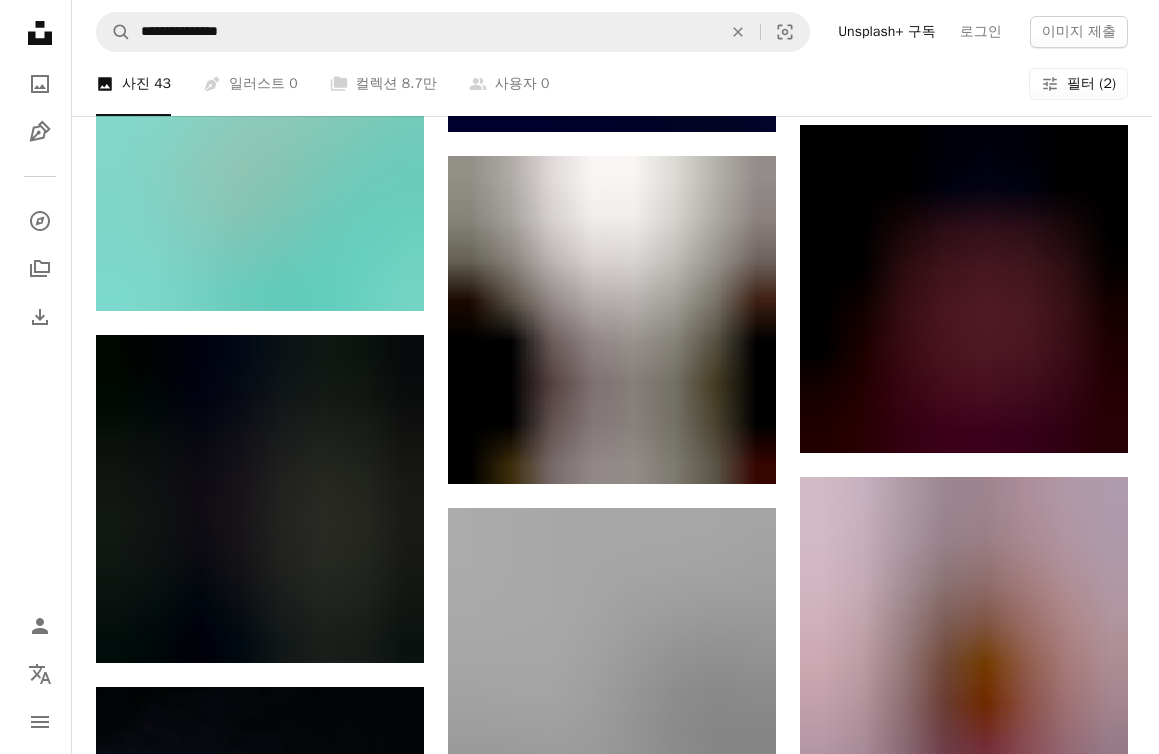 scroll, scrollTop: 7751, scrollLeft: 0, axis: vertical 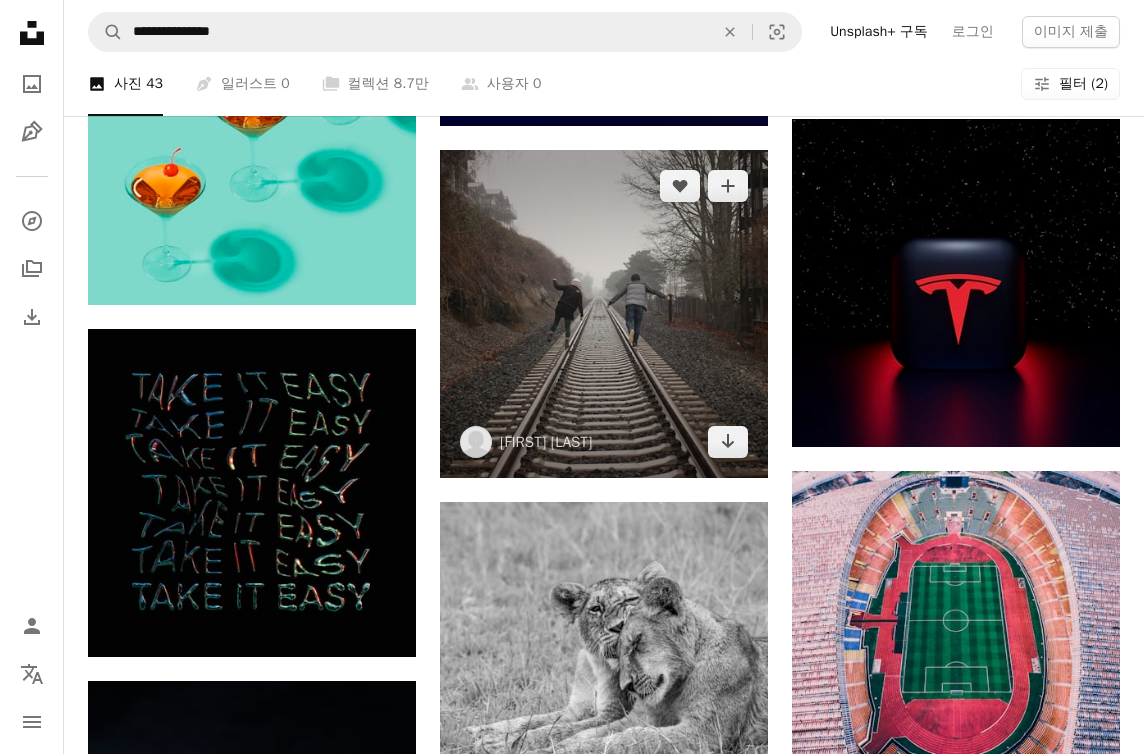 click at bounding box center (604, 314) 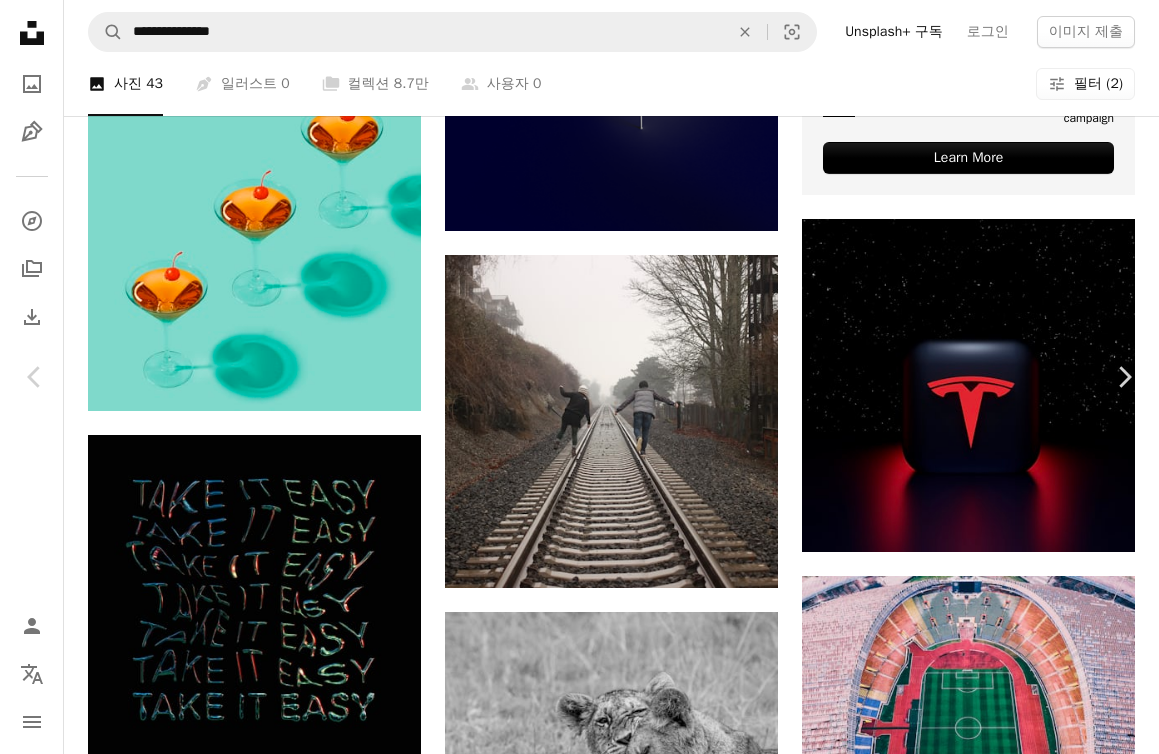 scroll, scrollTop: 1, scrollLeft: 0, axis: vertical 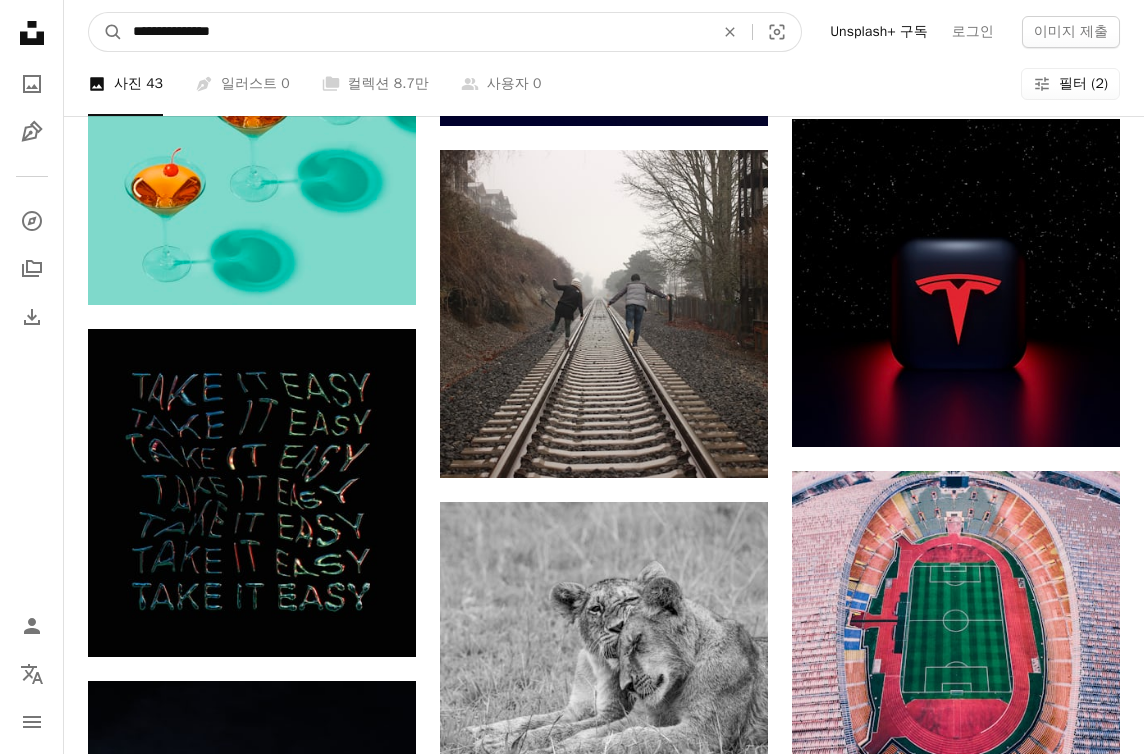 click on "**********" at bounding box center (415, 32) 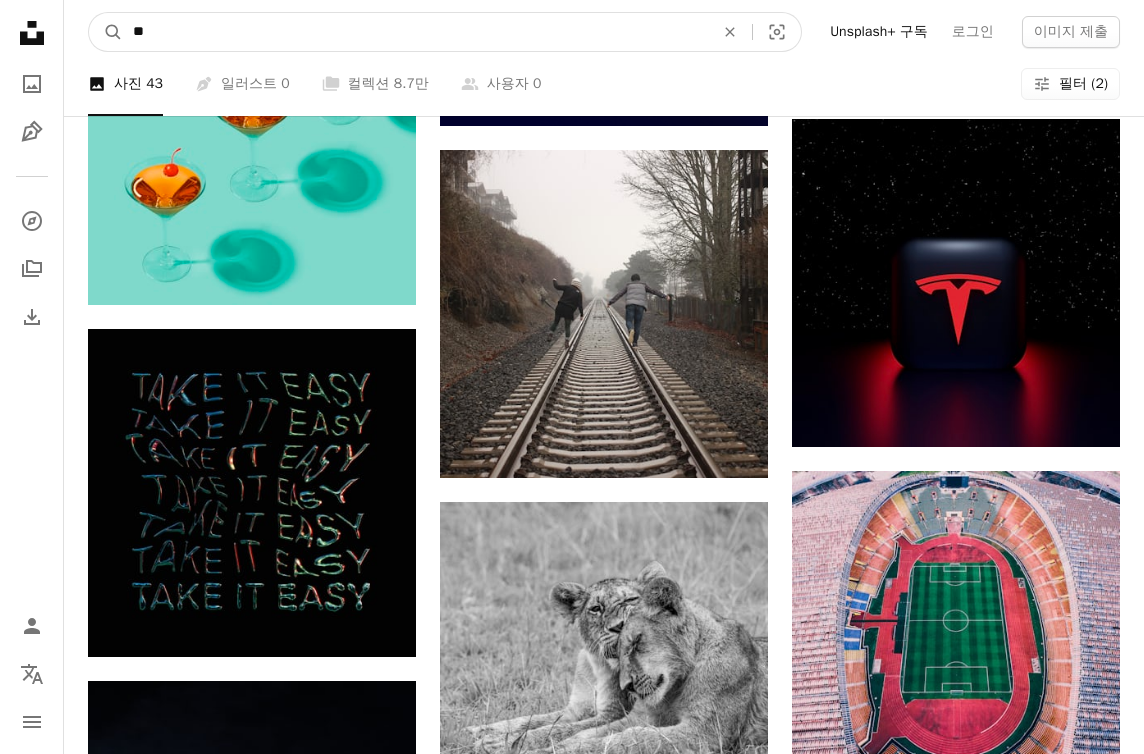 type on "*" 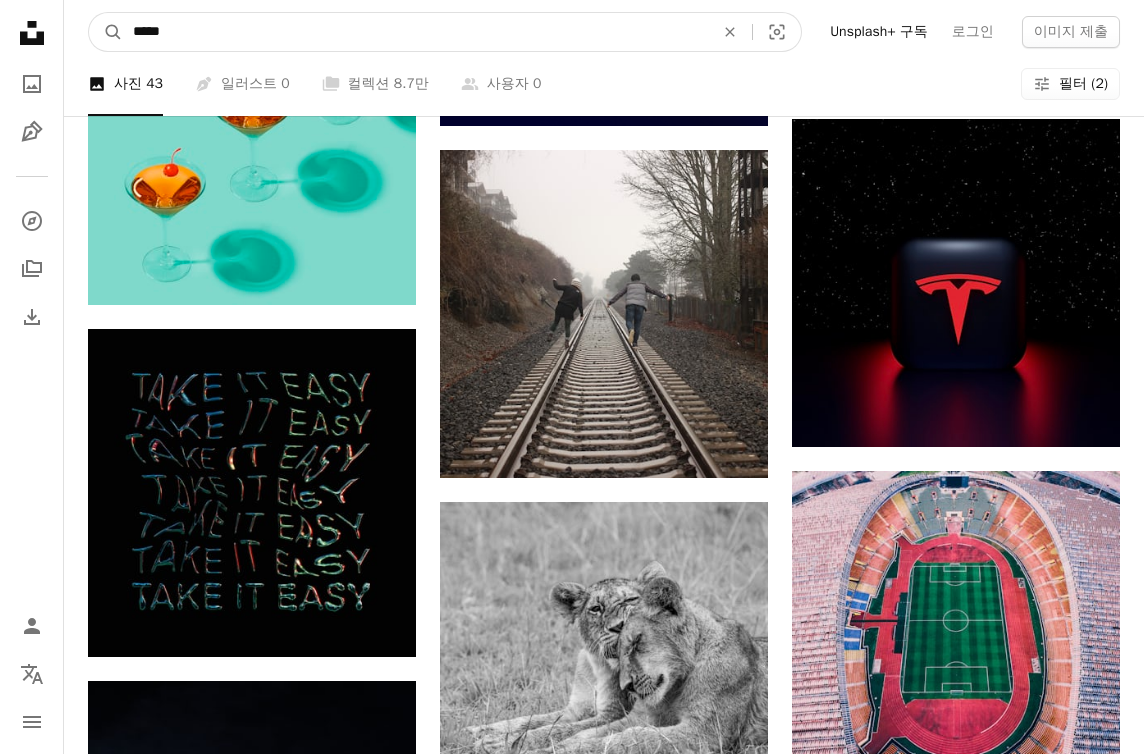 type on "*****" 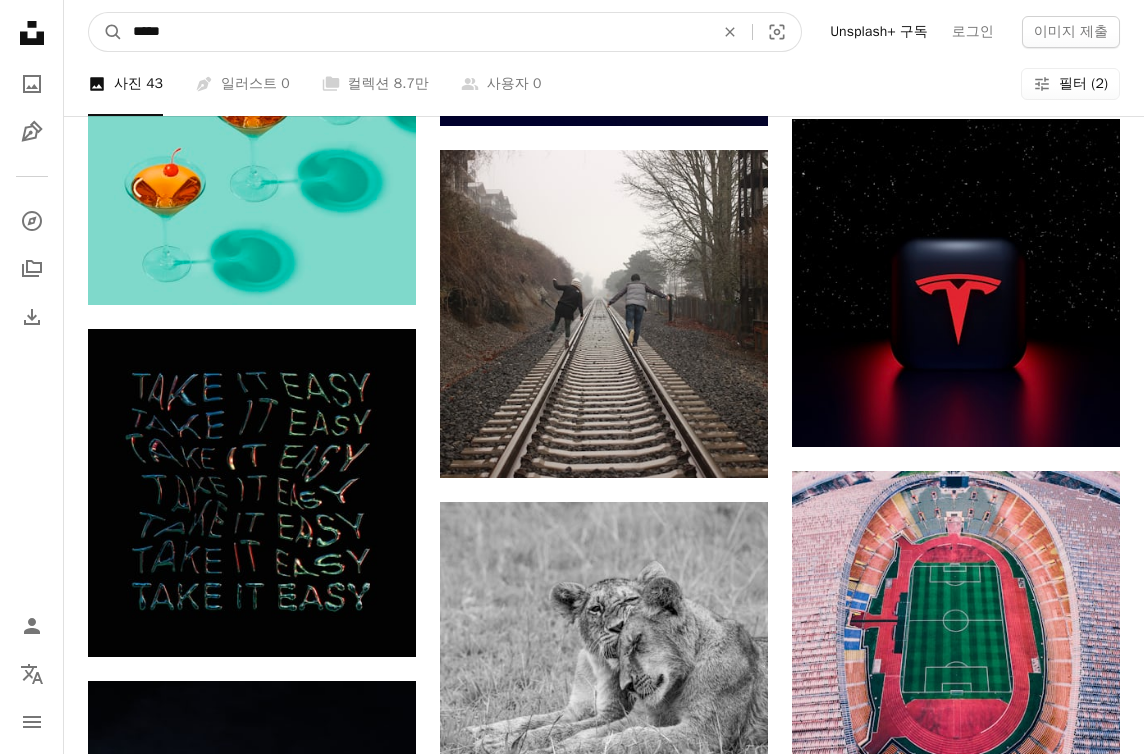 click on "A magnifying glass" at bounding box center [106, 32] 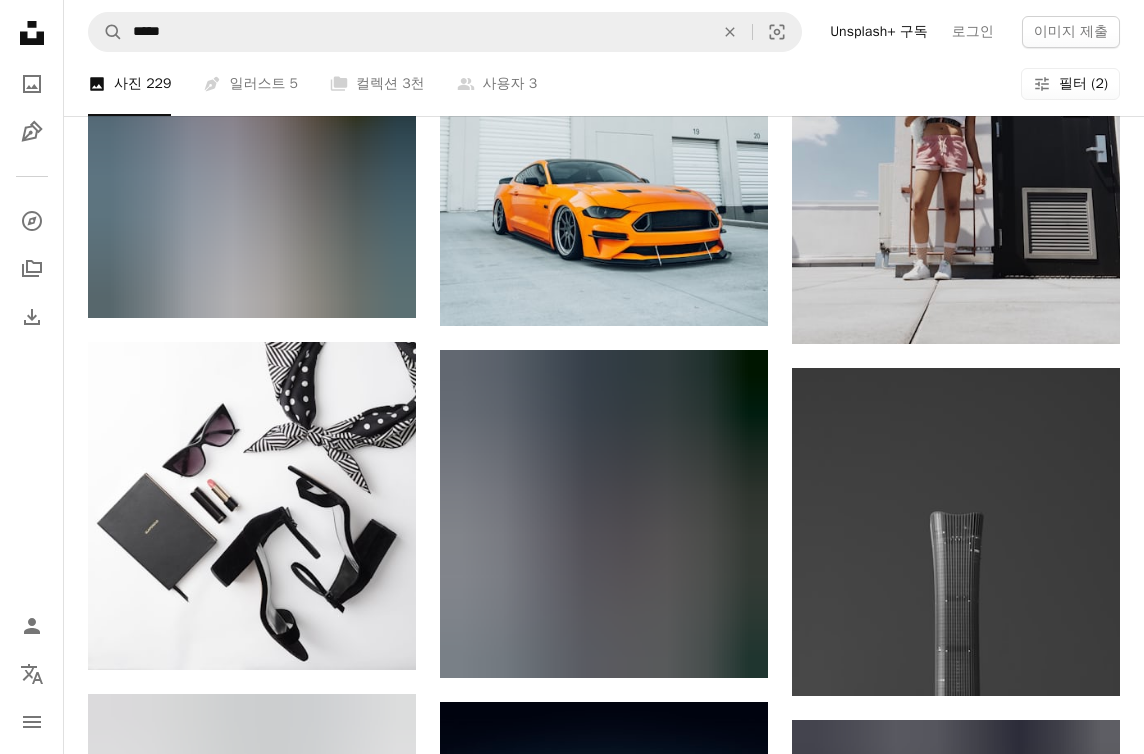 scroll, scrollTop: 5565, scrollLeft: 0, axis: vertical 